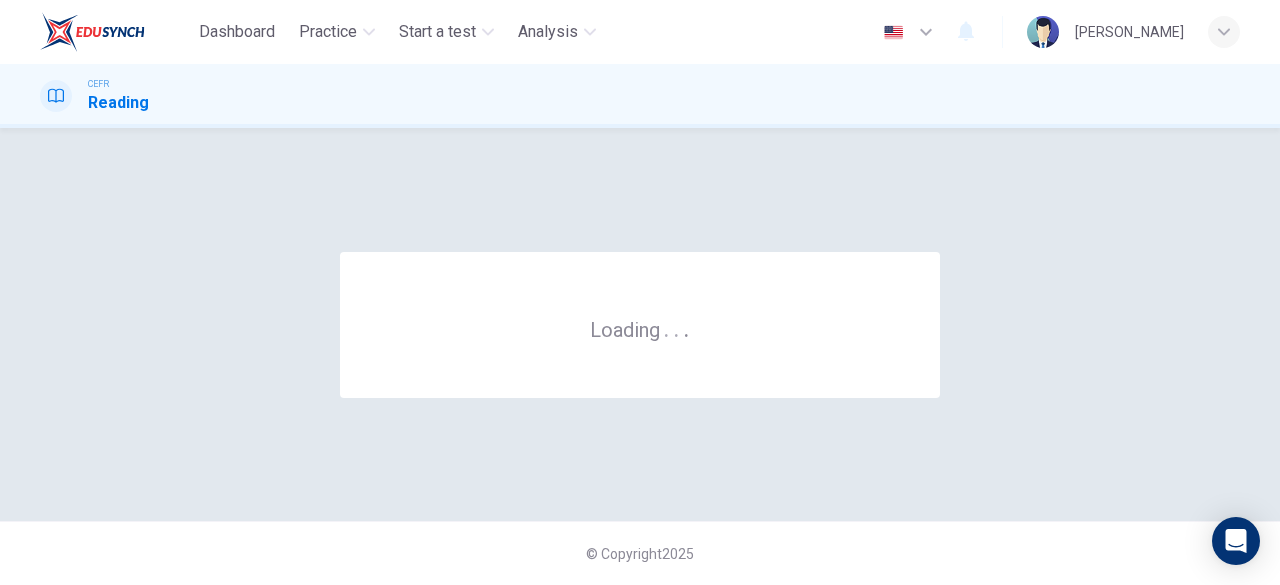 scroll, scrollTop: 0, scrollLeft: 0, axis: both 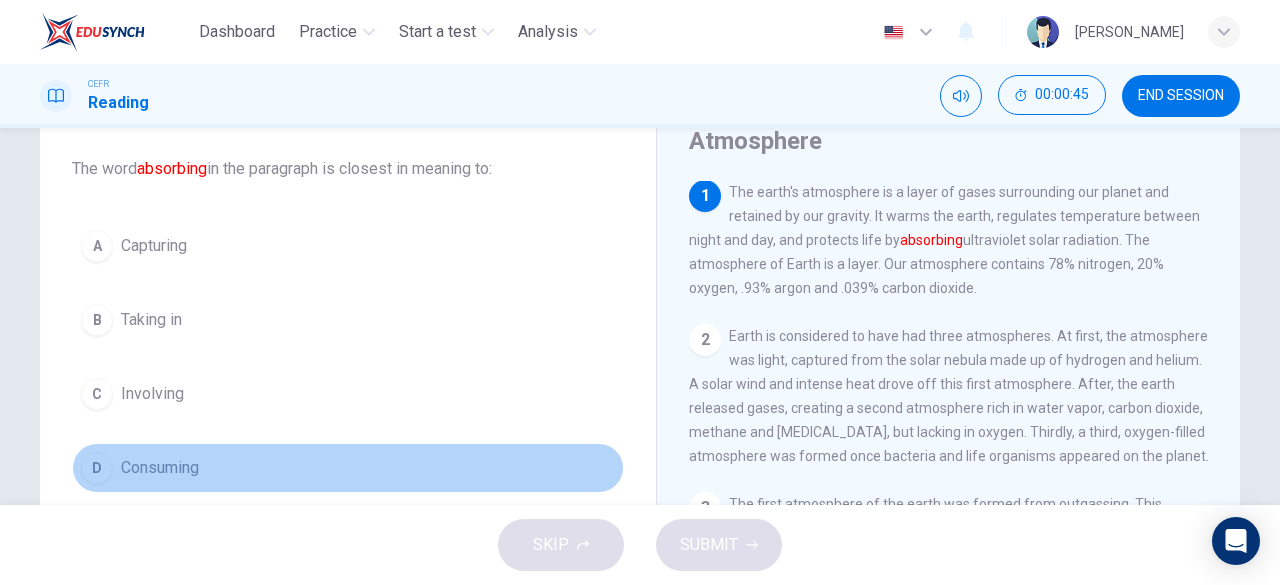 click on "D" at bounding box center (97, 468) 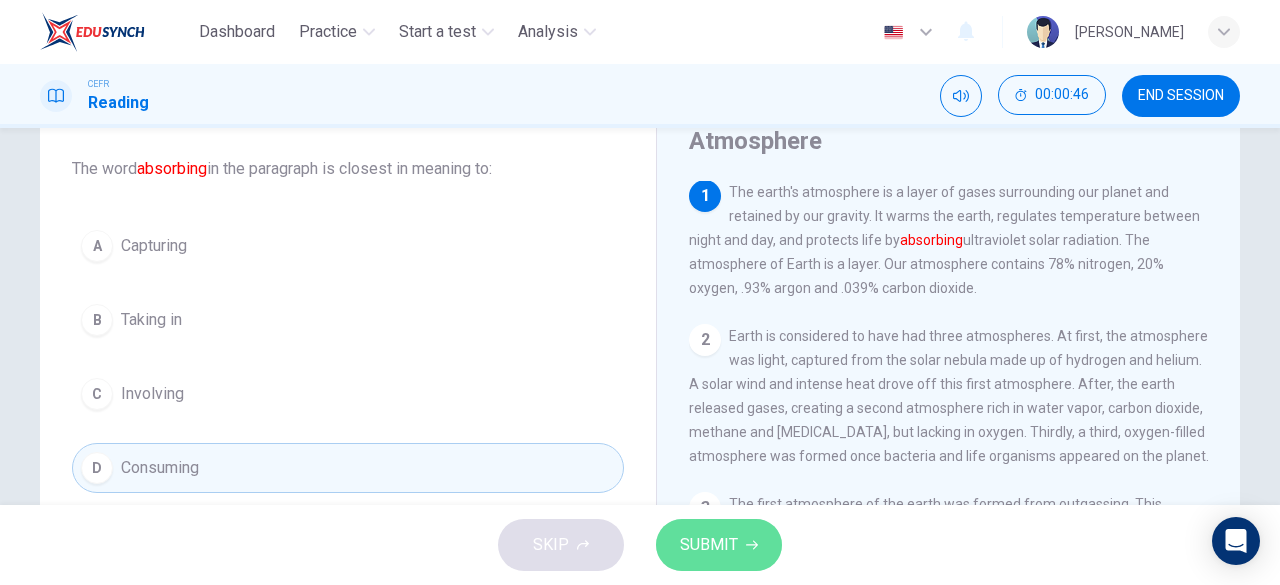 click on "SUBMIT" at bounding box center [709, 545] 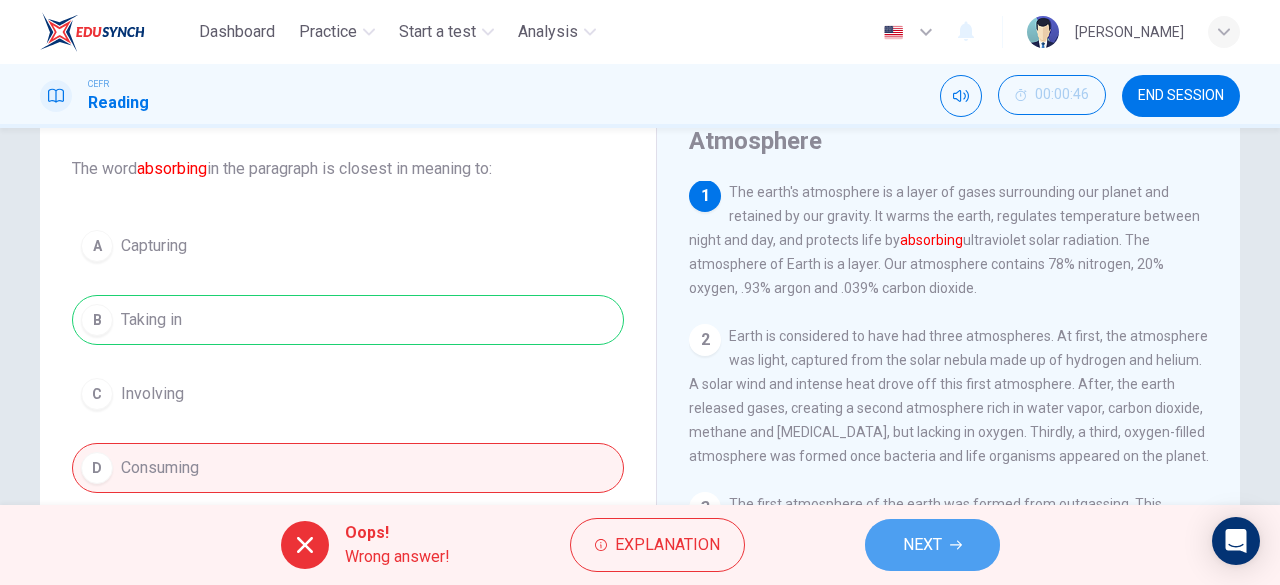 click on "NEXT" at bounding box center [932, 545] 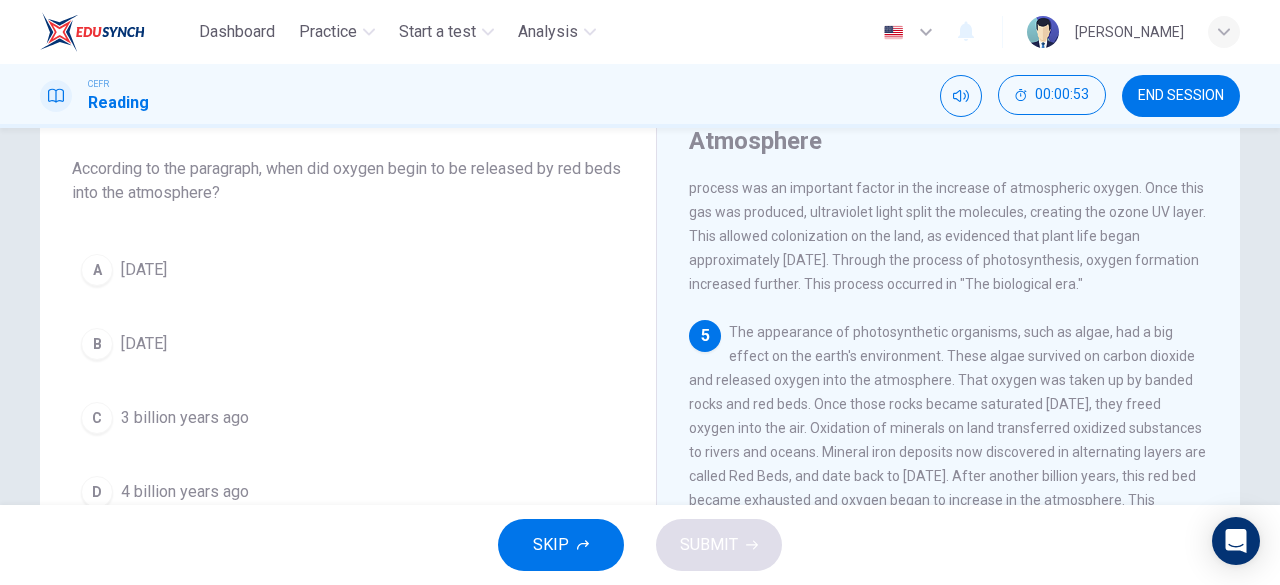 scroll, scrollTop: 695, scrollLeft: 0, axis: vertical 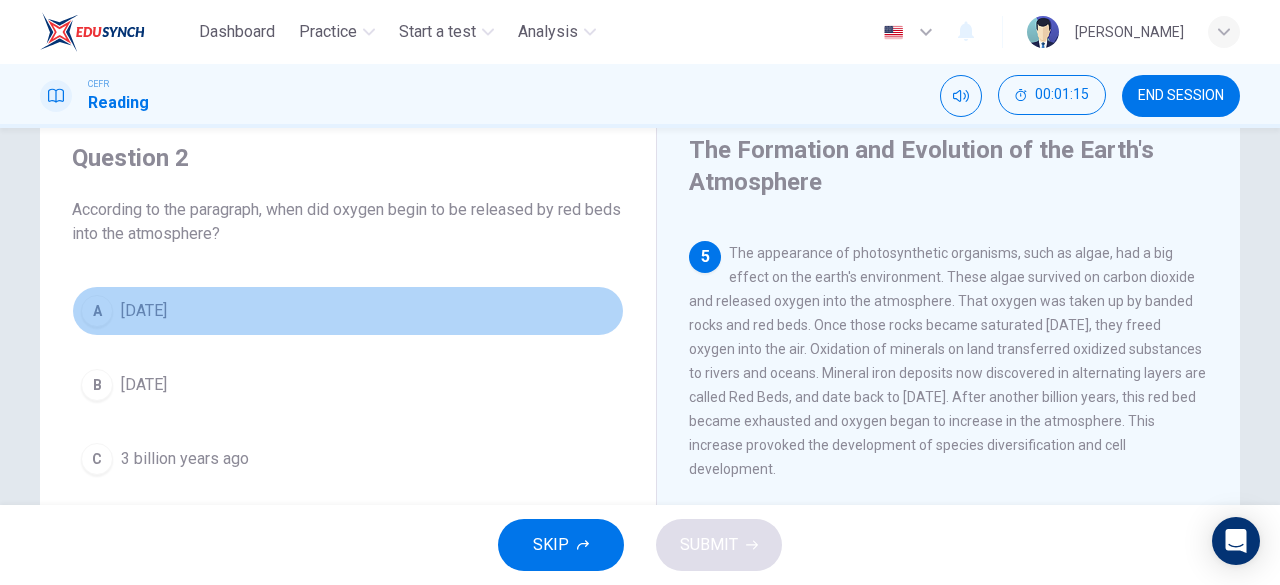 click on "A" at bounding box center [97, 311] 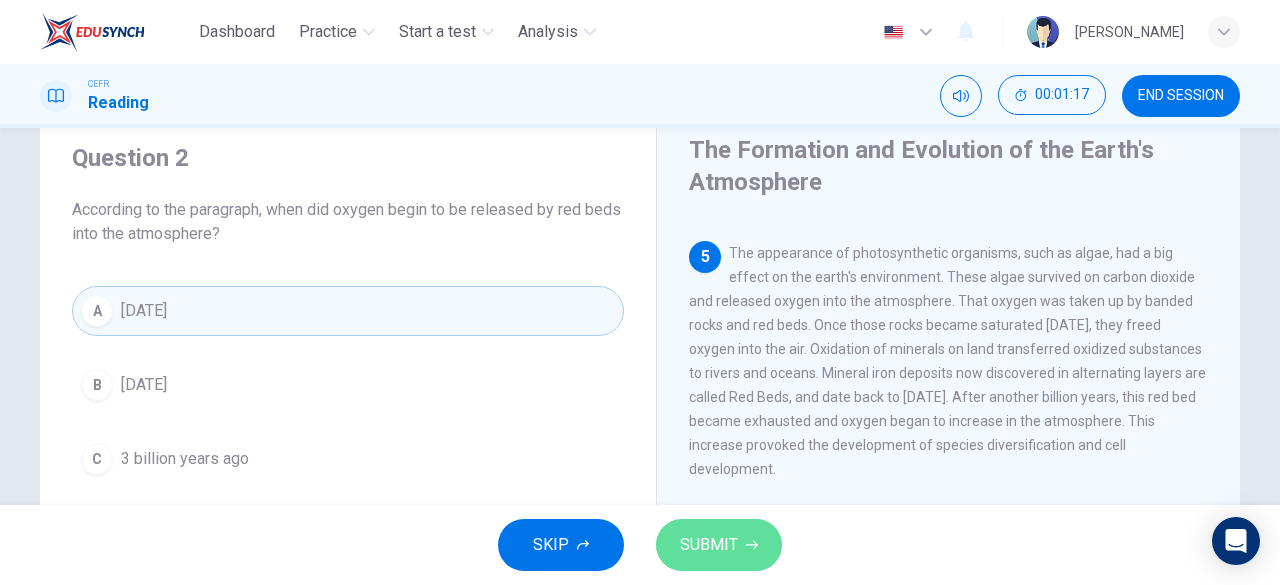click on "SUBMIT" at bounding box center [719, 545] 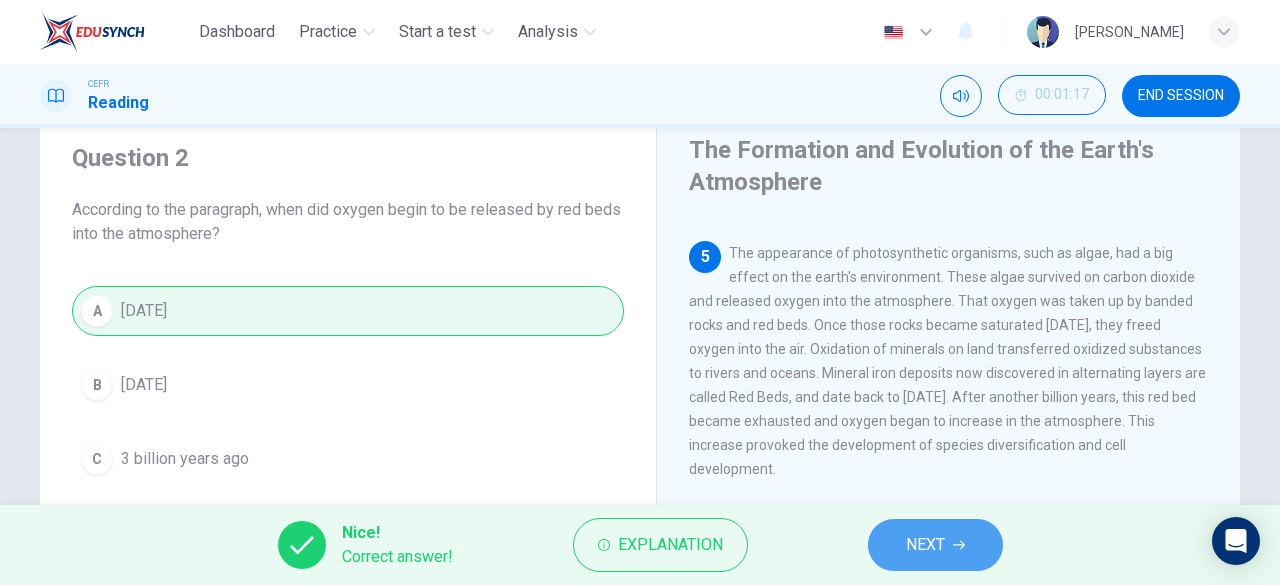 click on "NEXT" at bounding box center (935, 545) 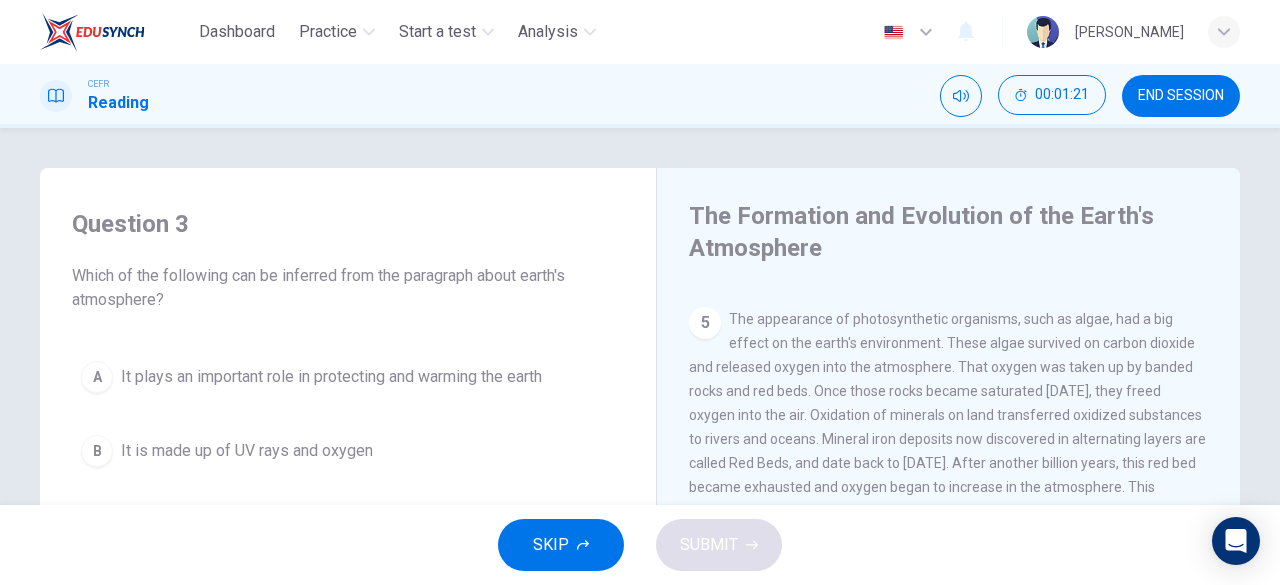 scroll, scrollTop: 138, scrollLeft: 0, axis: vertical 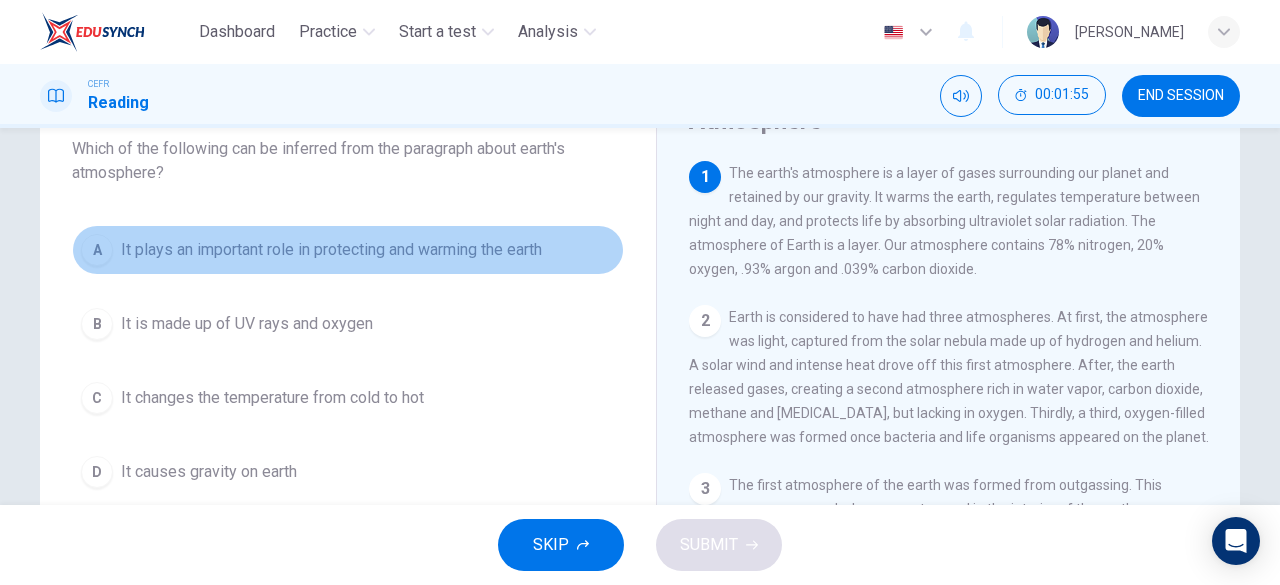 click on "A It plays an important role in protecting and warming the earth" at bounding box center [348, 250] 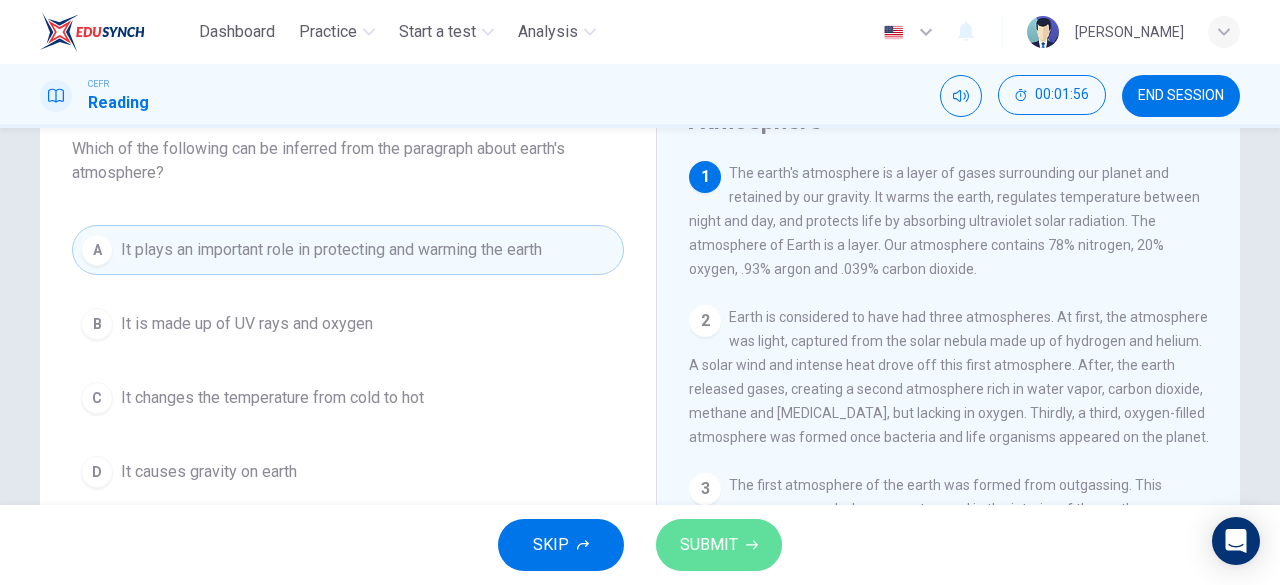 click on "SUBMIT" at bounding box center [709, 545] 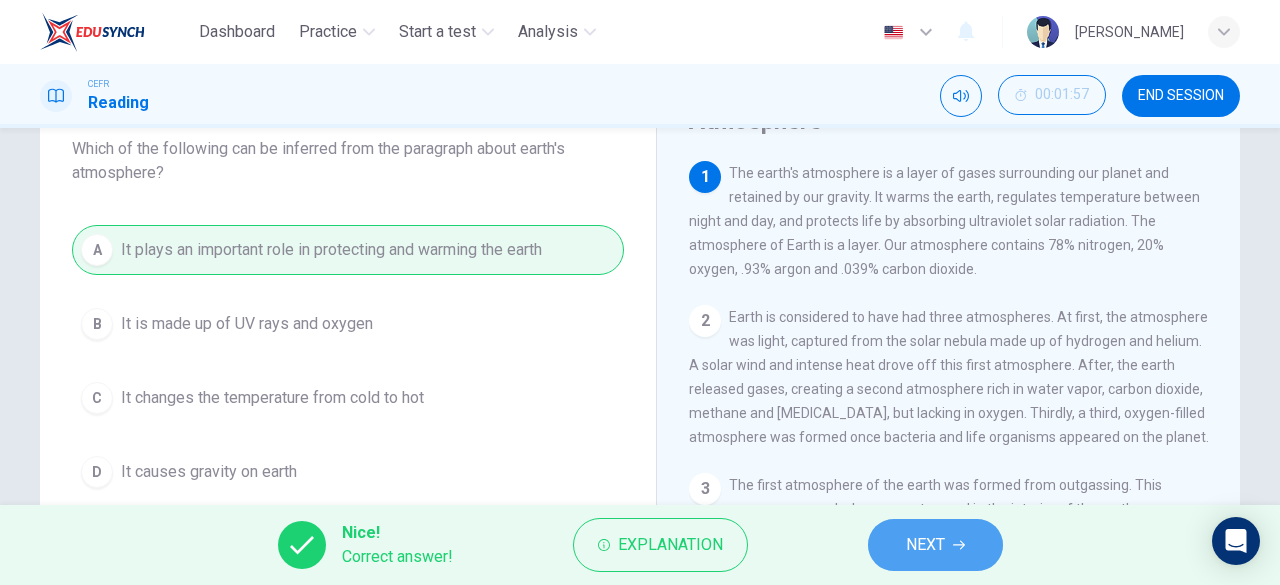 click on "NEXT" at bounding box center [925, 545] 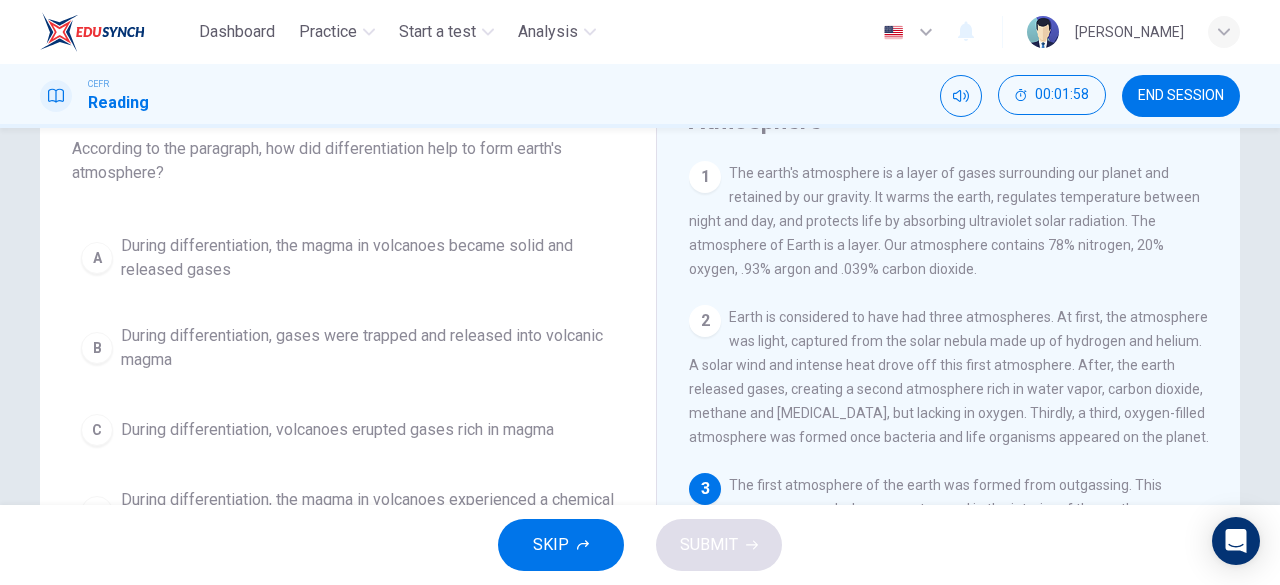 scroll, scrollTop: 103, scrollLeft: 0, axis: vertical 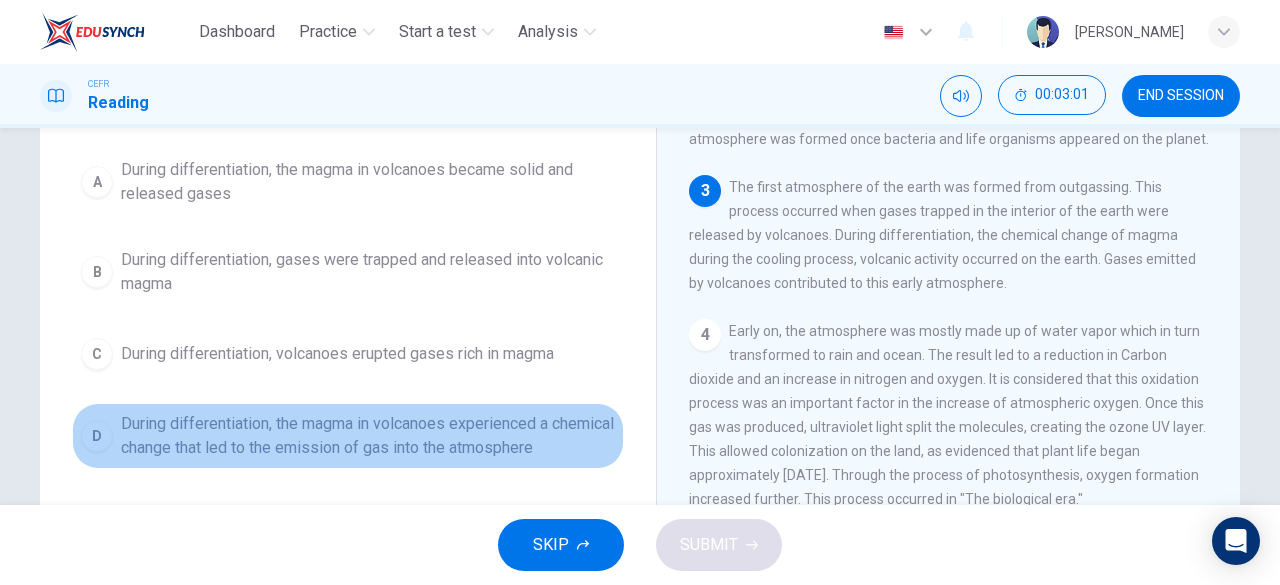 click on "D" at bounding box center [97, 436] 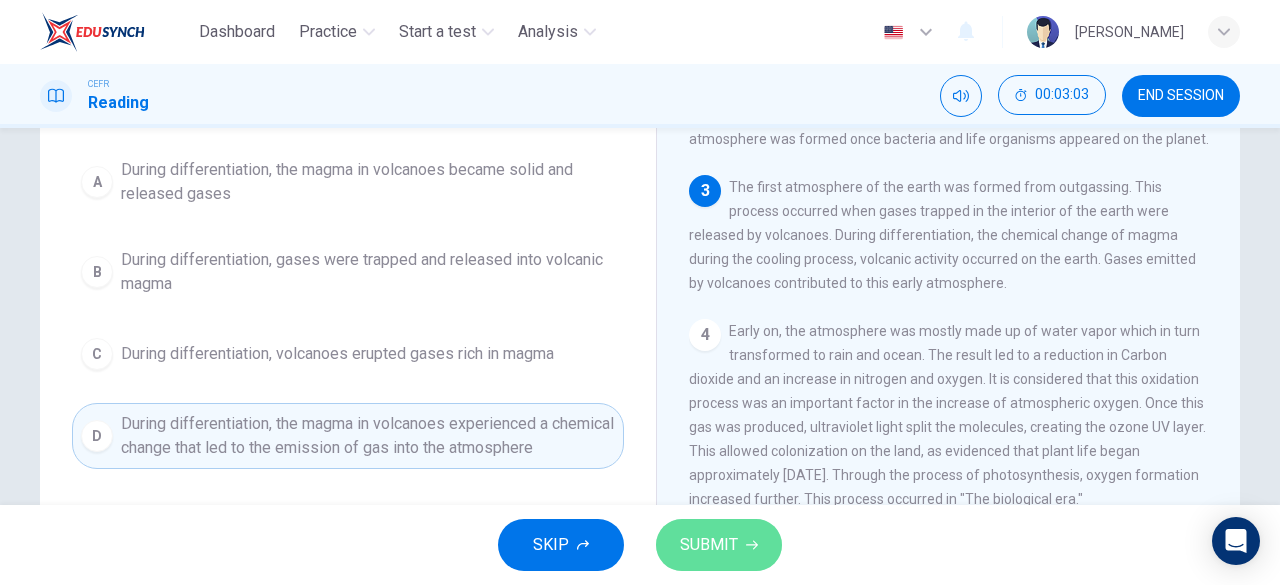 click on "SUBMIT" at bounding box center (719, 545) 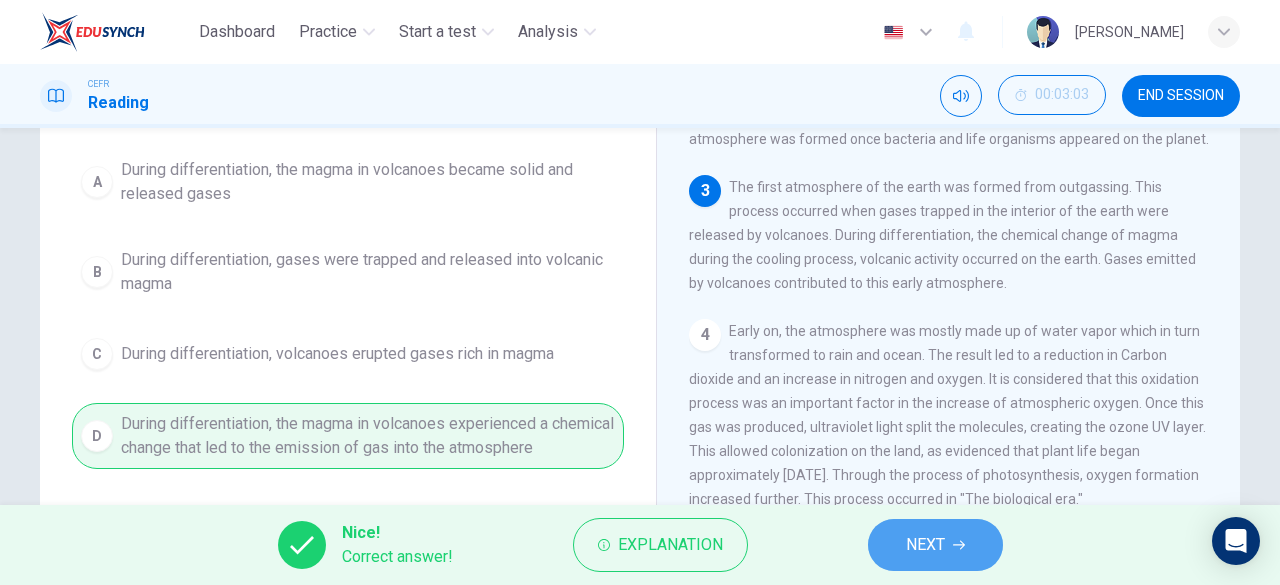 click on "NEXT" at bounding box center [935, 545] 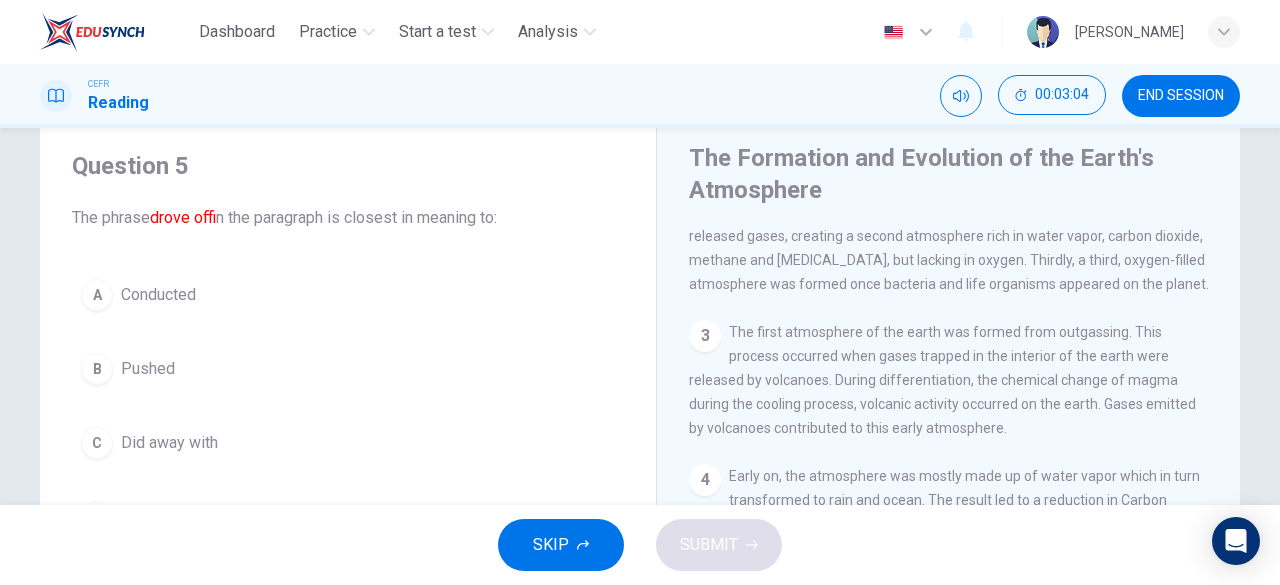 scroll, scrollTop: 60, scrollLeft: 0, axis: vertical 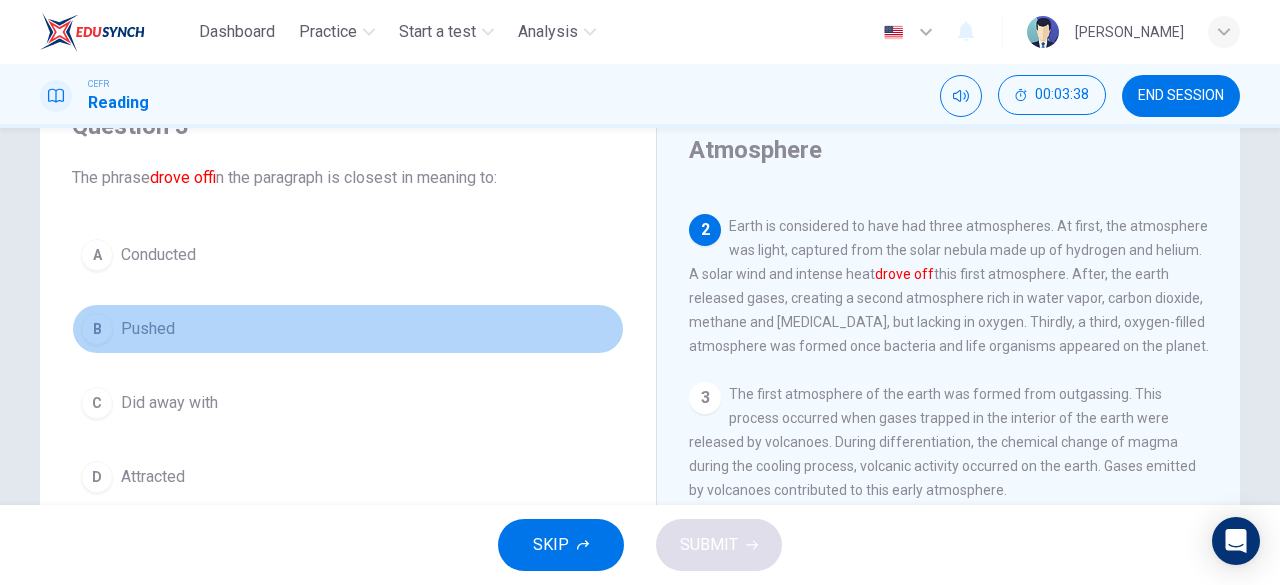 click on "B" at bounding box center [97, 329] 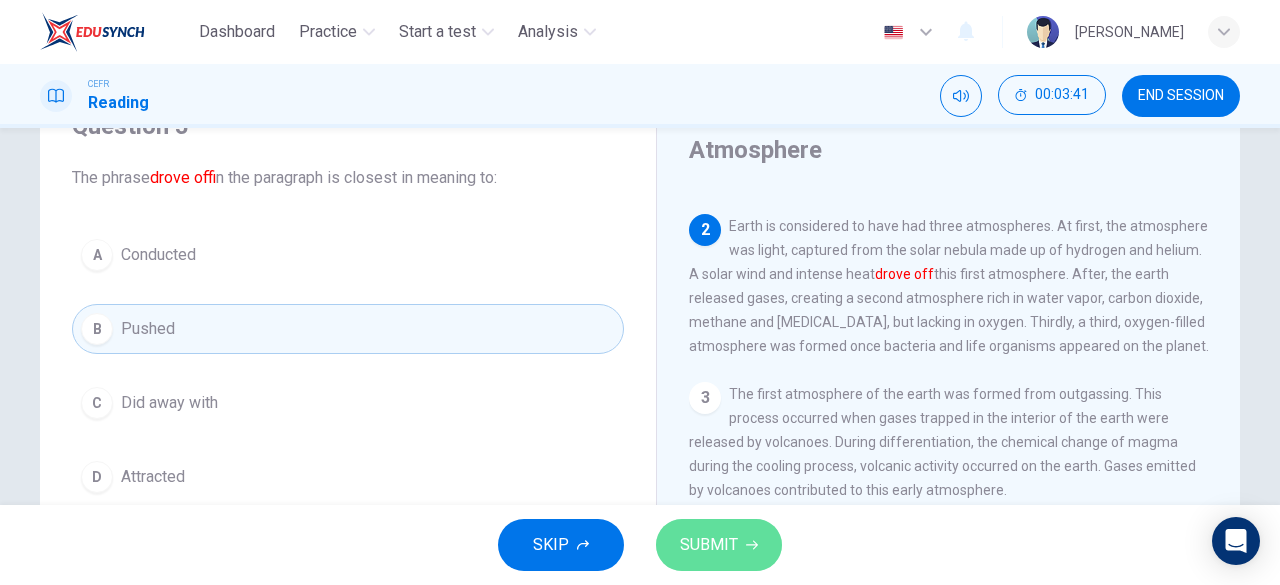 click on "SUBMIT" at bounding box center [709, 545] 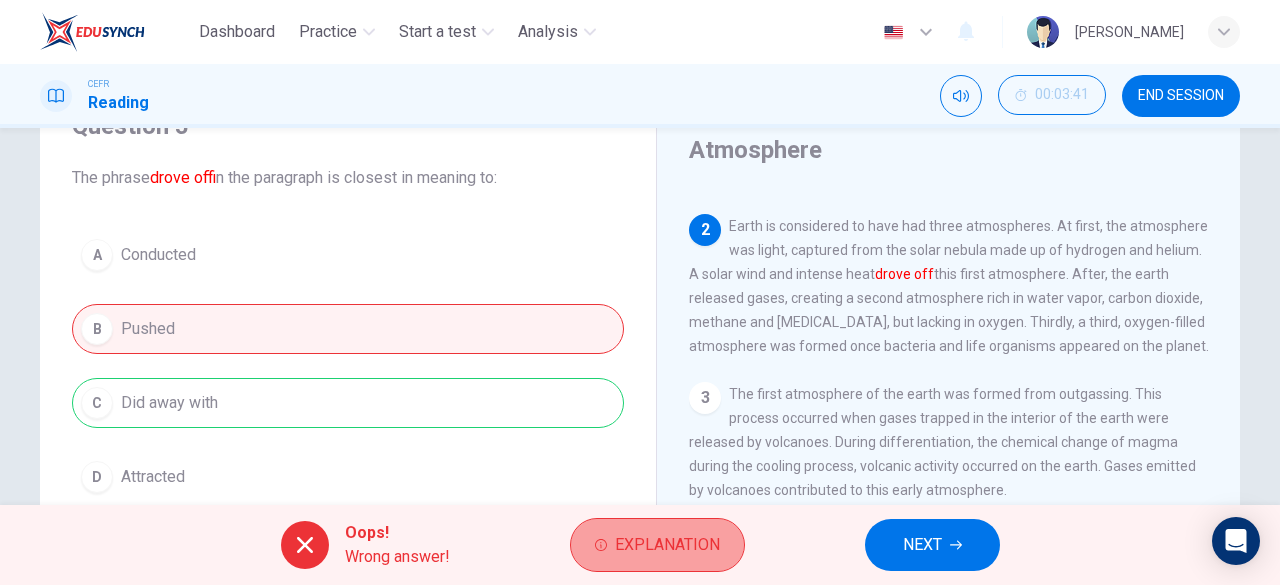 click on "Explanation" at bounding box center (667, 545) 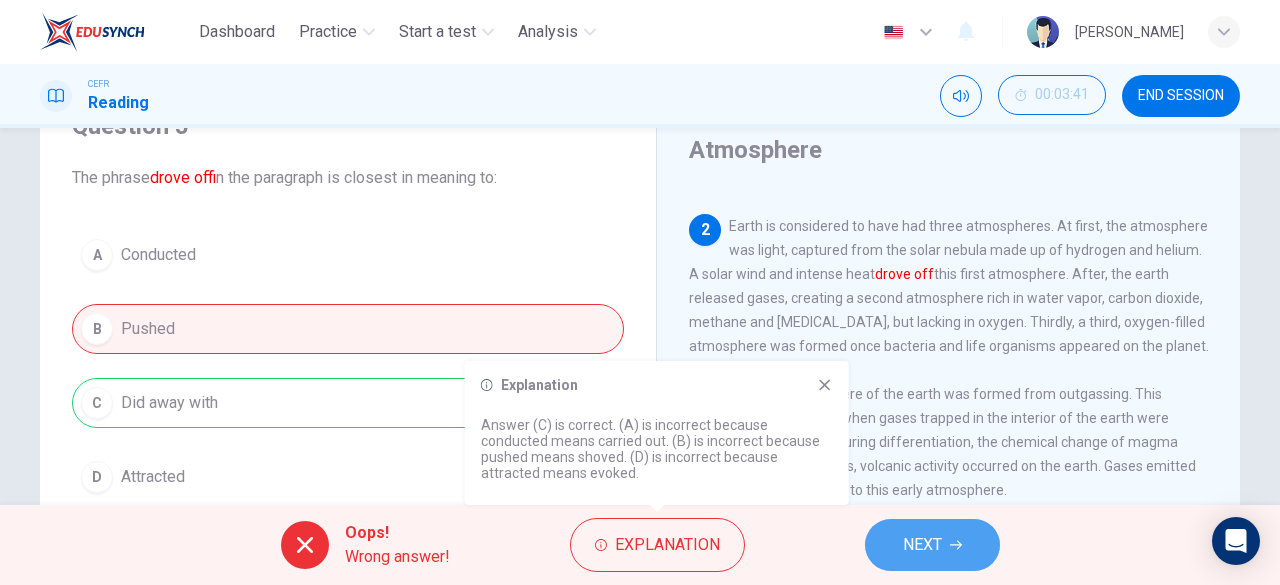 click on "NEXT" at bounding box center (932, 545) 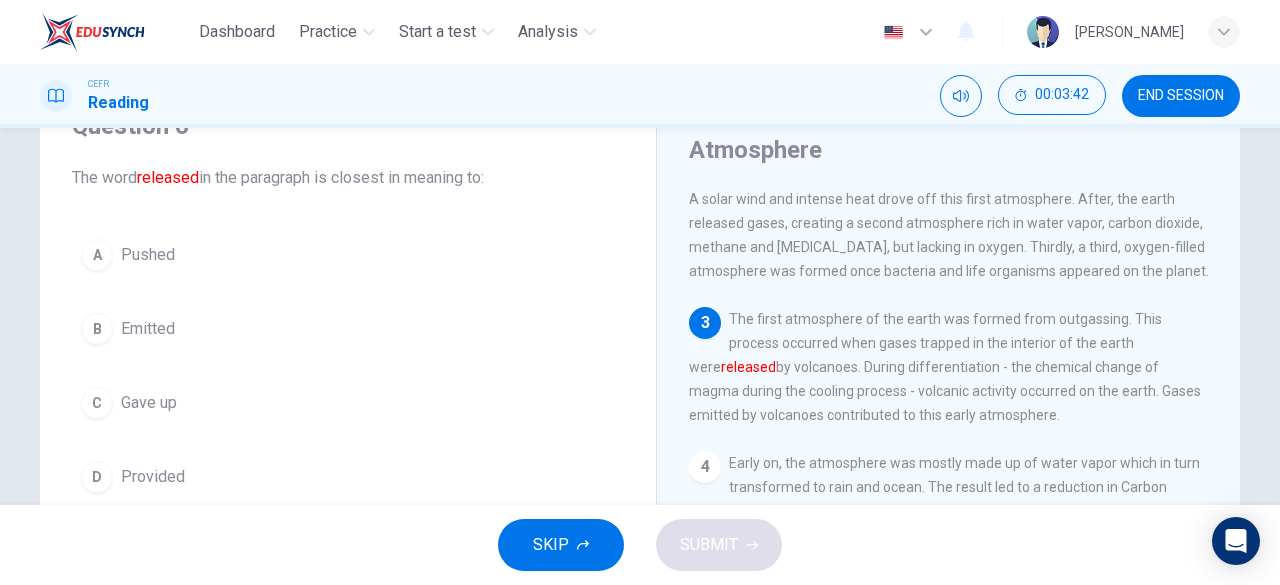 scroll, scrollTop: 196, scrollLeft: 0, axis: vertical 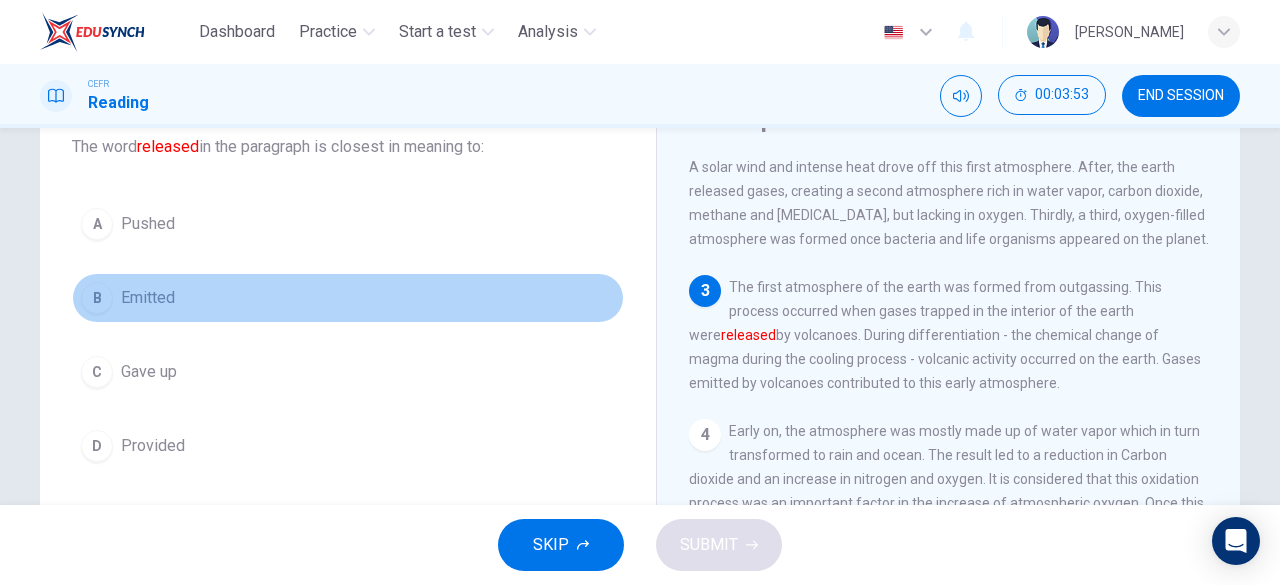click on "B" at bounding box center (97, 298) 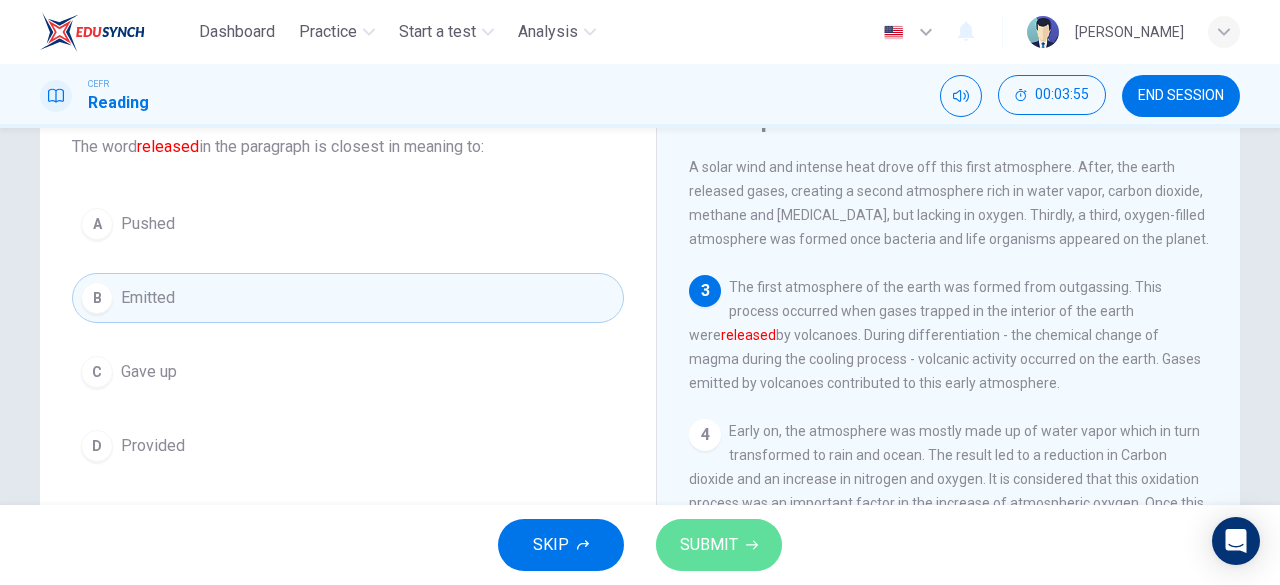 click on "SUBMIT" at bounding box center (709, 545) 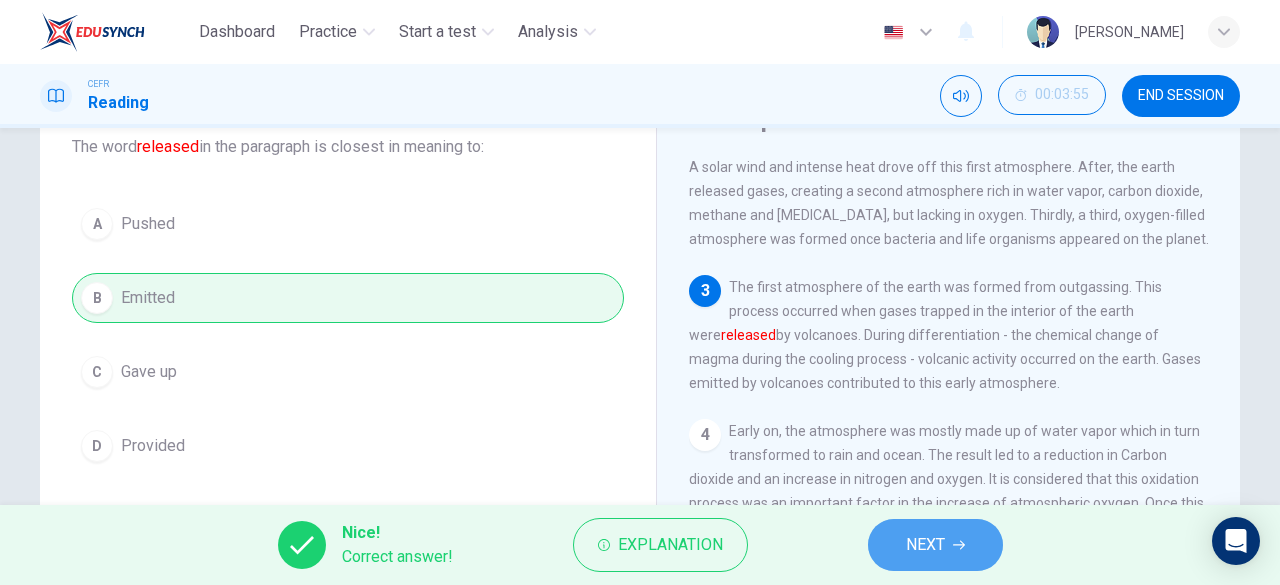 click on "NEXT" at bounding box center [925, 545] 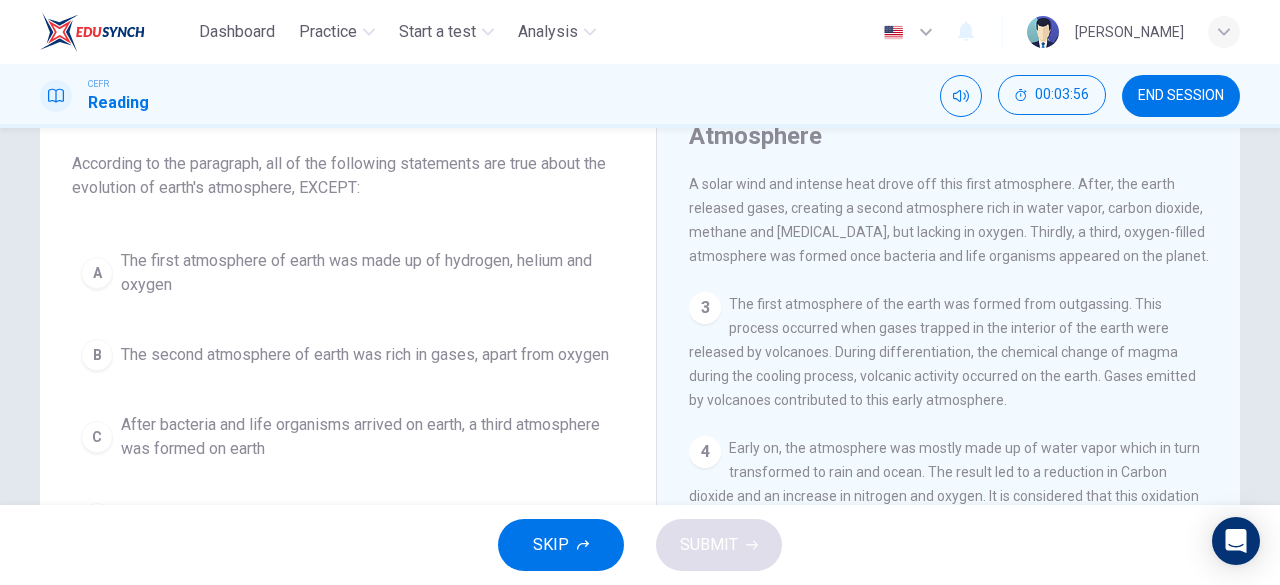 scroll, scrollTop: 113, scrollLeft: 0, axis: vertical 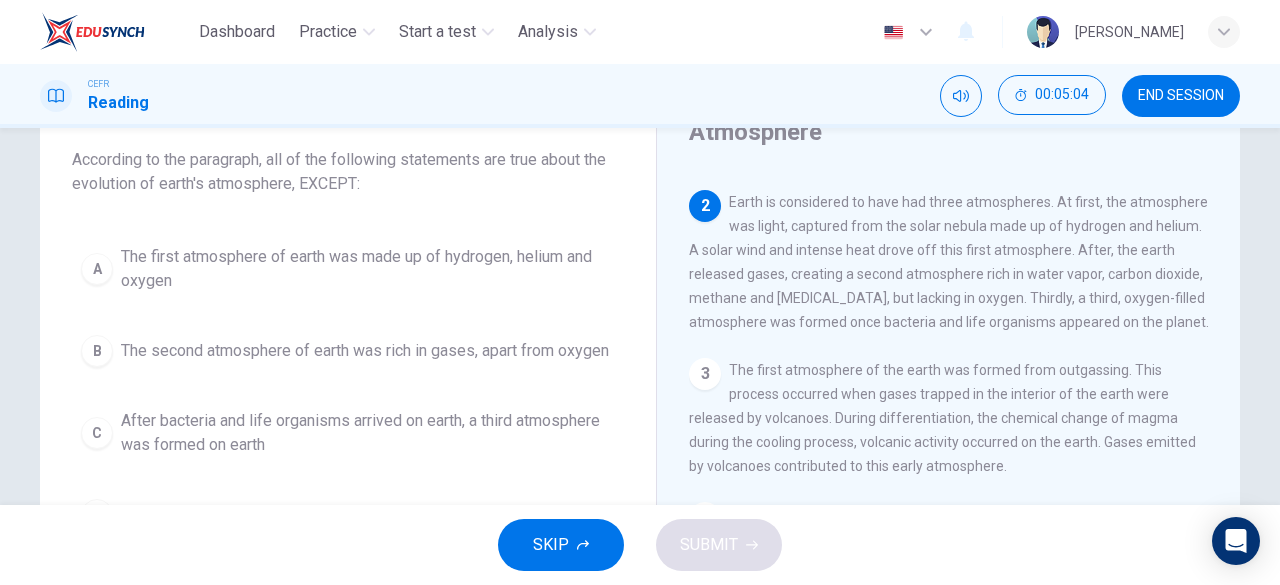 click on "A" at bounding box center [97, 269] 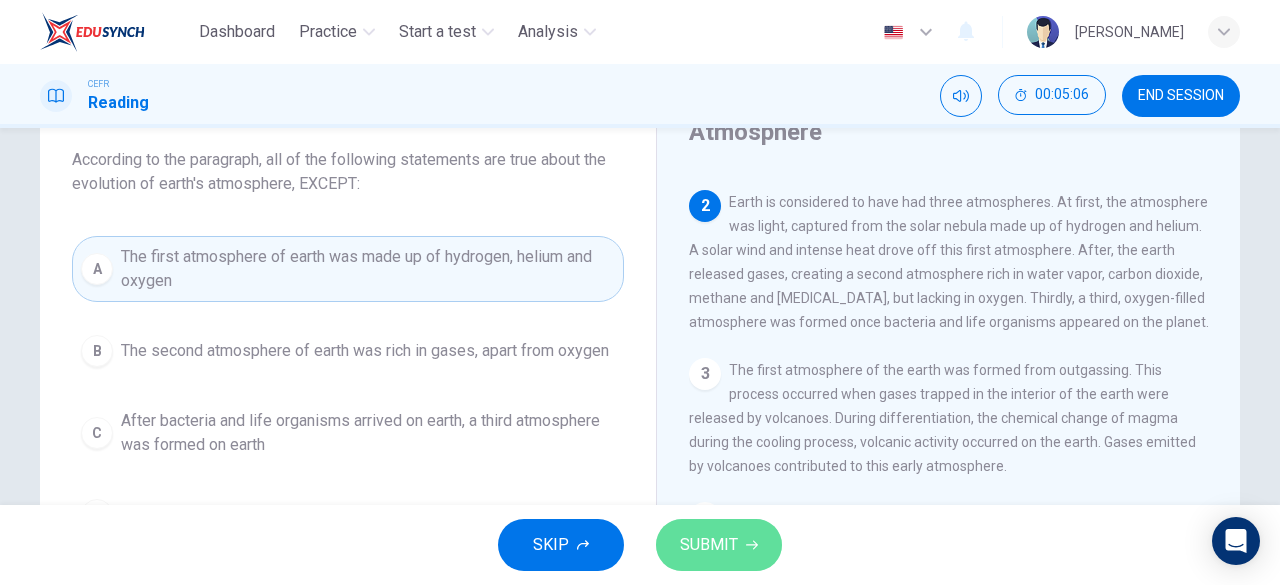 click on "SUBMIT" at bounding box center [709, 545] 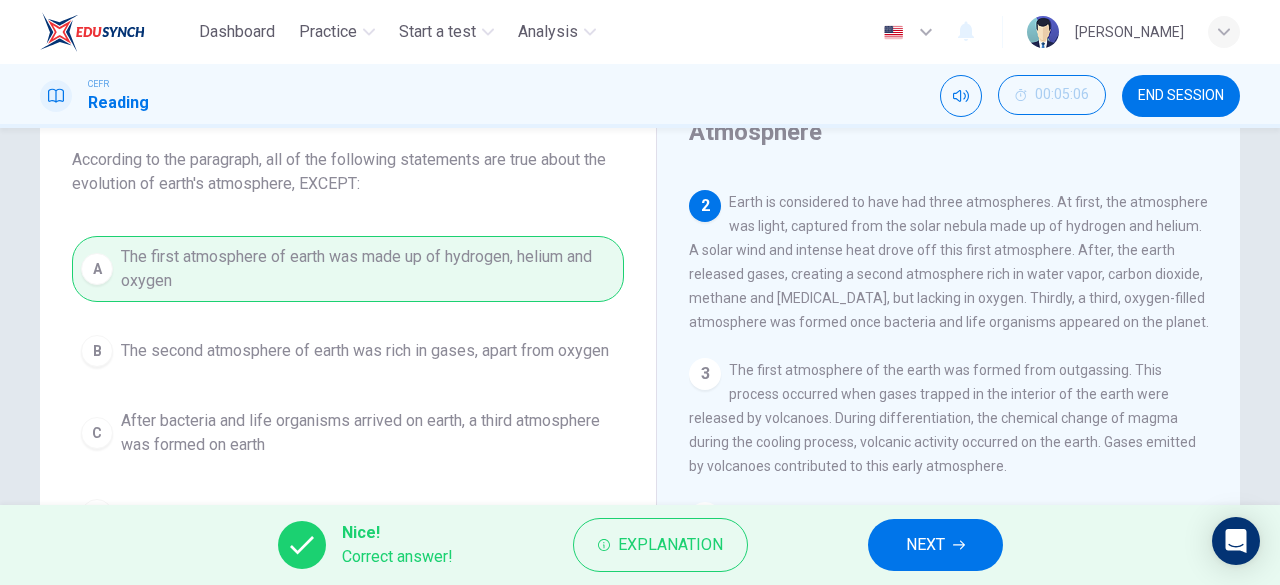 click 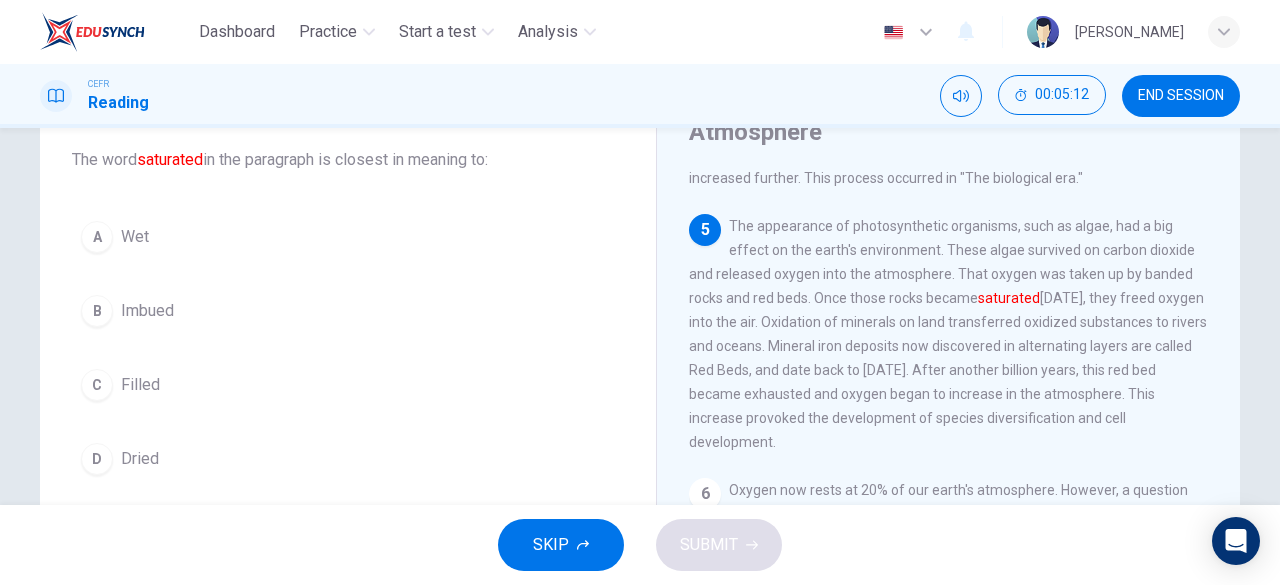 scroll, scrollTop: 631, scrollLeft: 0, axis: vertical 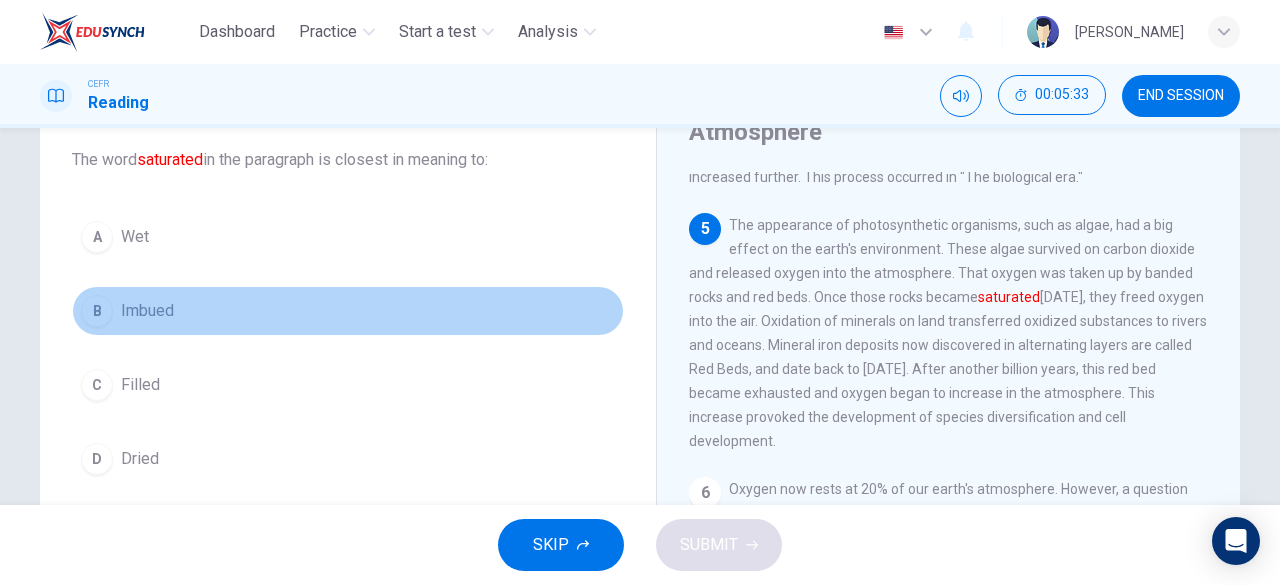 click on "B" at bounding box center (97, 311) 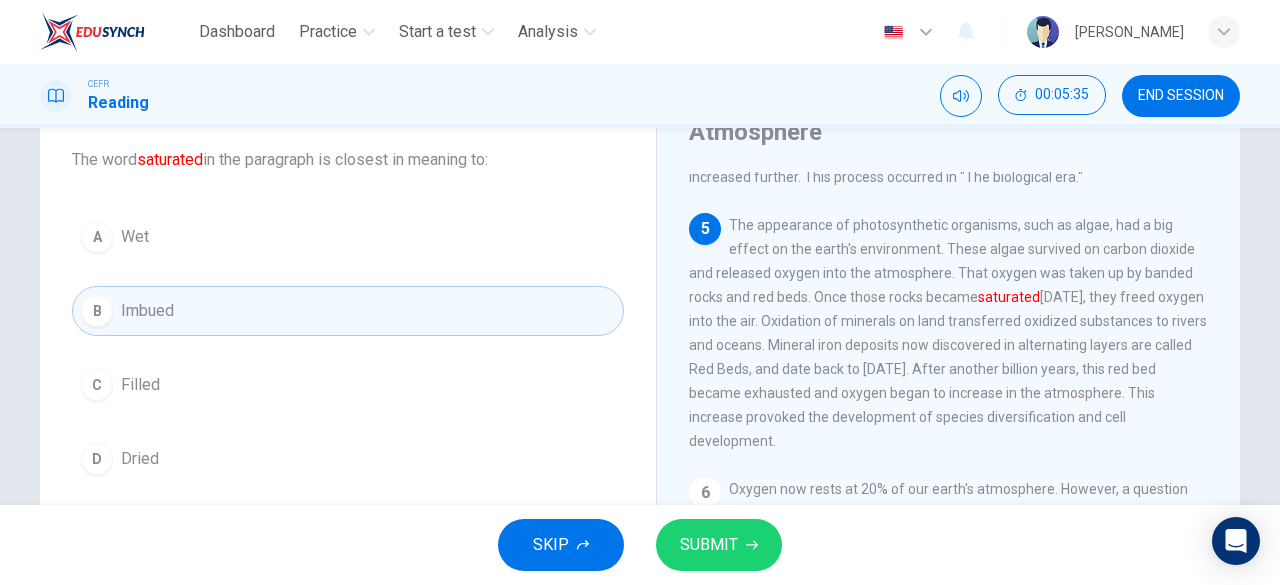 click on "SUBMIT" at bounding box center [709, 545] 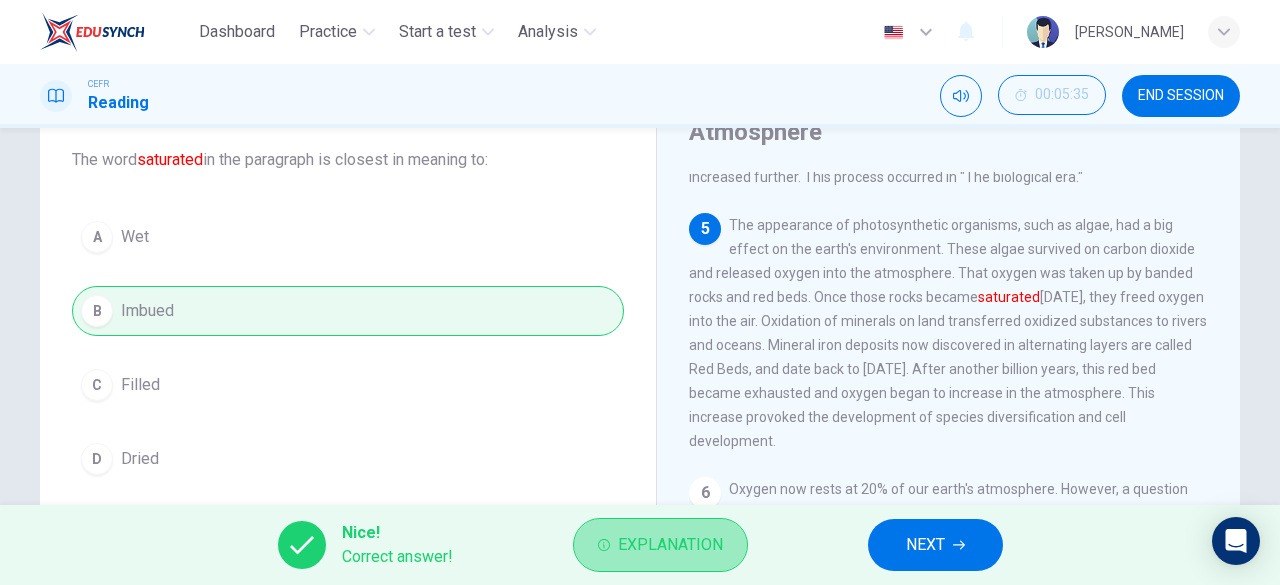 click on "Explanation" at bounding box center (660, 545) 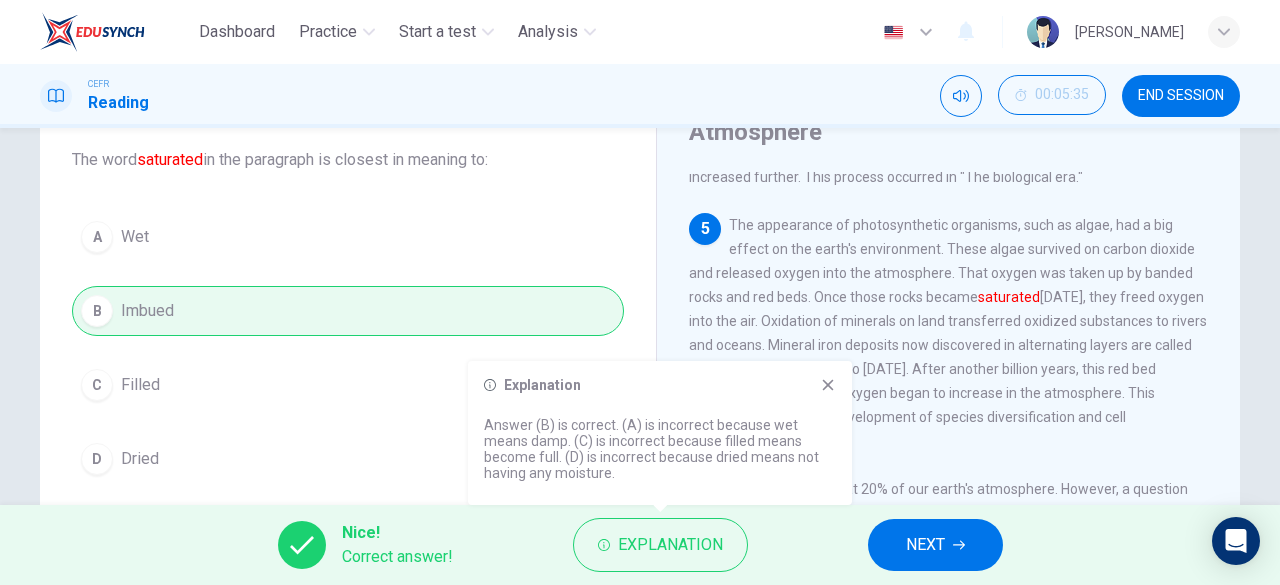 click on "Explanation" at bounding box center (660, 385) 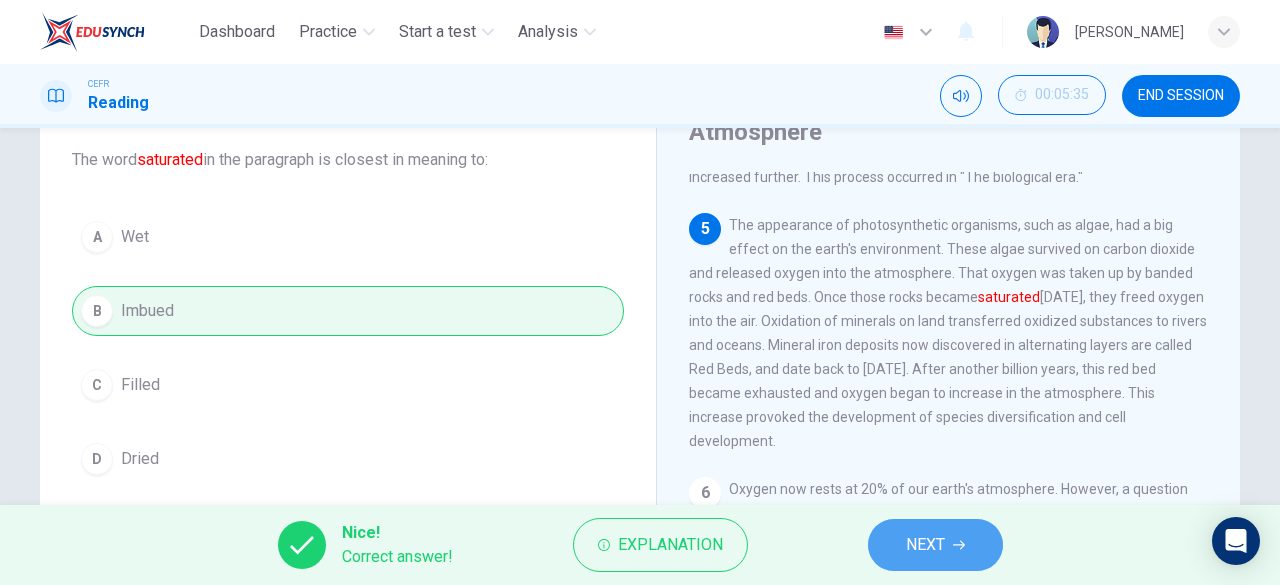 click on "NEXT" at bounding box center [925, 545] 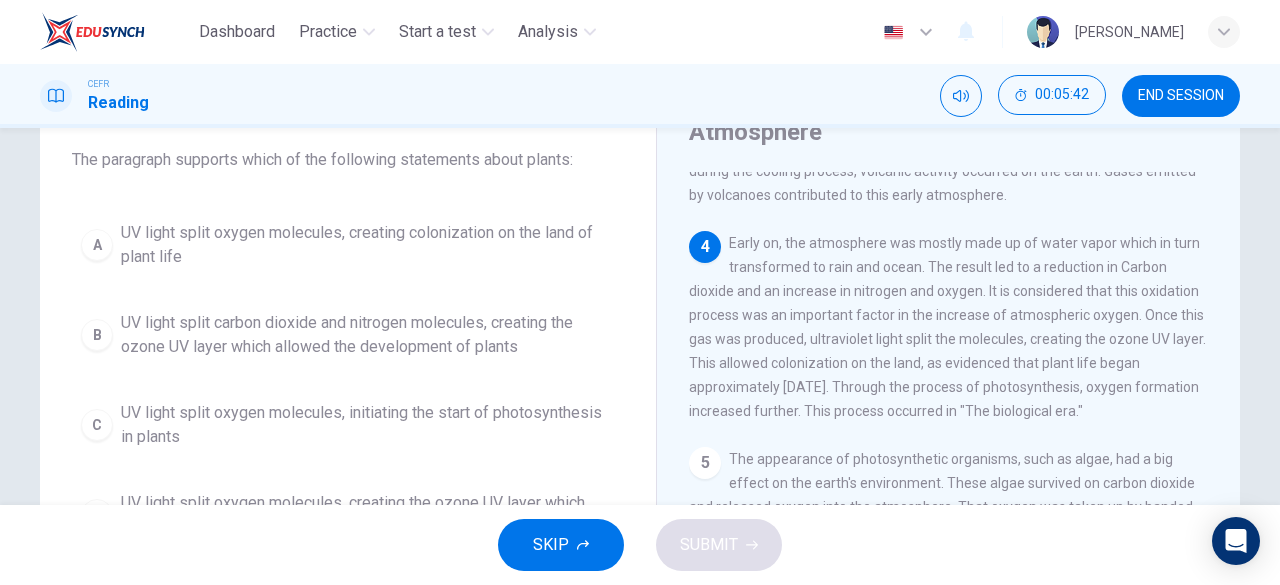 scroll, scrollTop: 419, scrollLeft: 0, axis: vertical 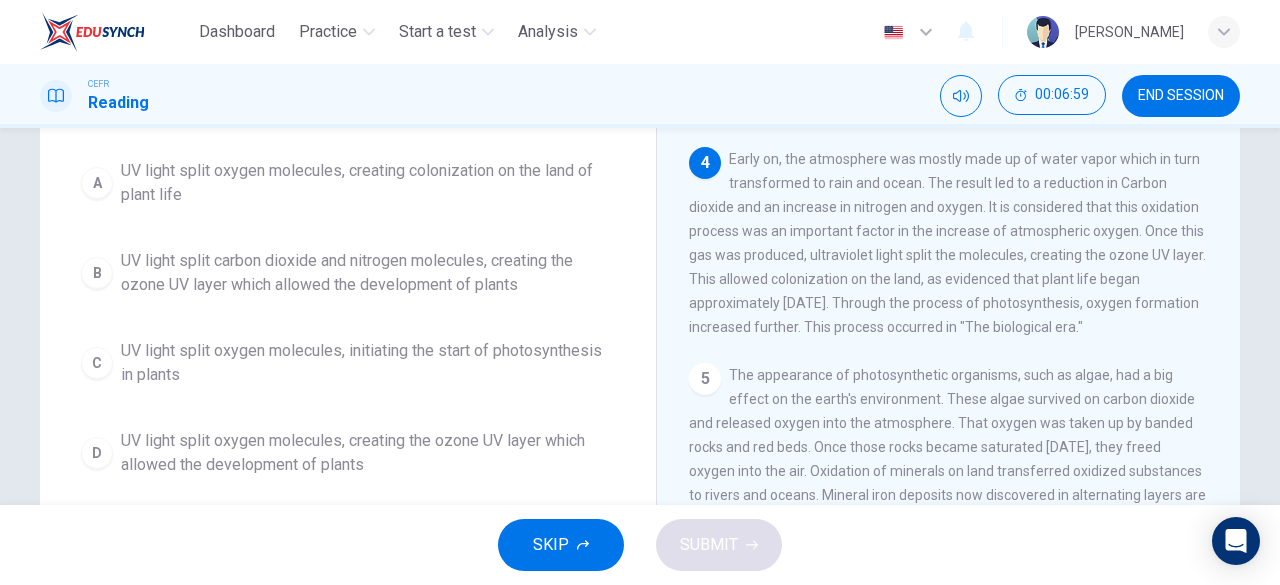 click on "D" at bounding box center [97, 453] 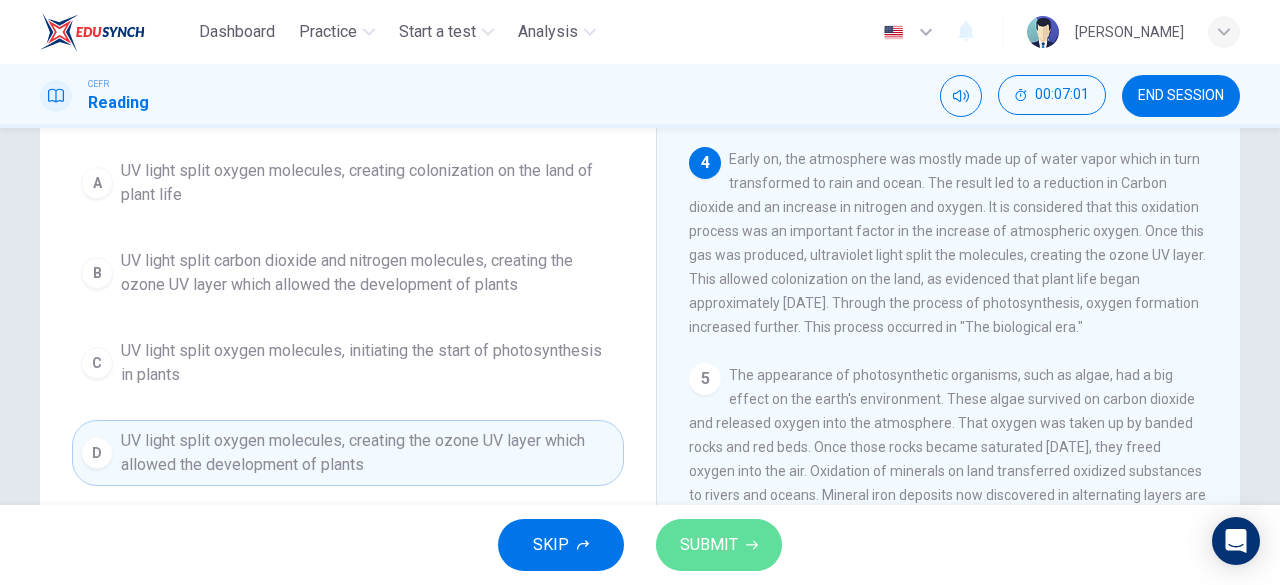 click on "SUBMIT" at bounding box center (719, 545) 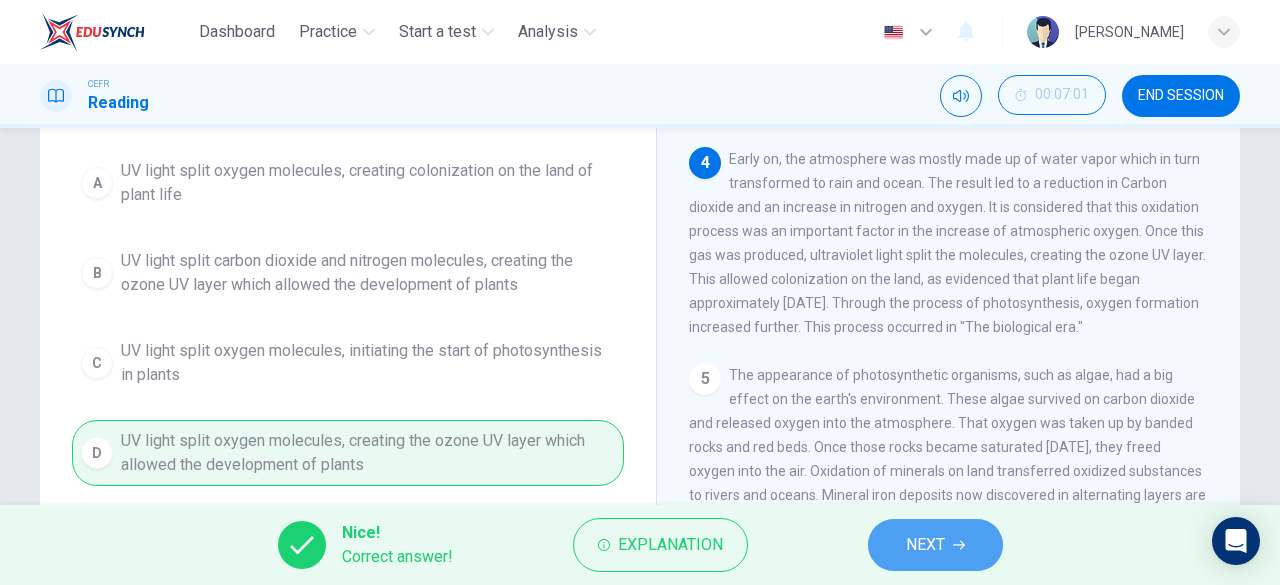 click on "NEXT" at bounding box center (935, 545) 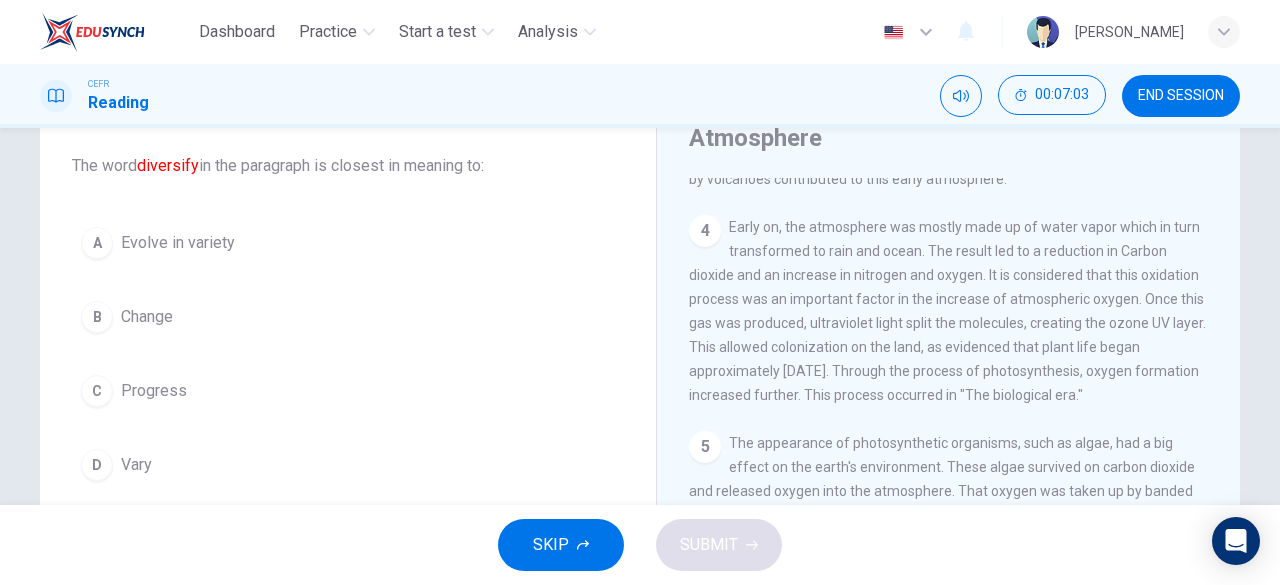 scroll, scrollTop: 110, scrollLeft: 0, axis: vertical 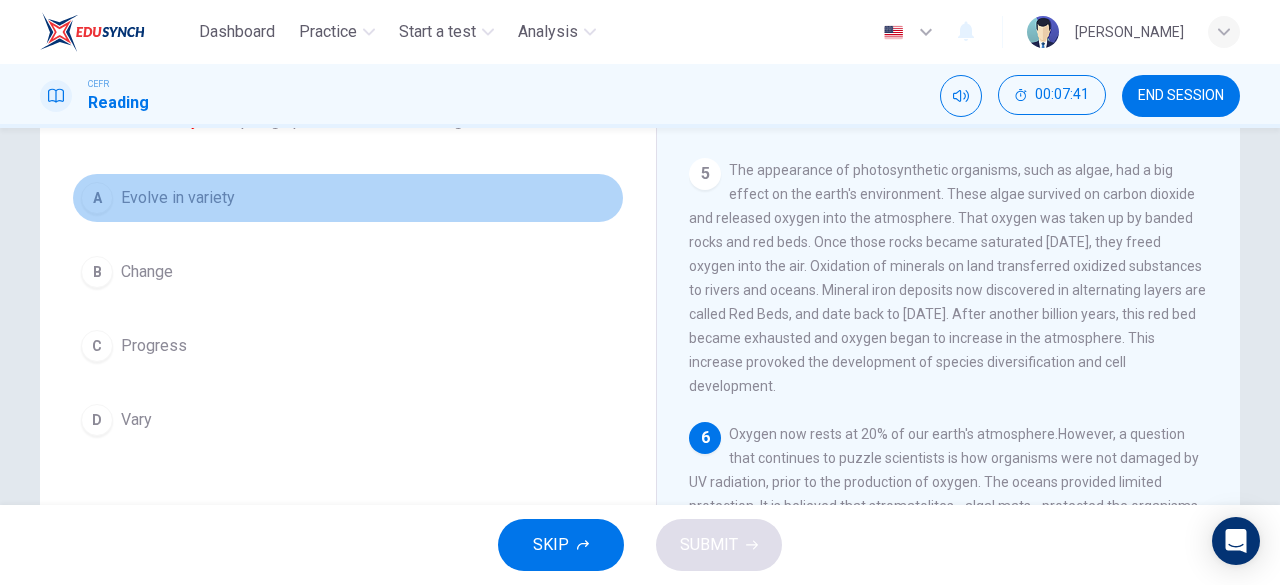 click on "A" at bounding box center (97, 198) 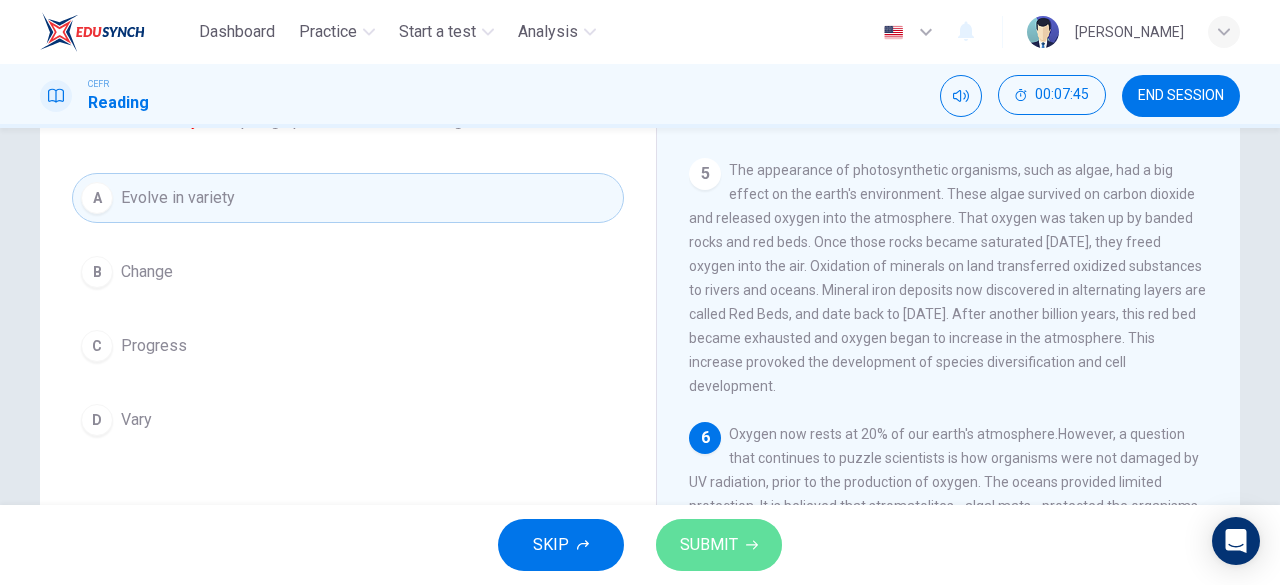 click on "SUBMIT" at bounding box center (709, 545) 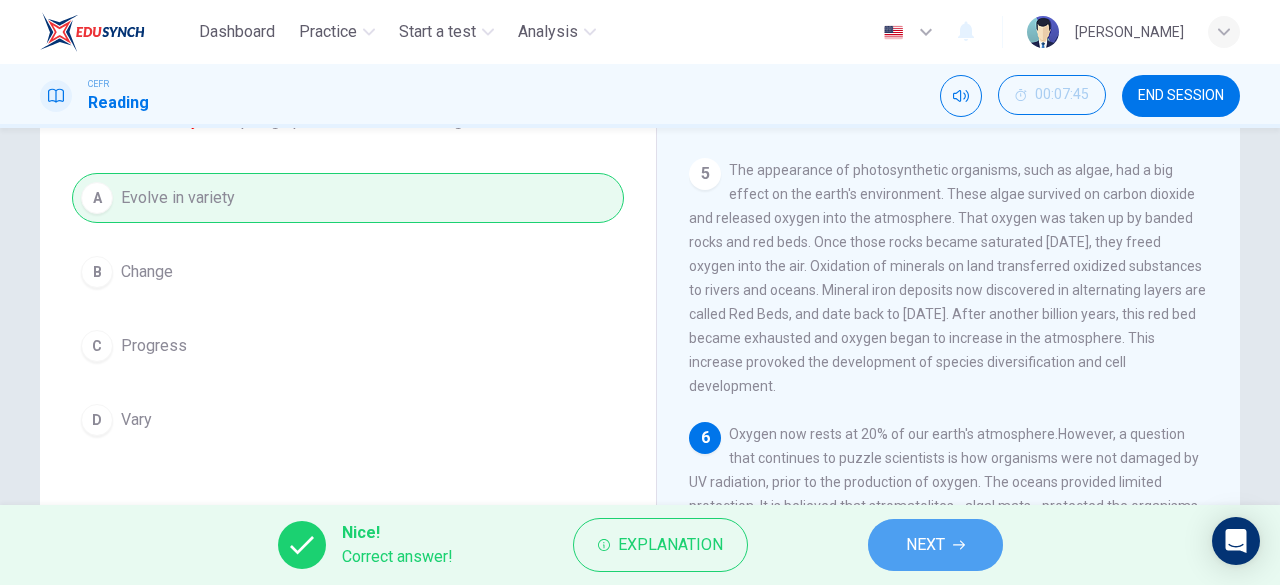 click on "NEXT" at bounding box center (925, 545) 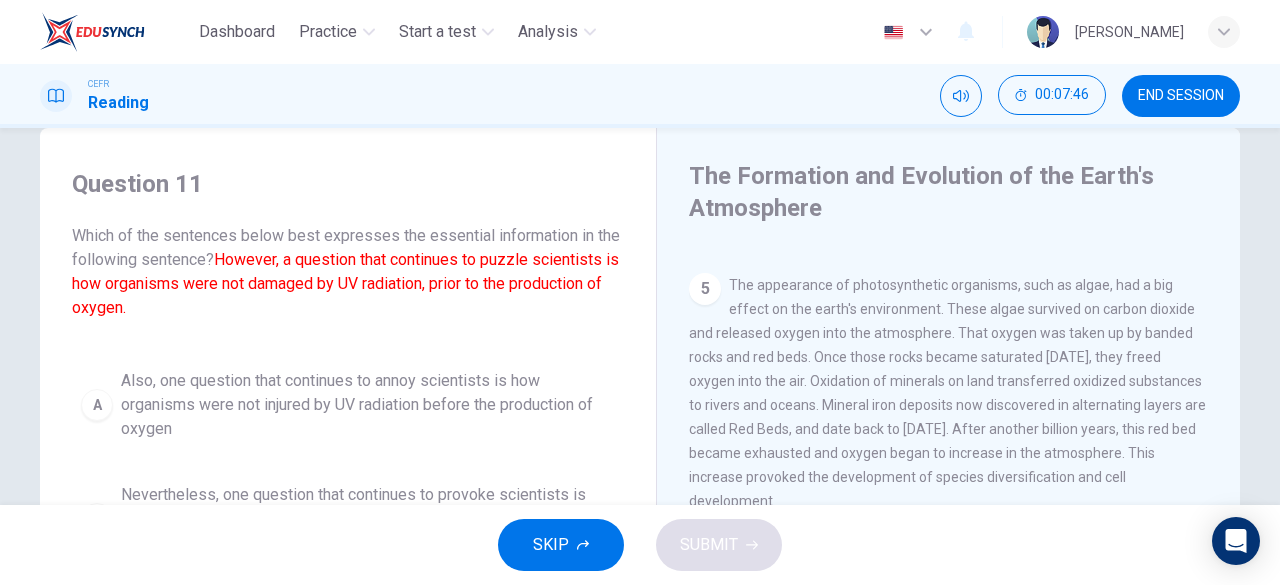 scroll, scrollTop: 28, scrollLeft: 0, axis: vertical 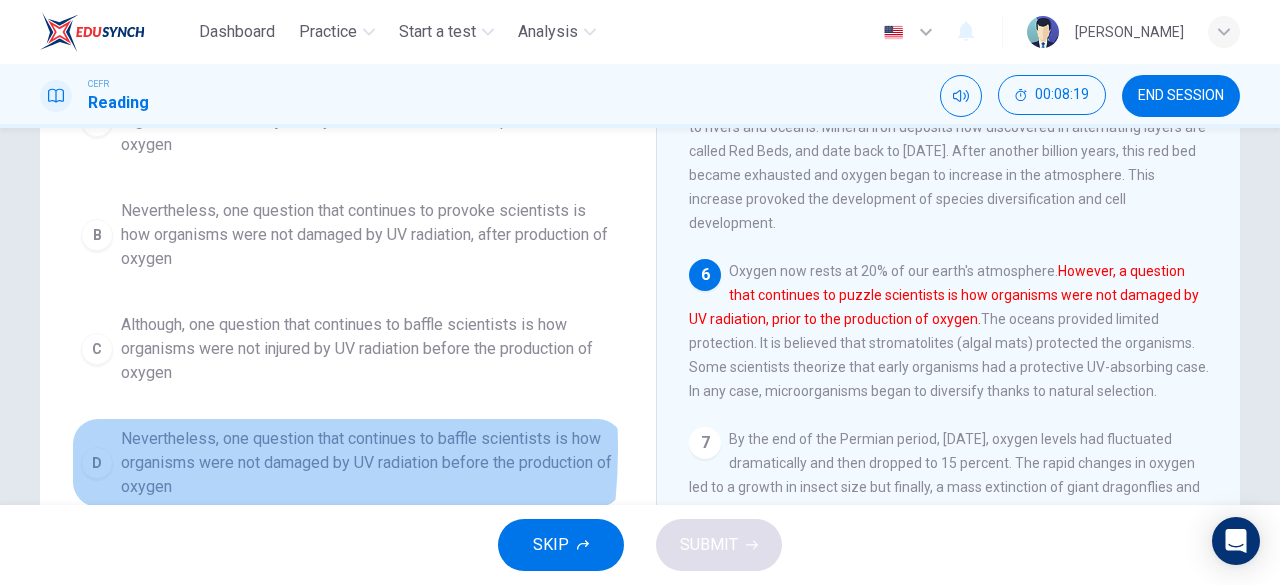 click on "D" at bounding box center [97, 463] 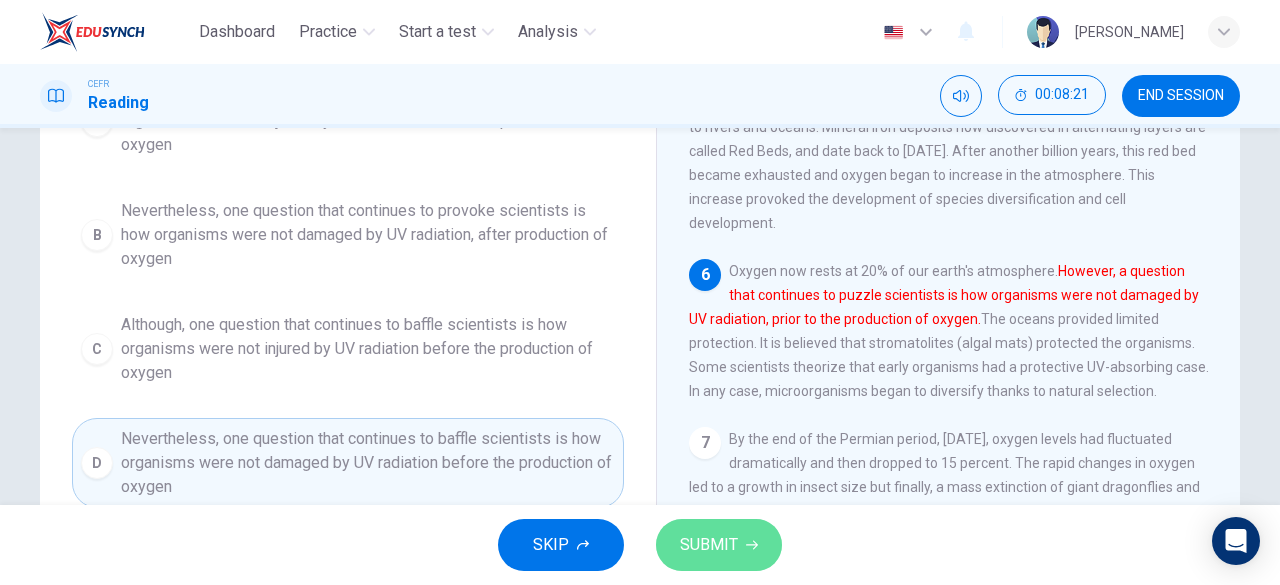 click on "SUBMIT" at bounding box center [719, 545] 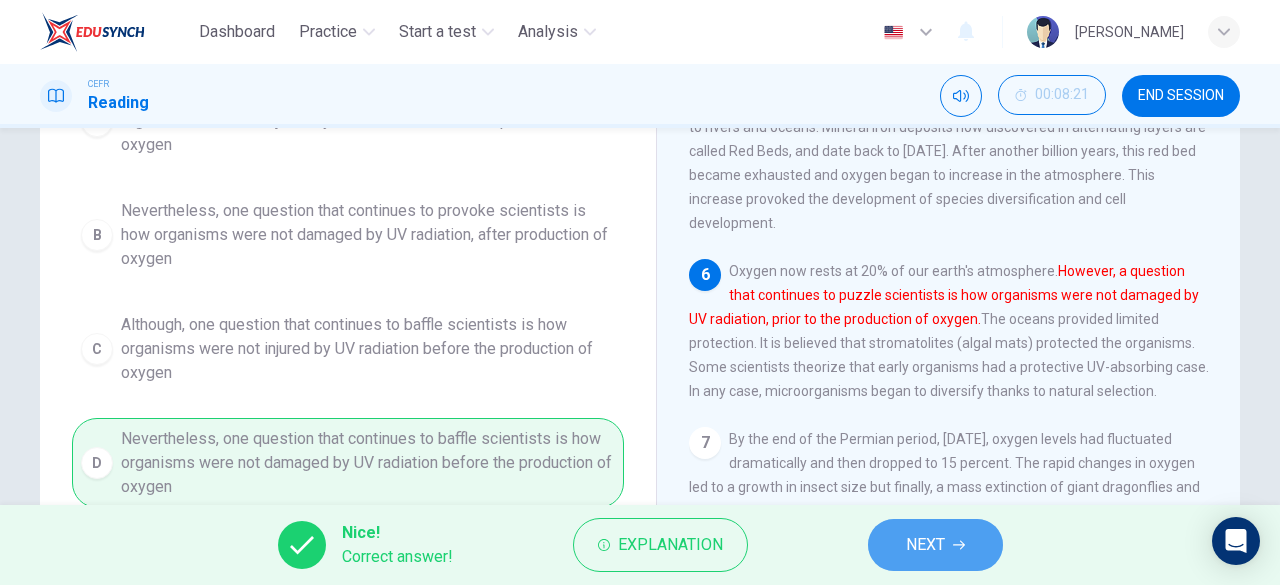 click on "NEXT" at bounding box center [925, 545] 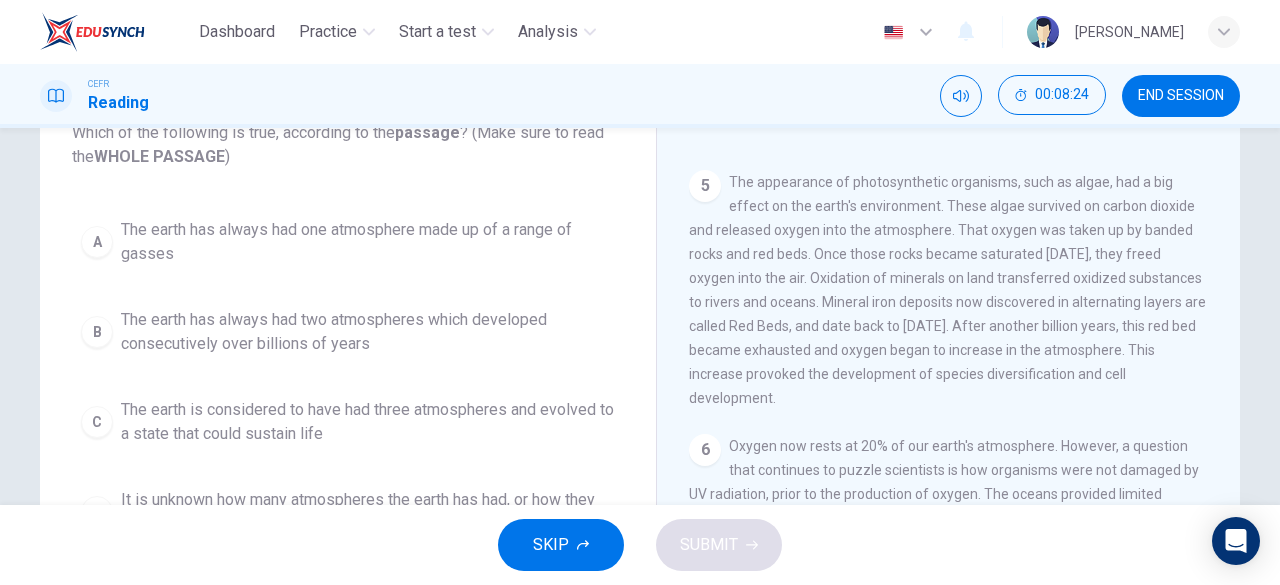 scroll, scrollTop: 209, scrollLeft: 0, axis: vertical 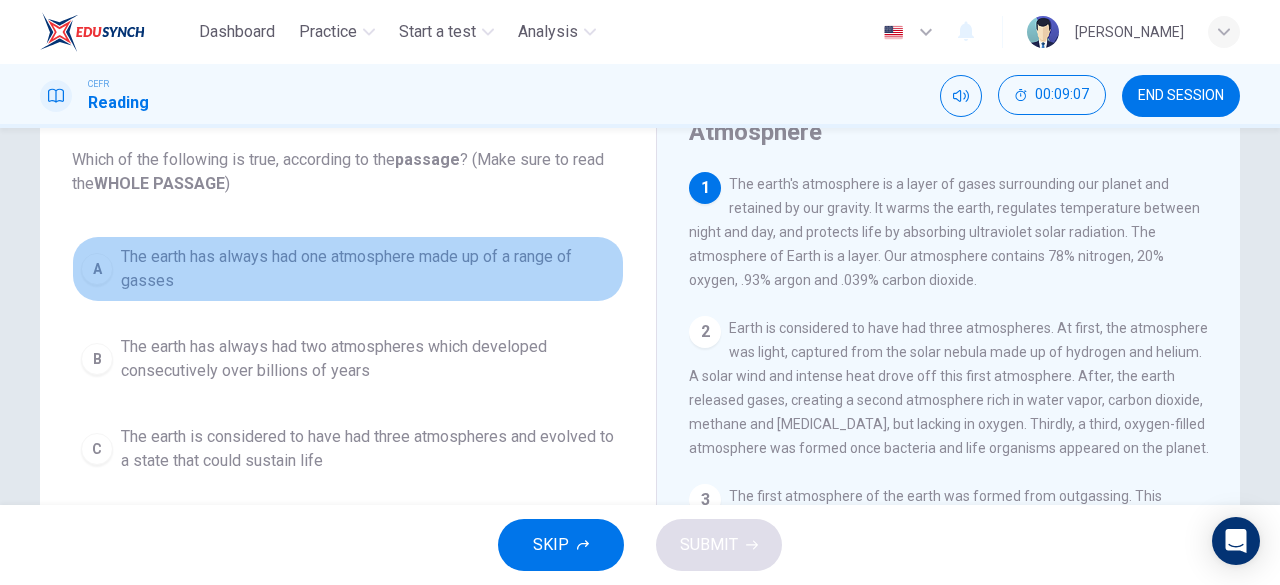 click on "A" at bounding box center (97, 269) 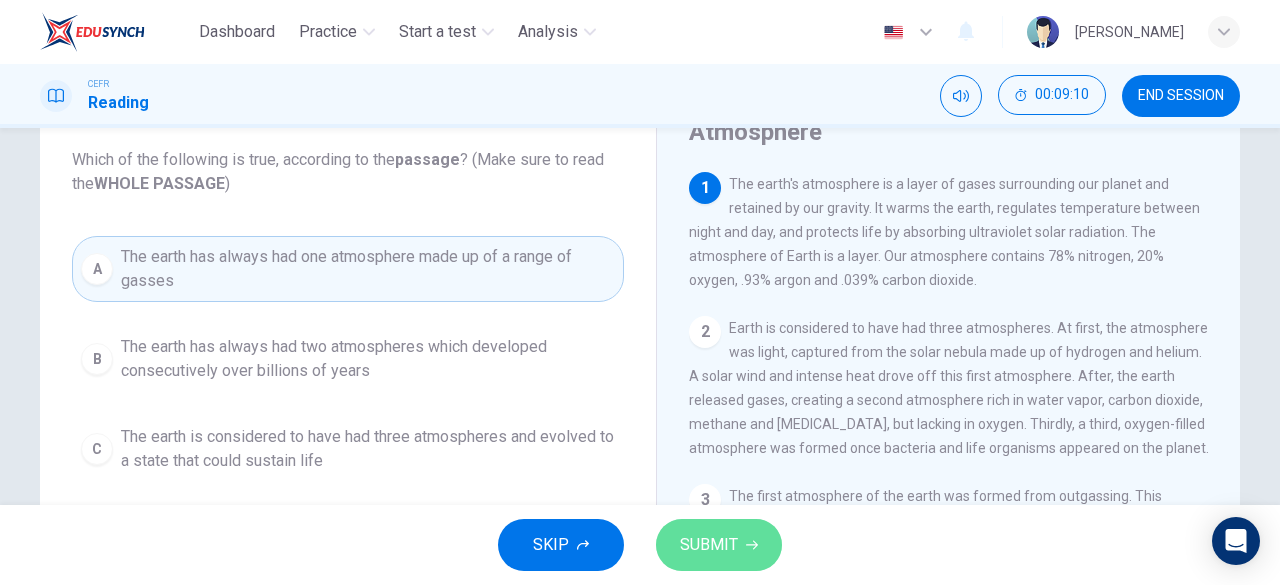 click on "SUBMIT" at bounding box center [709, 545] 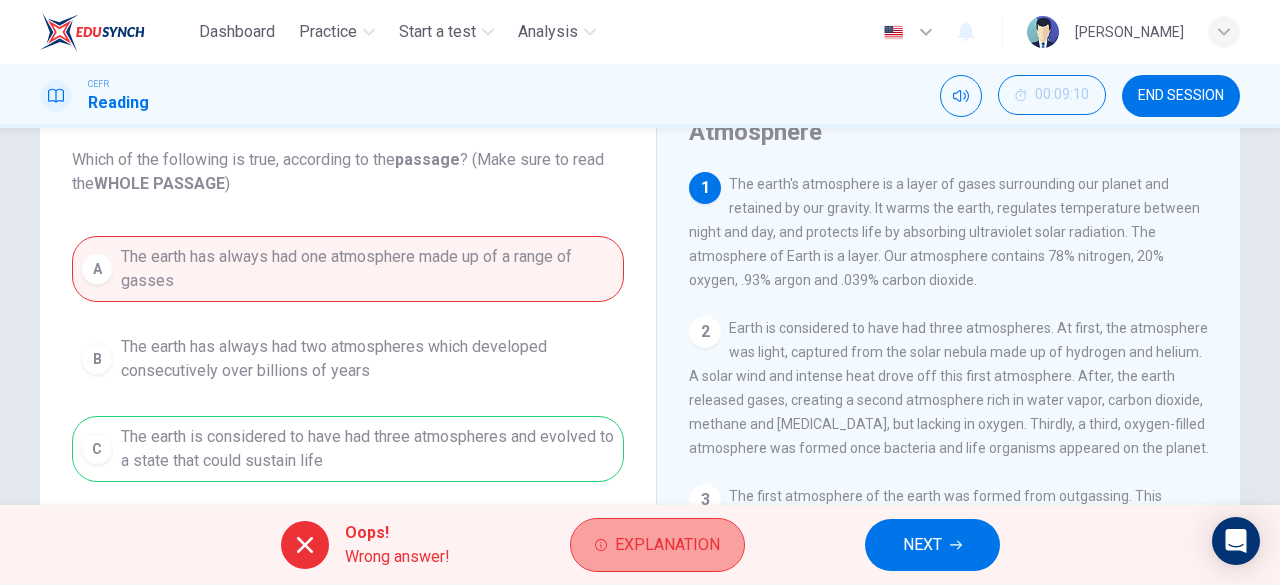 click on "Explanation" at bounding box center (657, 545) 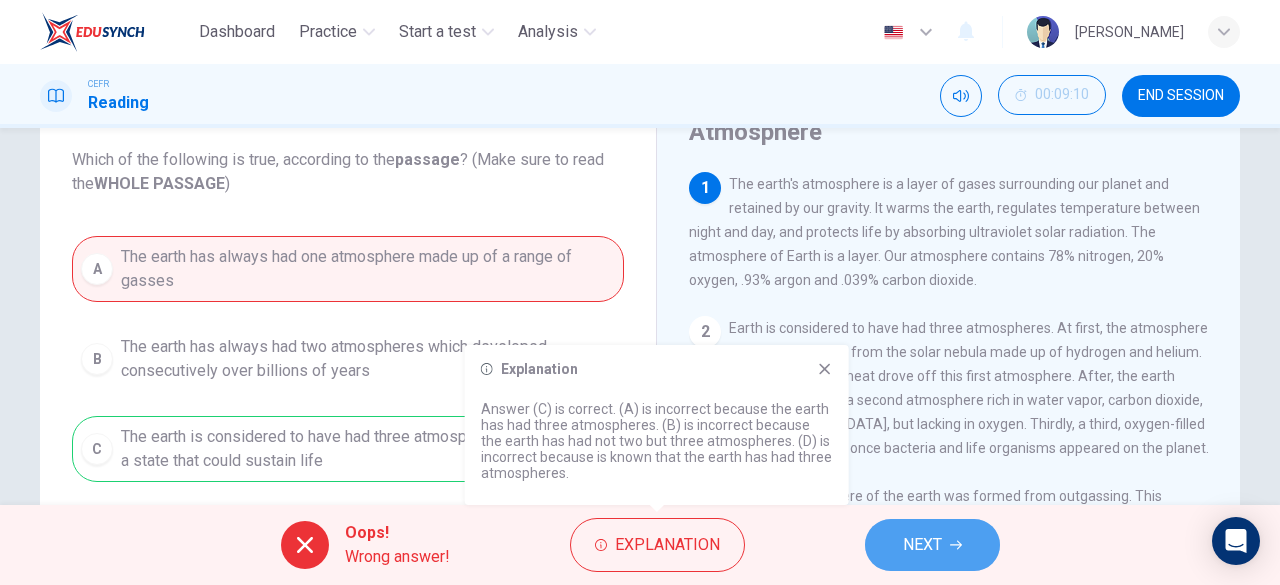 click on "NEXT" at bounding box center [932, 545] 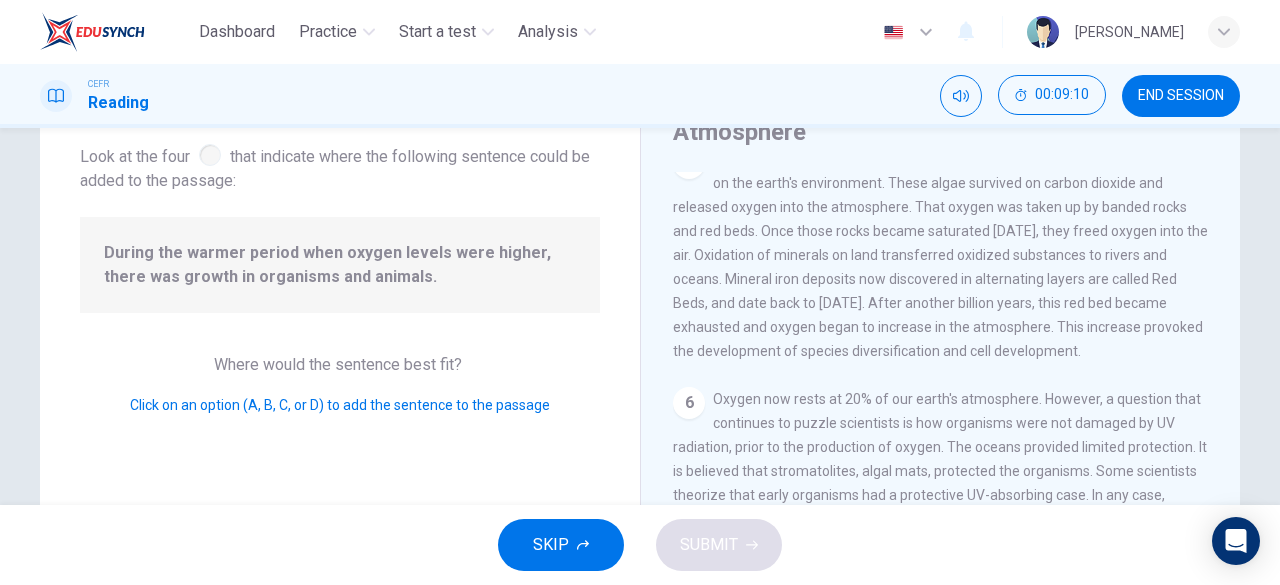scroll, scrollTop: 722, scrollLeft: 0, axis: vertical 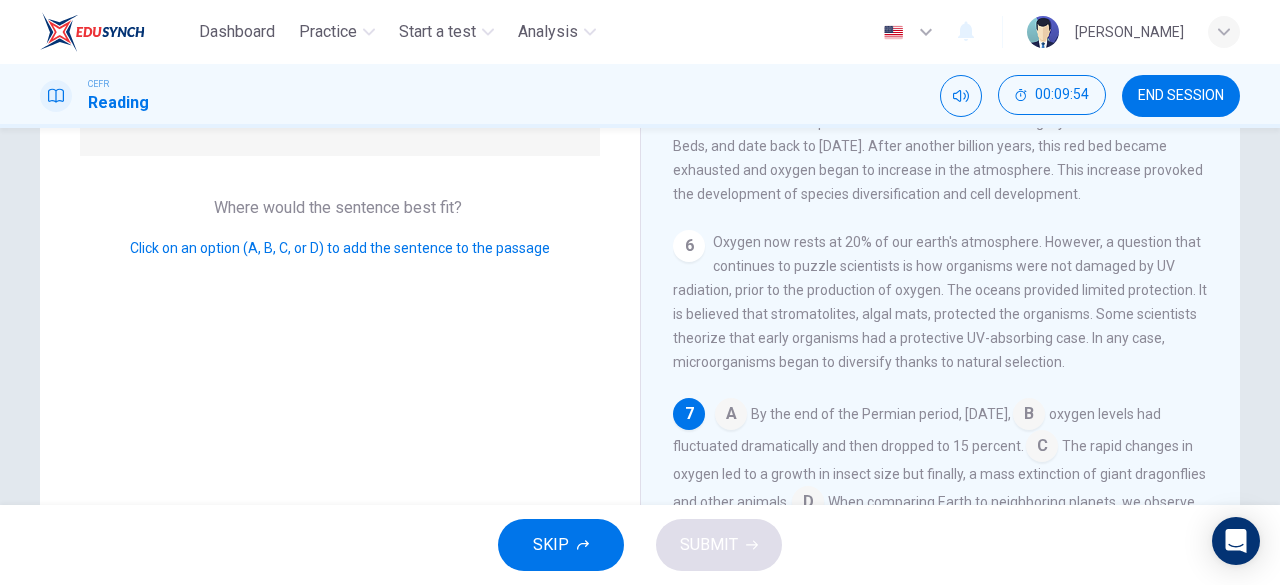 click at bounding box center (1042, 448) 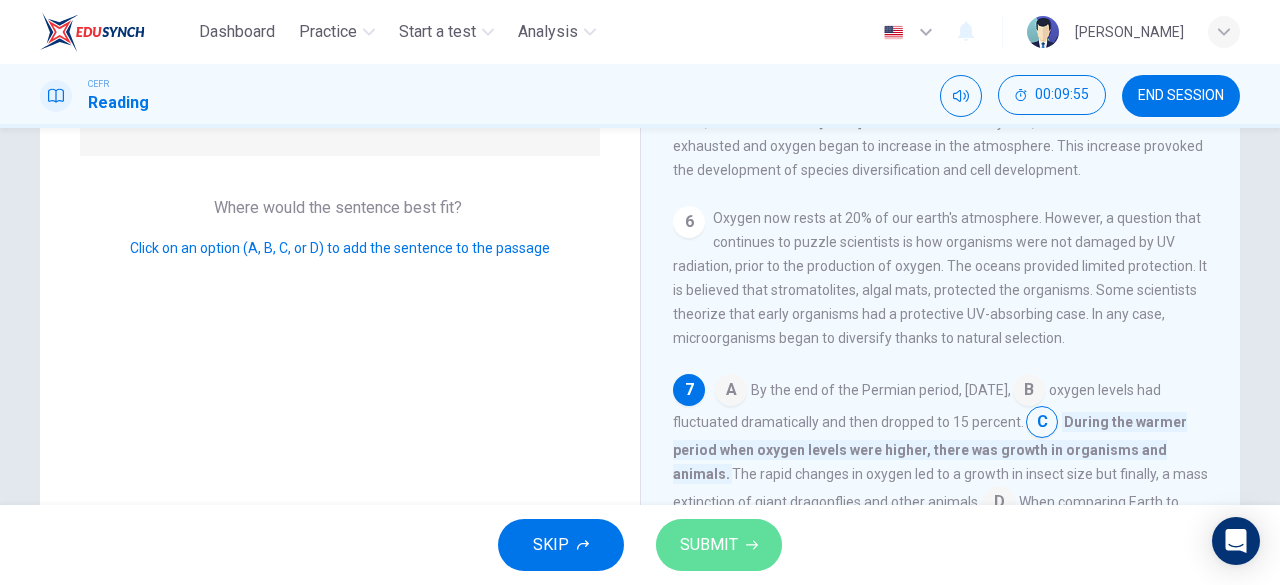 click on "SUBMIT" at bounding box center [709, 545] 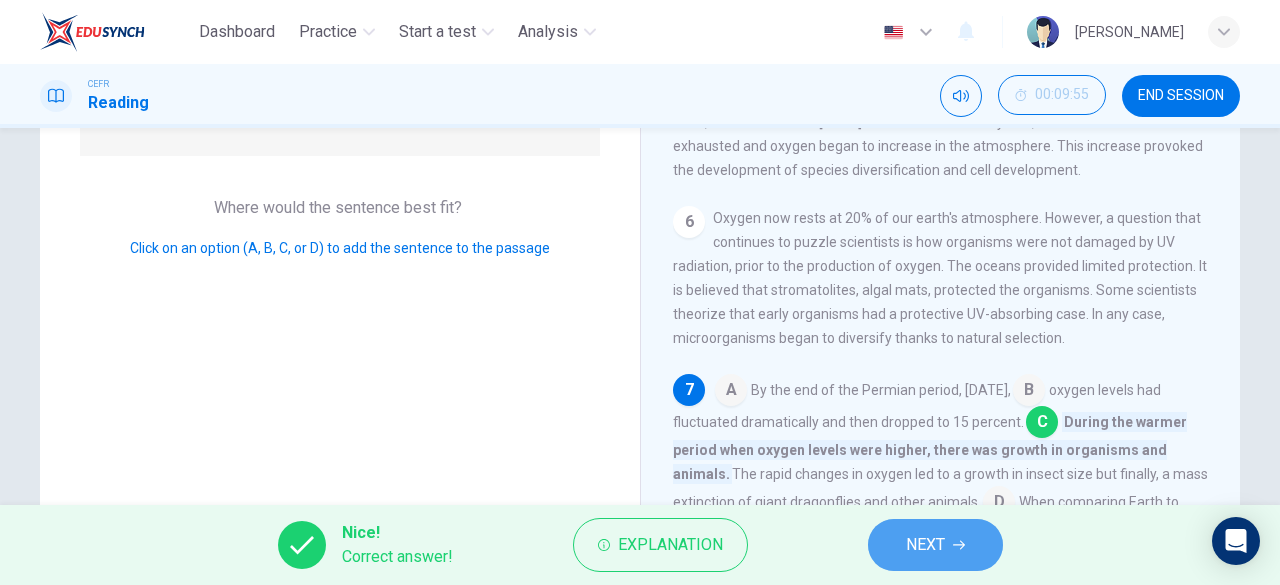click on "NEXT" at bounding box center (925, 545) 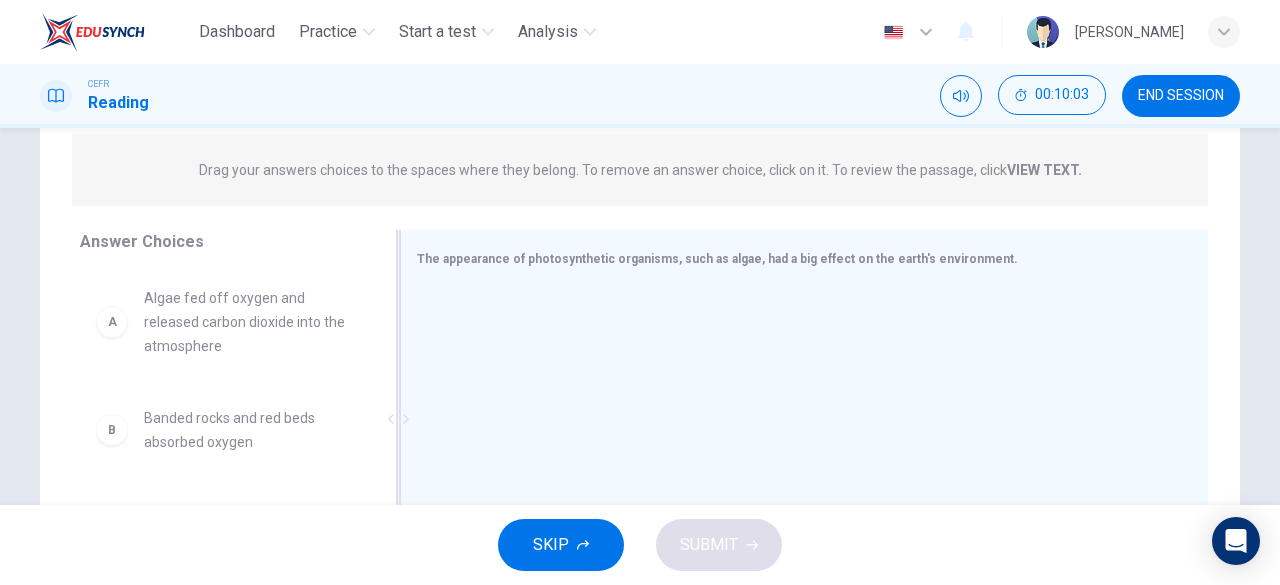 scroll, scrollTop: 242, scrollLeft: 0, axis: vertical 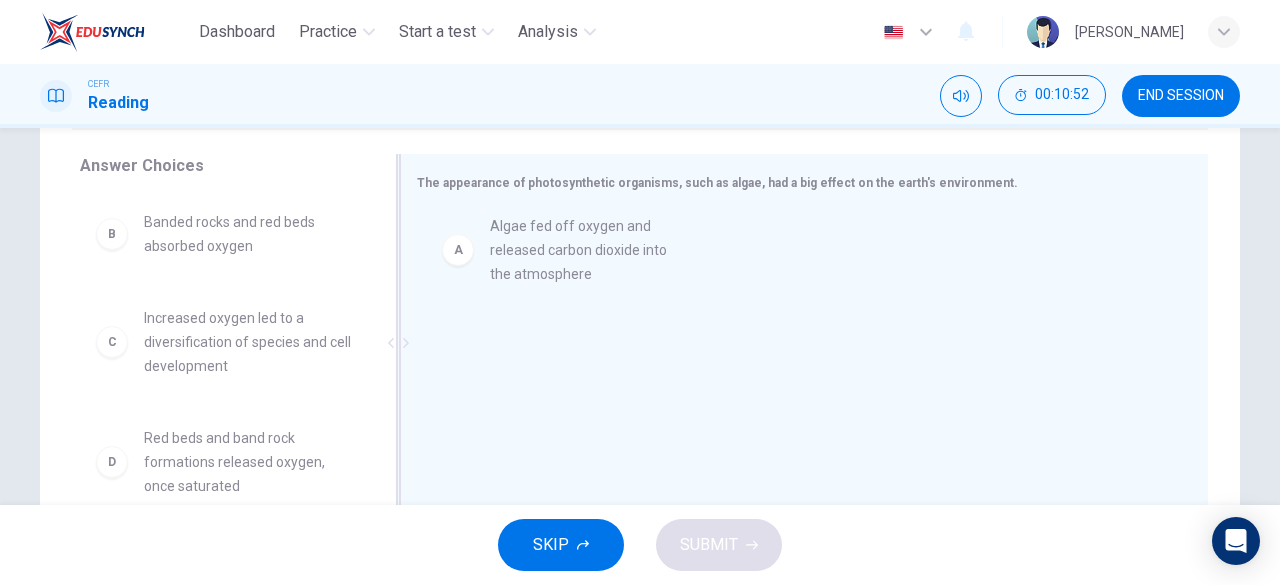 drag, startPoint x: 138, startPoint y: 249, endPoint x: 506, endPoint y: 251, distance: 368.00543 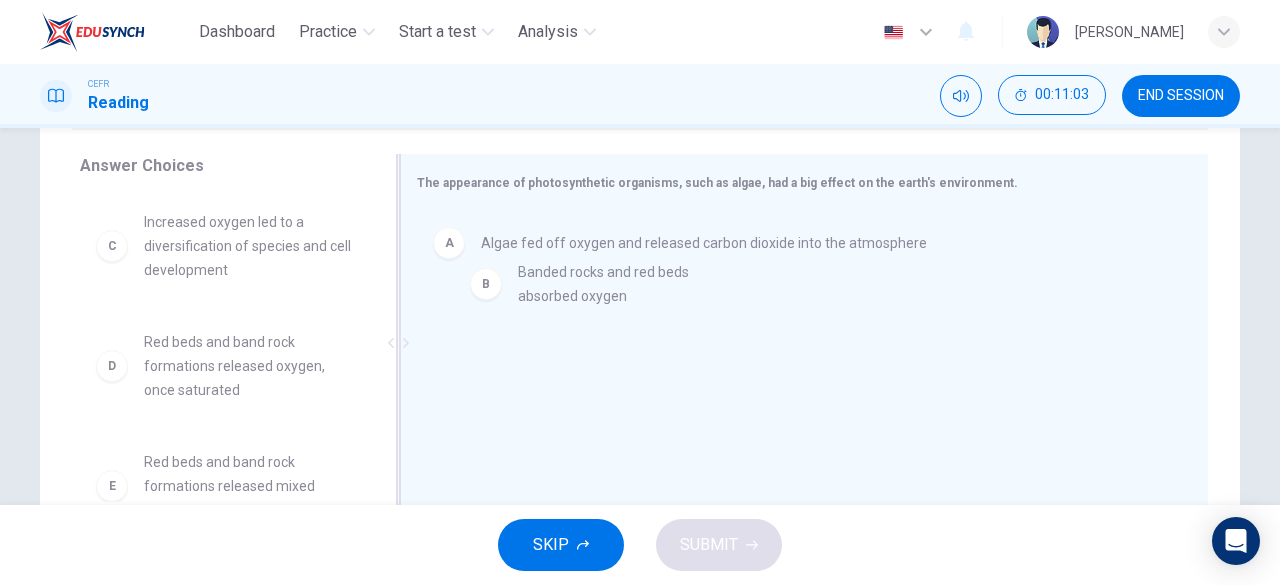 drag, startPoint x: 208, startPoint y: 249, endPoint x: 590, endPoint y: 300, distance: 385.3894 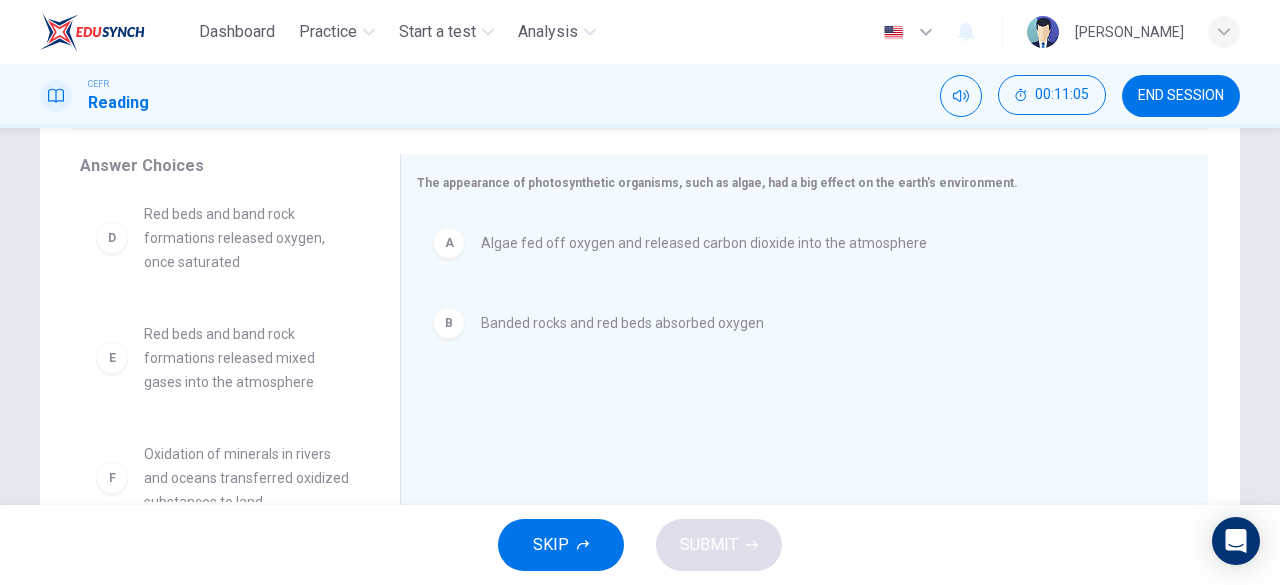 scroll, scrollTop: 129, scrollLeft: 0, axis: vertical 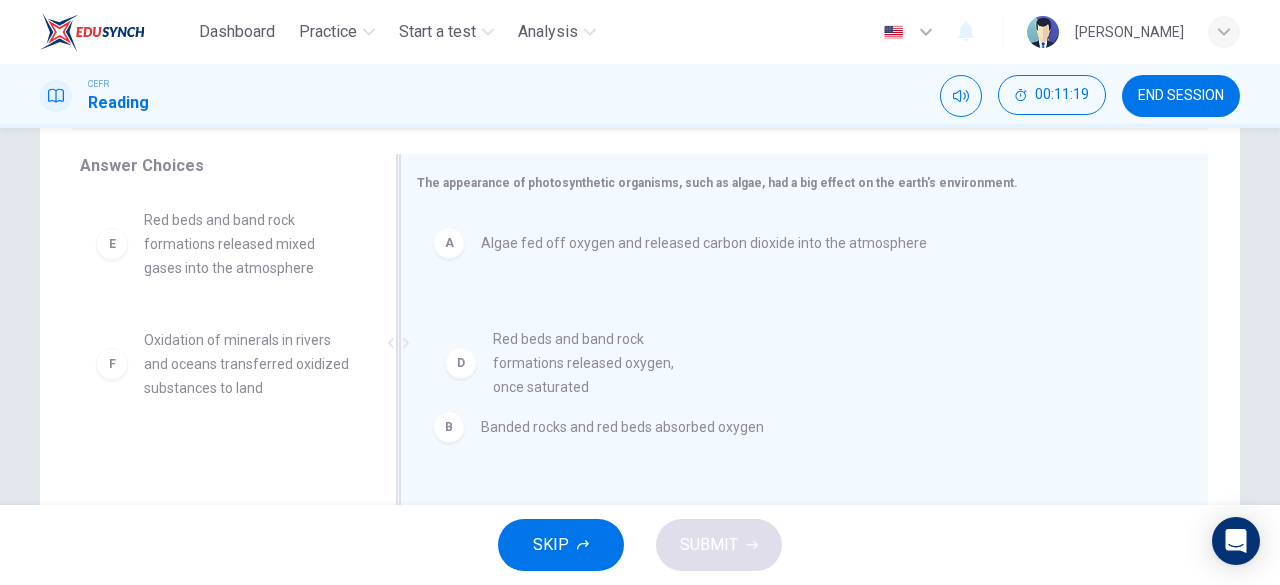 drag, startPoint x: 239, startPoint y: 247, endPoint x: 600, endPoint y: 375, distance: 383.02087 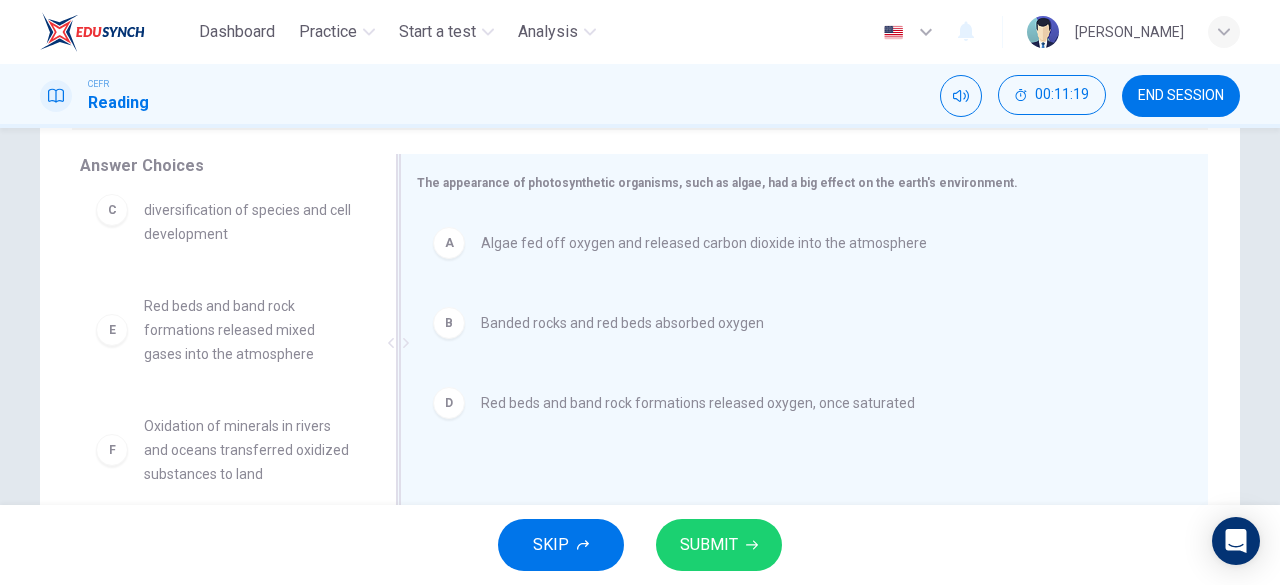 scroll, scrollTop: 36, scrollLeft: 0, axis: vertical 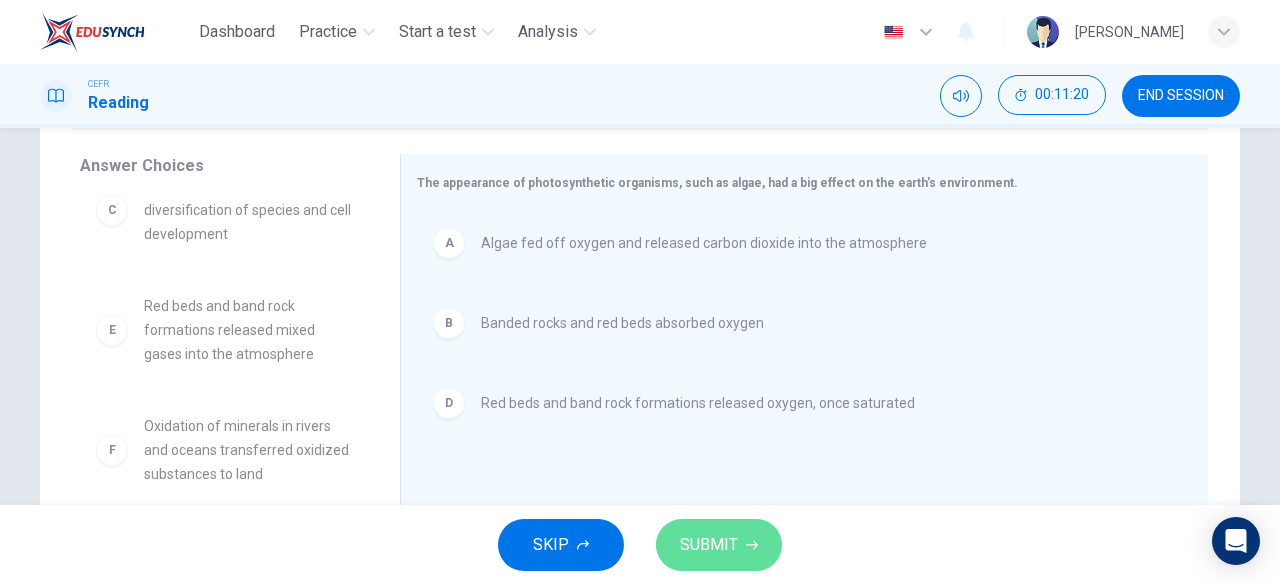 click on "SUBMIT" at bounding box center (709, 545) 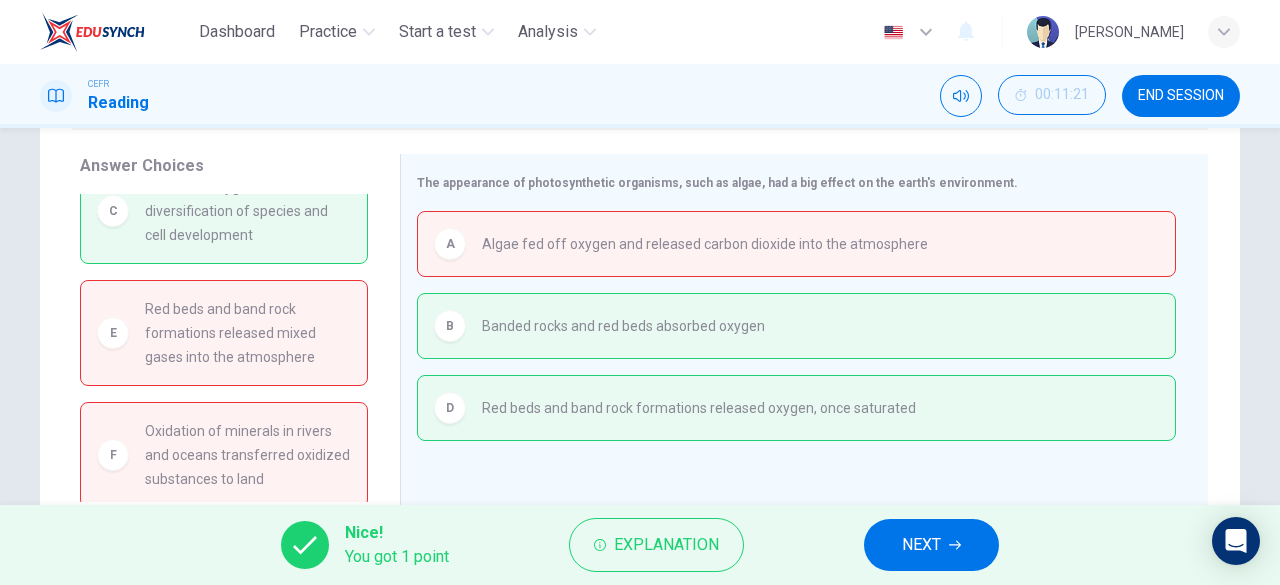 scroll, scrollTop: 0, scrollLeft: 0, axis: both 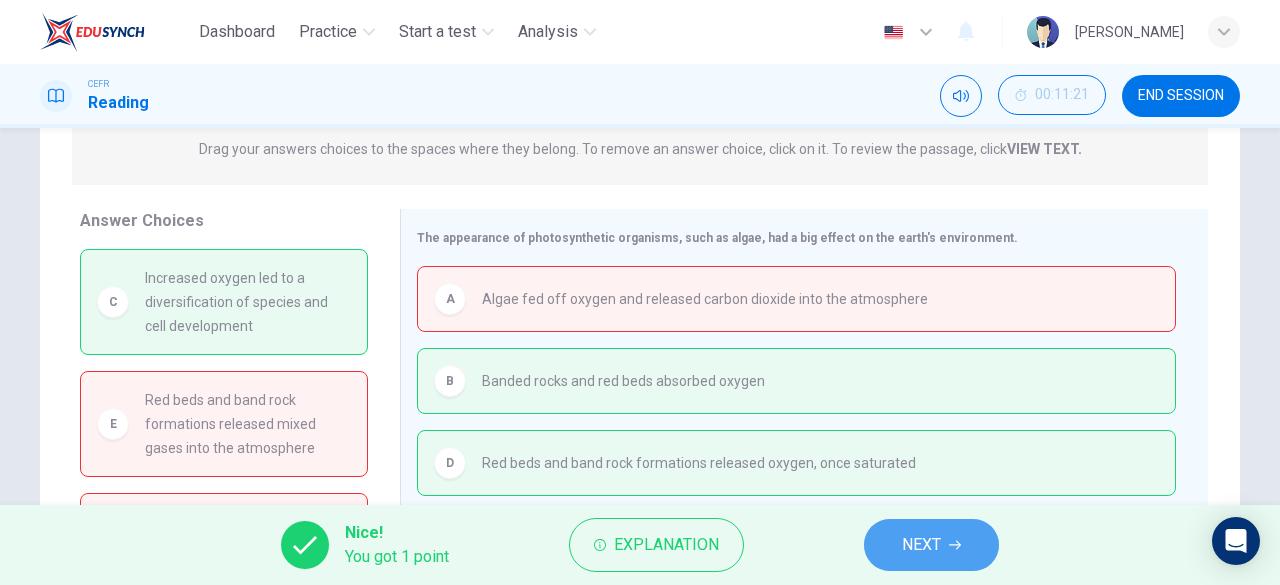 click on "NEXT" at bounding box center (921, 545) 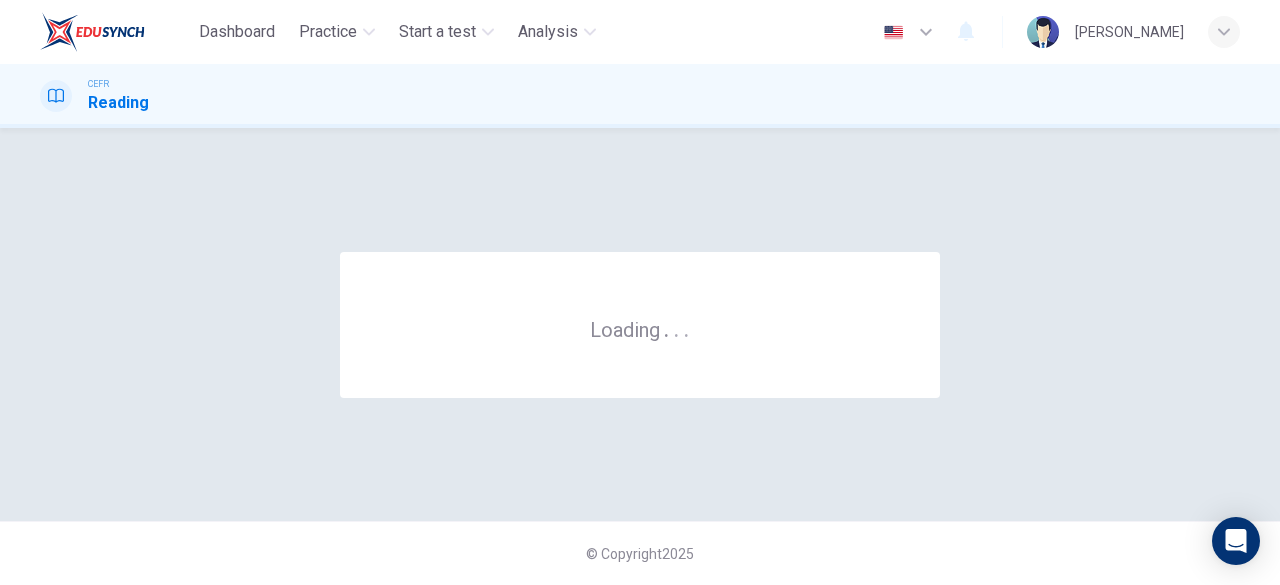 scroll, scrollTop: 0, scrollLeft: 0, axis: both 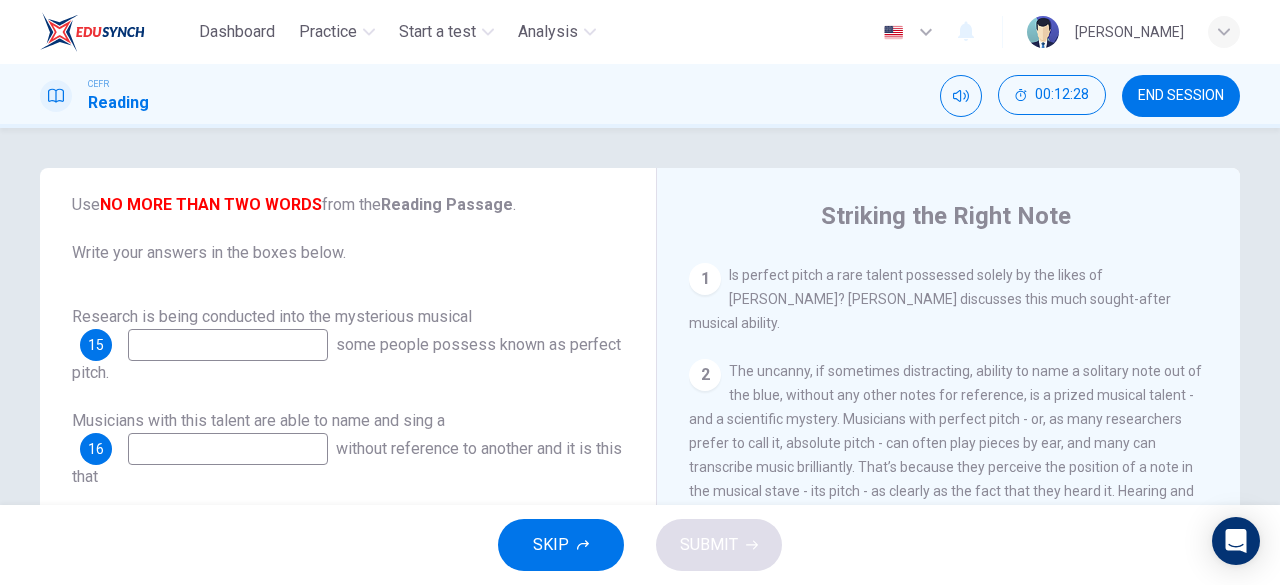 click at bounding box center (228, 345) 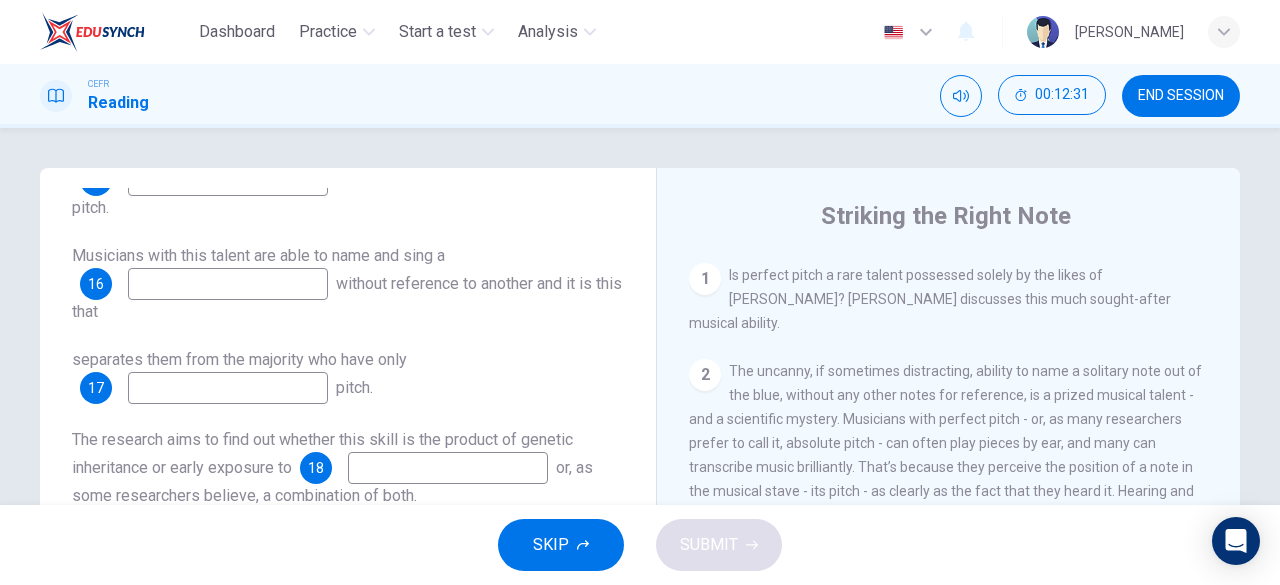 scroll, scrollTop: 285, scrollLeft: 0, axis: vertical 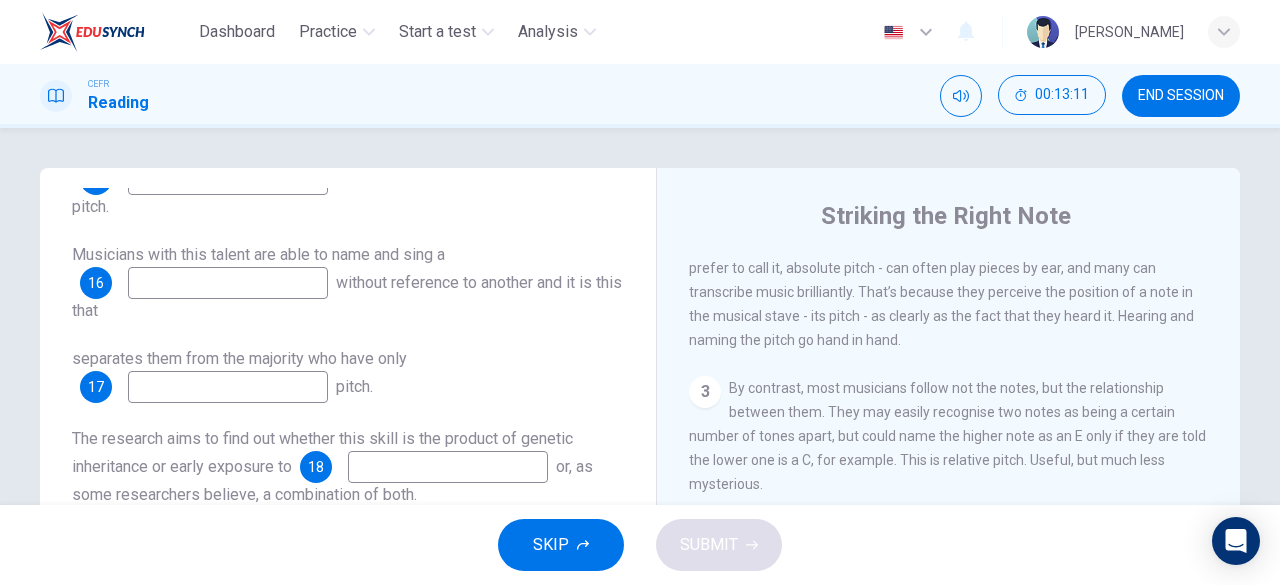 type on "talent" 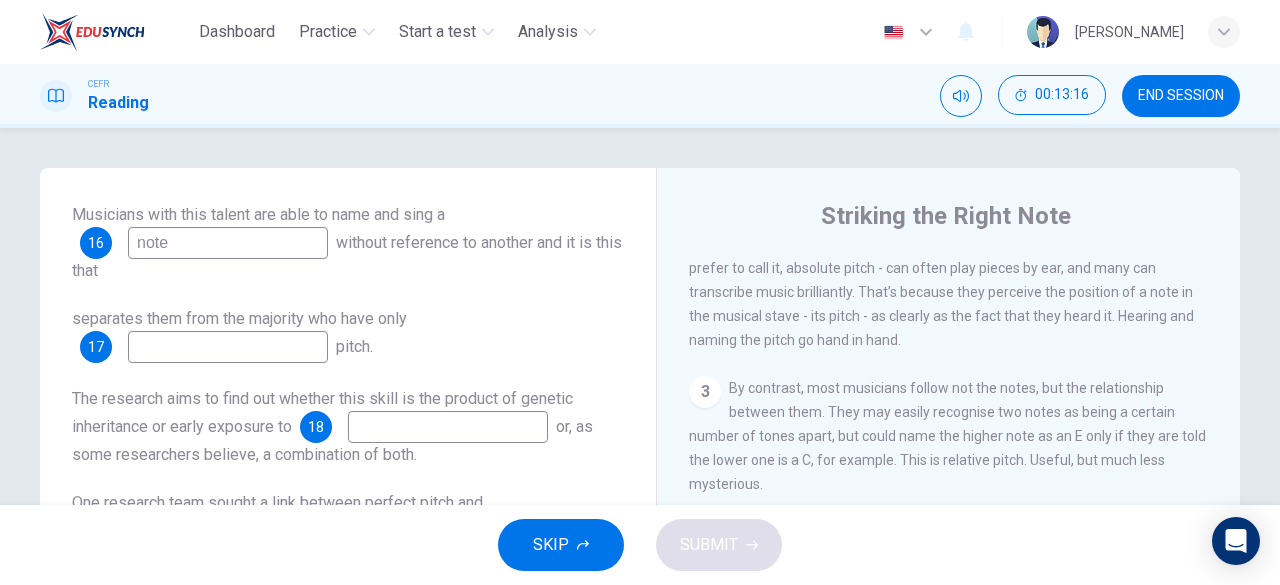 scroll, scrollTop: 336, scrollLeft: 0, axis: vertical 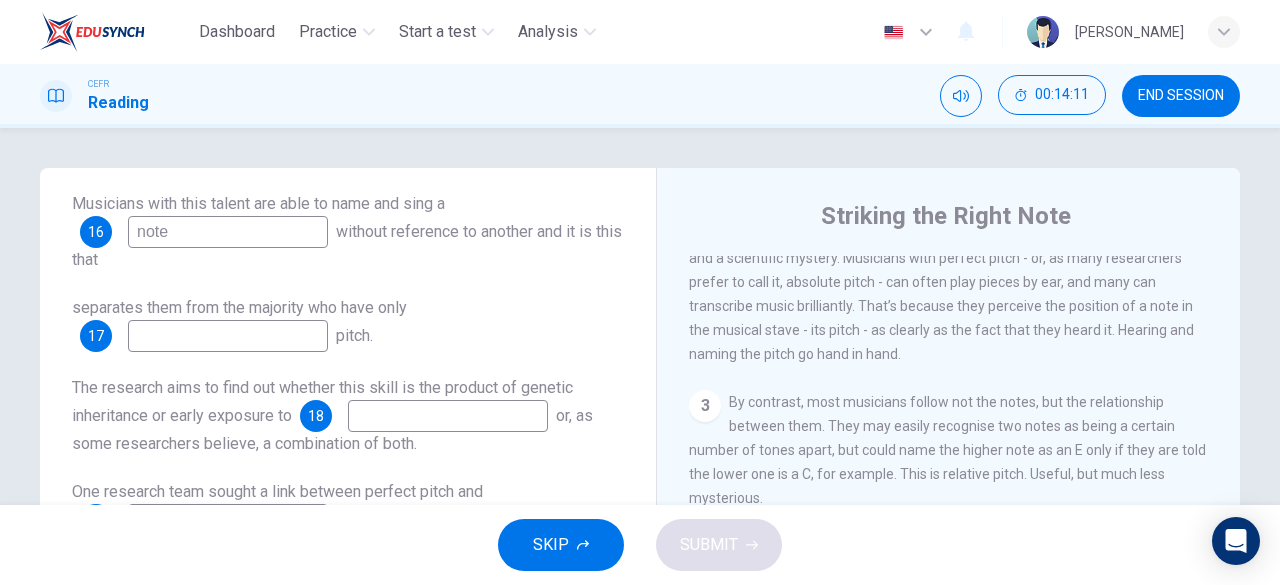 type on "note" 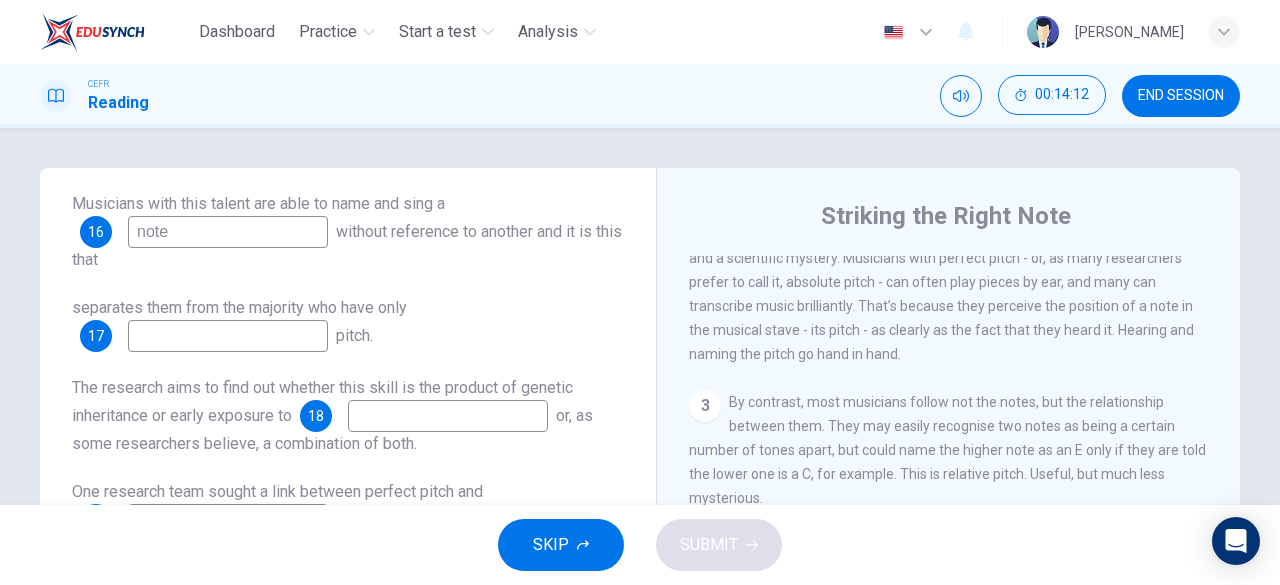 click at bounding box center (228, 336) 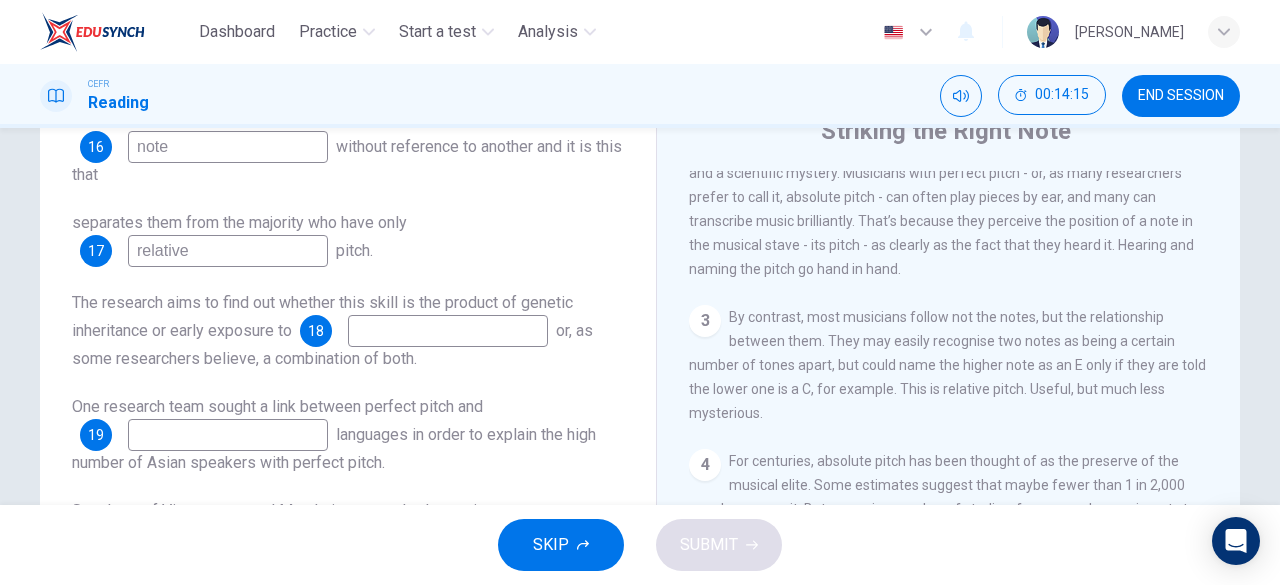 scroll, scrollTop: 86, scrollLeft: 0, axis: vertical 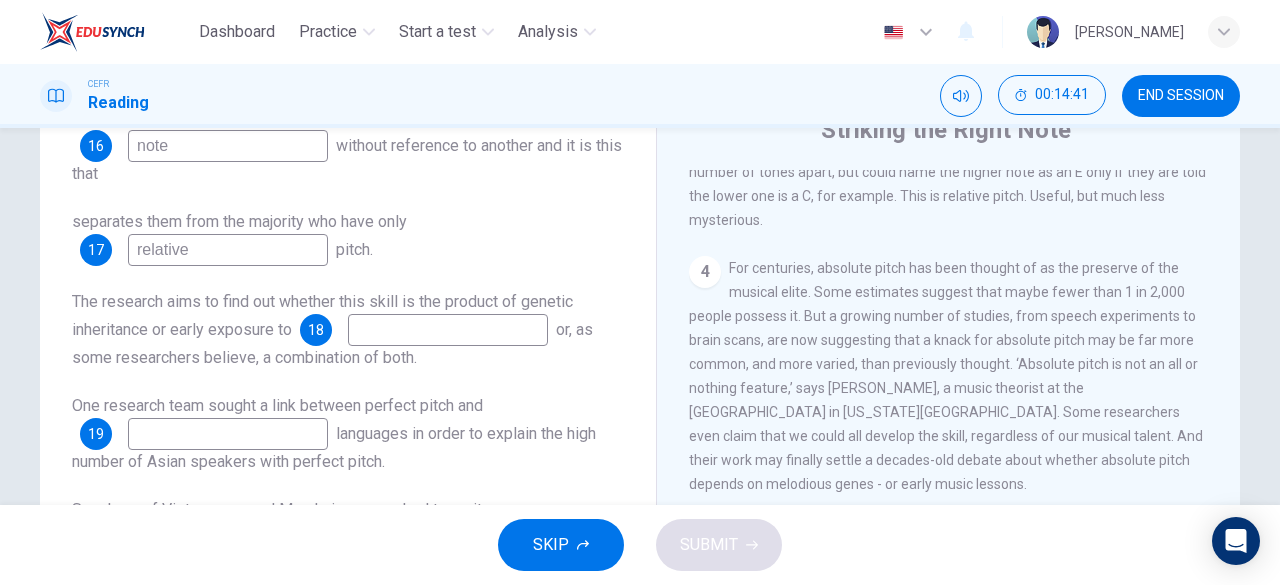 type on "relative" 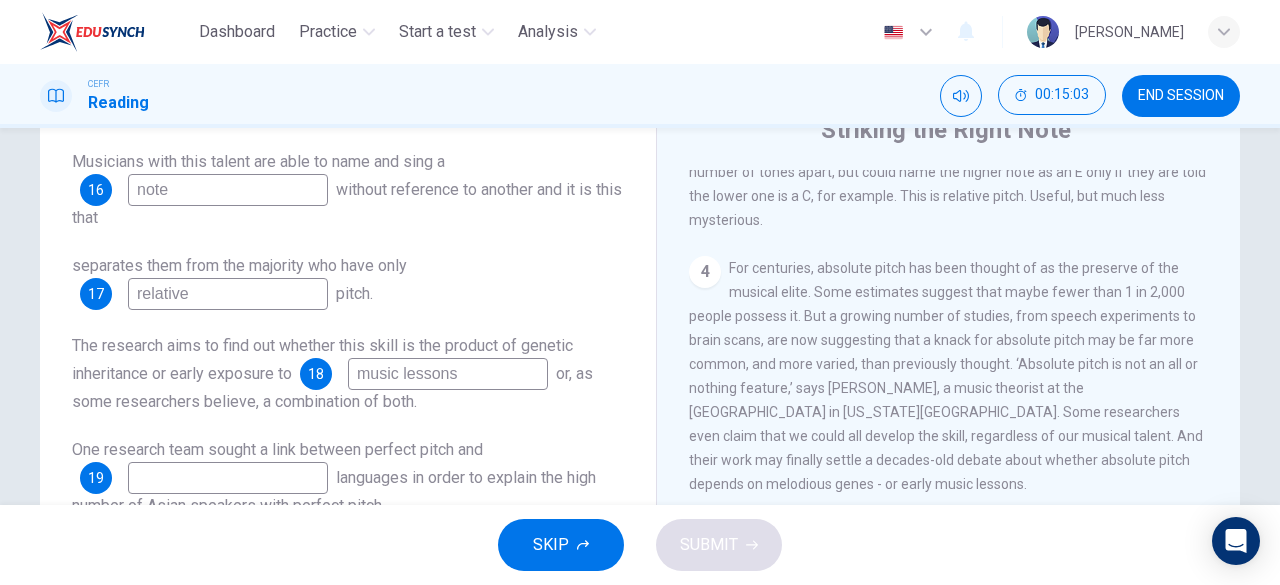 scroll, scrollTop: 336, scrollLeft: 0, axis: vertical 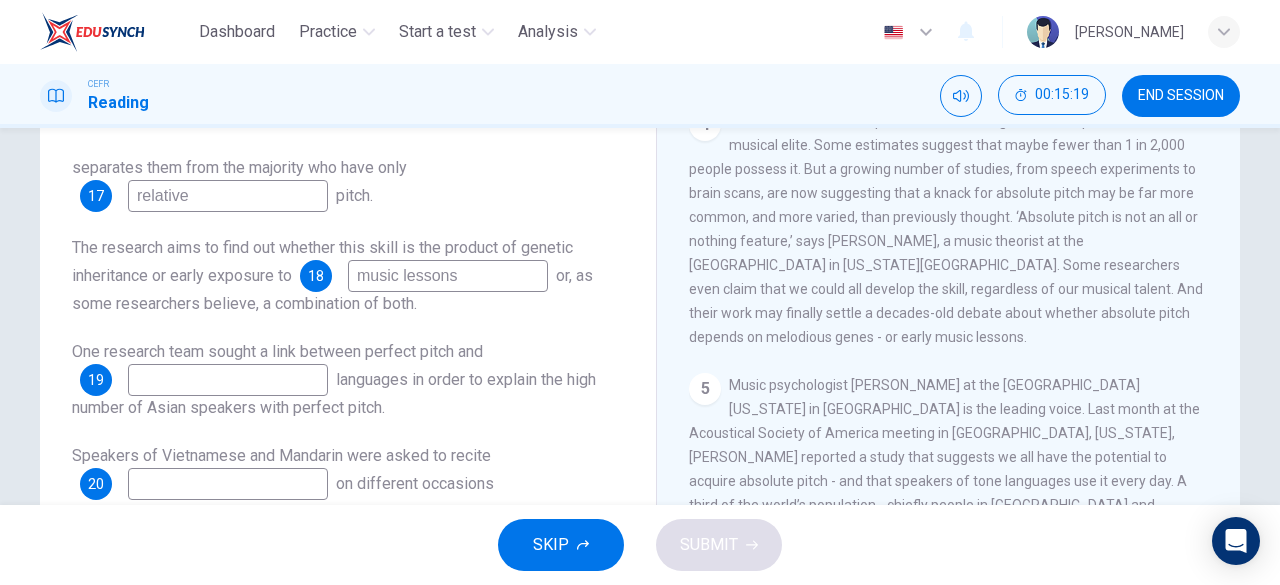 type on "music lessons" 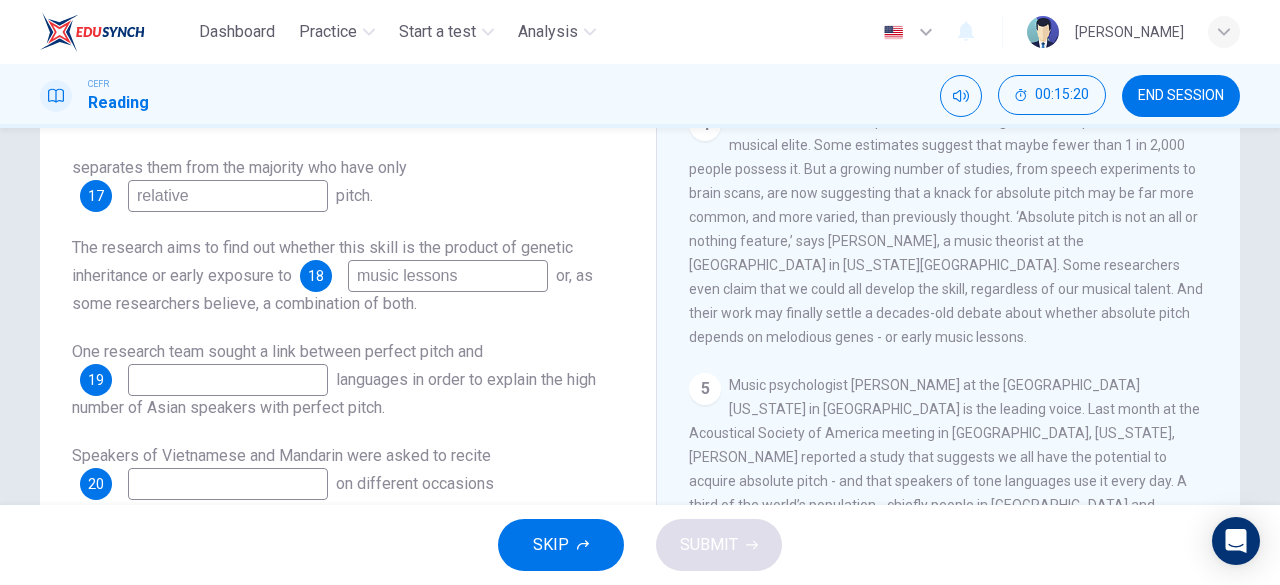 click at bounding box center [228, 380] 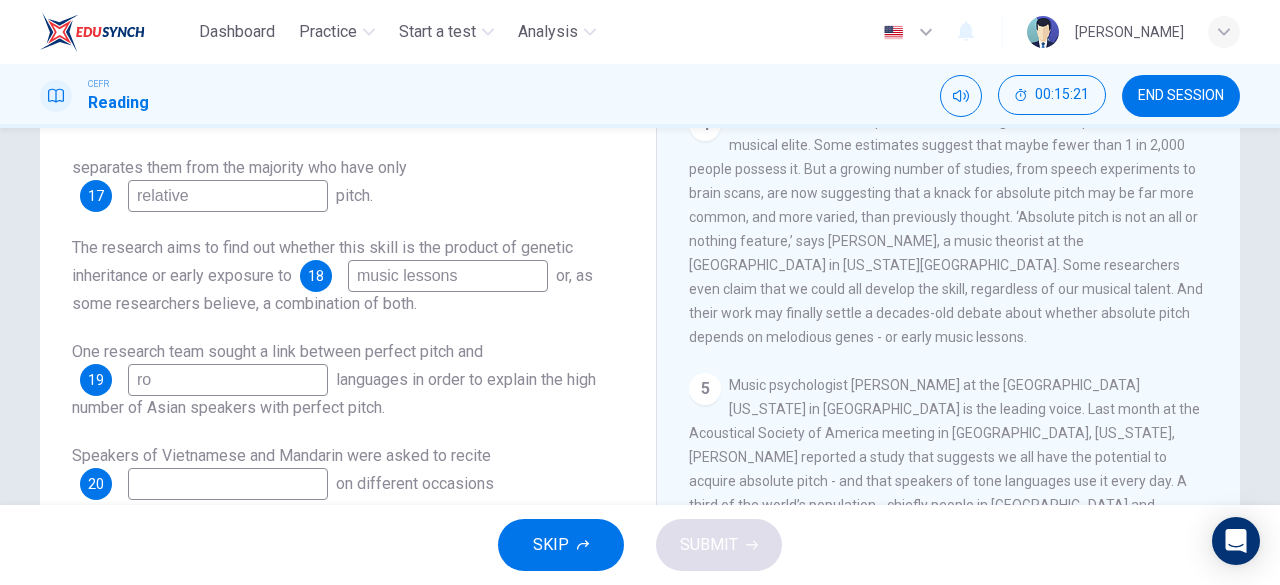 type on "r" 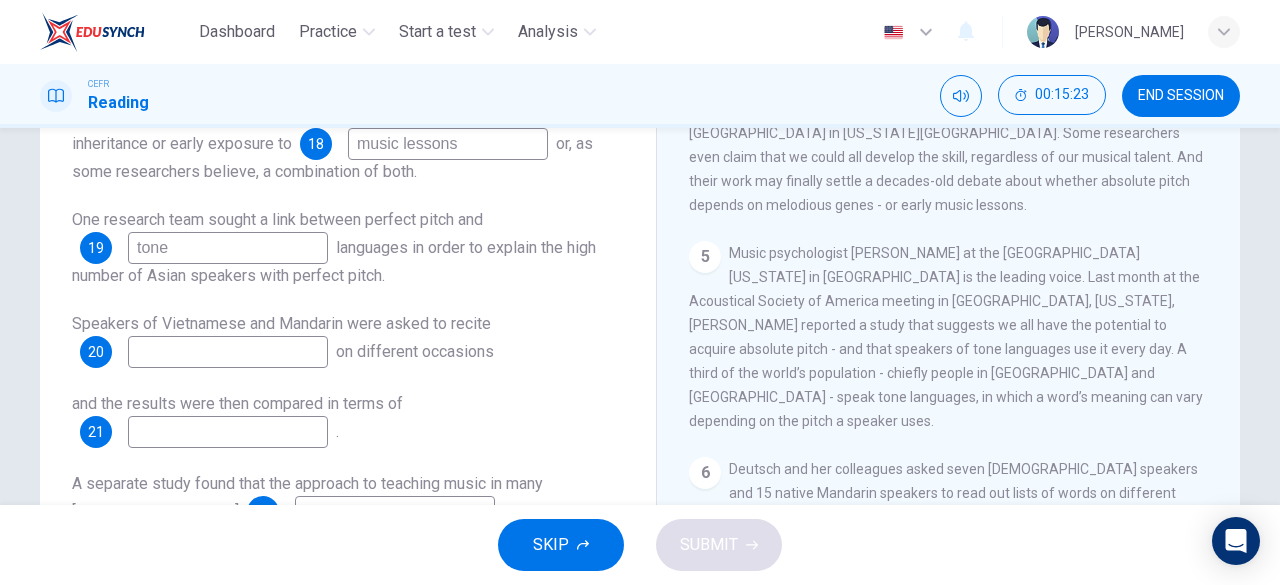 scroll, scrollTop: 288, scrollLeft: 0, axis: vertical 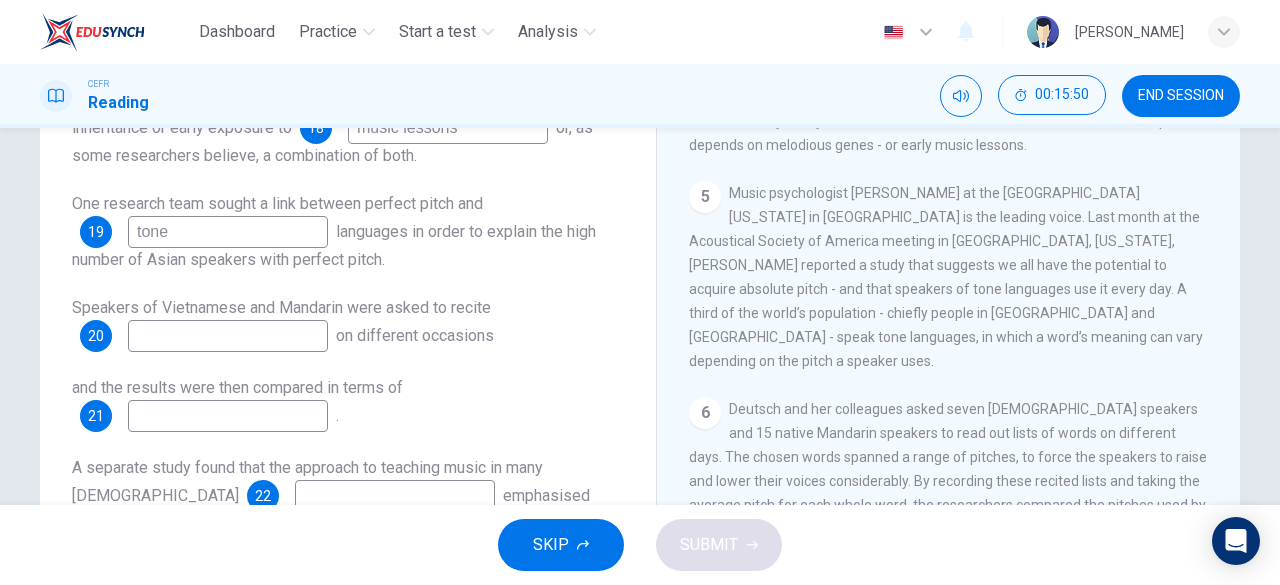 type on "tone" 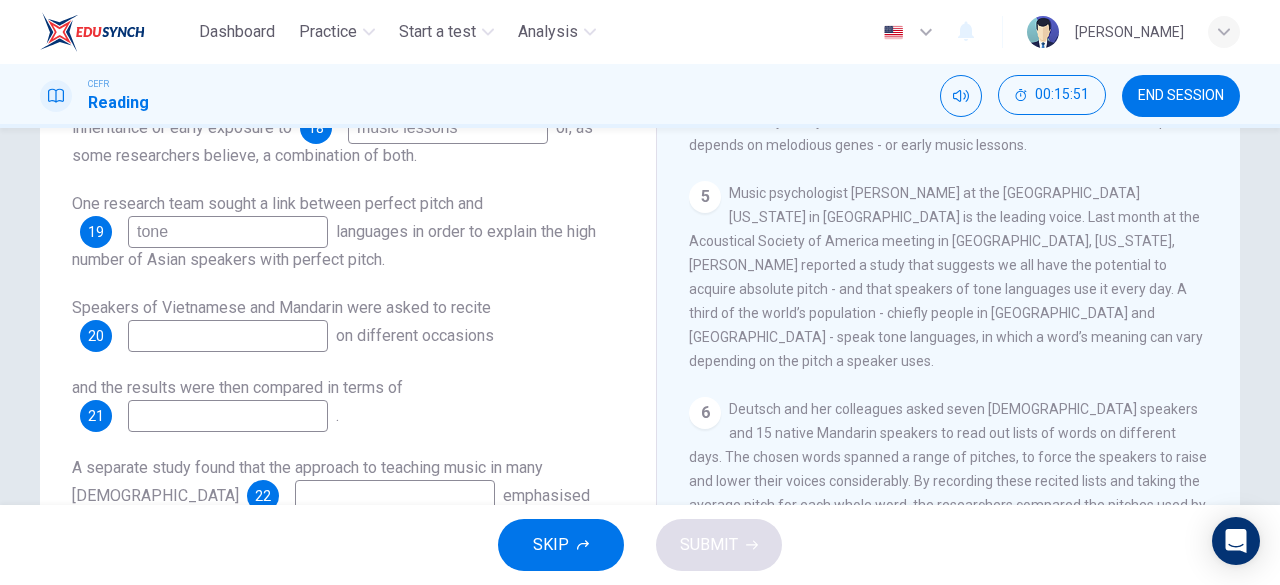 click at bounding box center (228, 336) 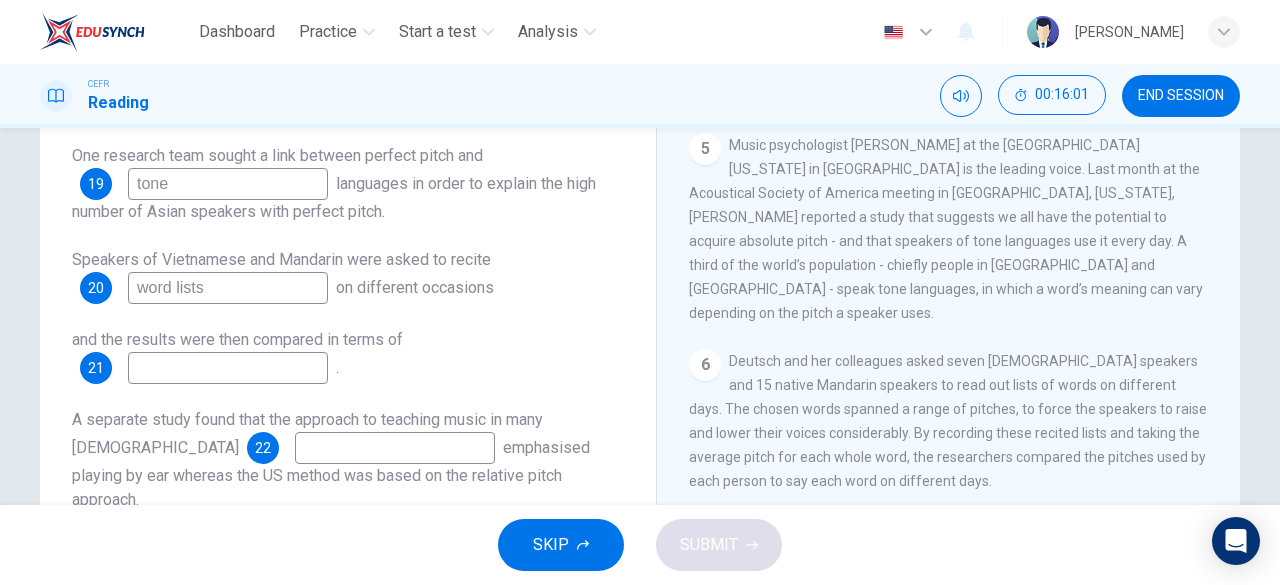 scroll, scrollTop: 336, scrollLeft: 0, axis: vertical 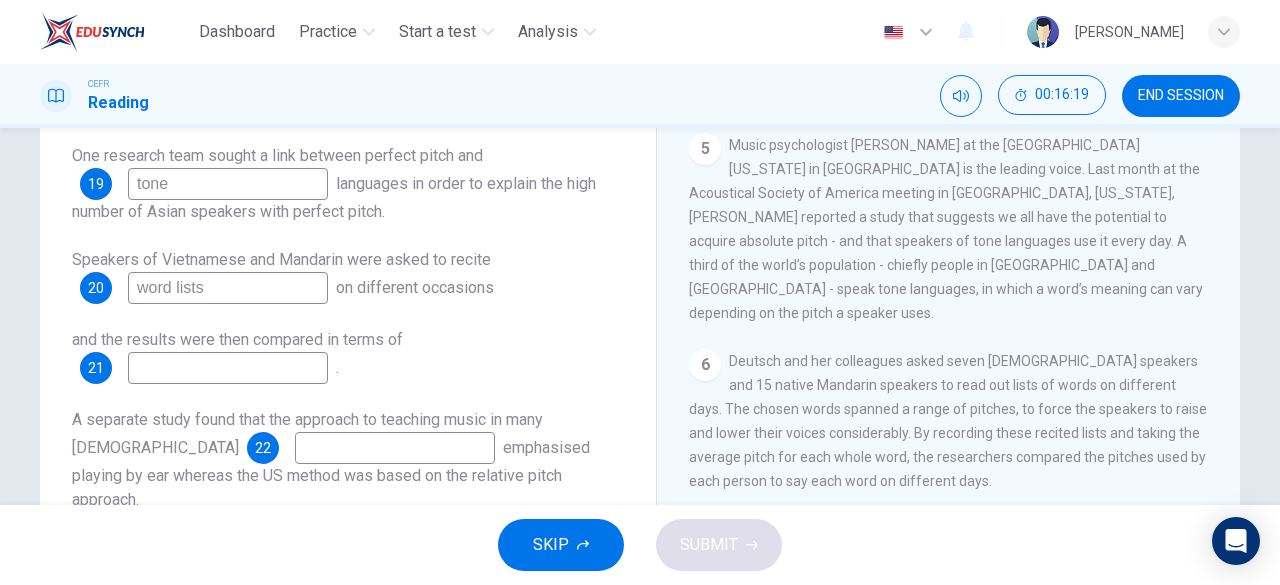 type on "word lists" 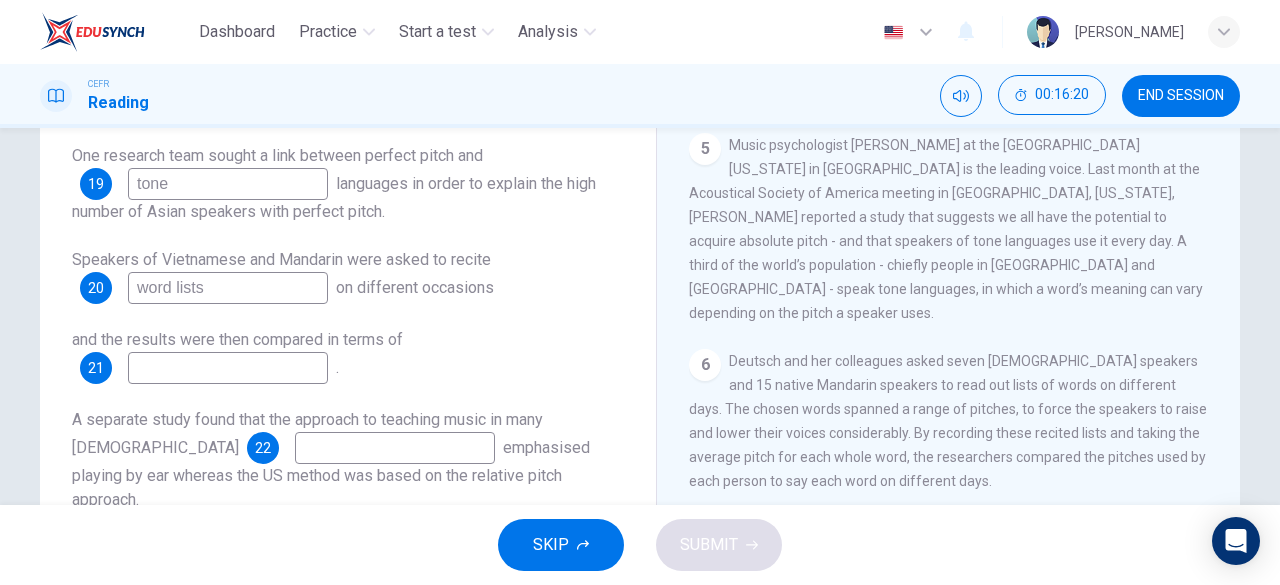 click at bounding box center [228, 368] 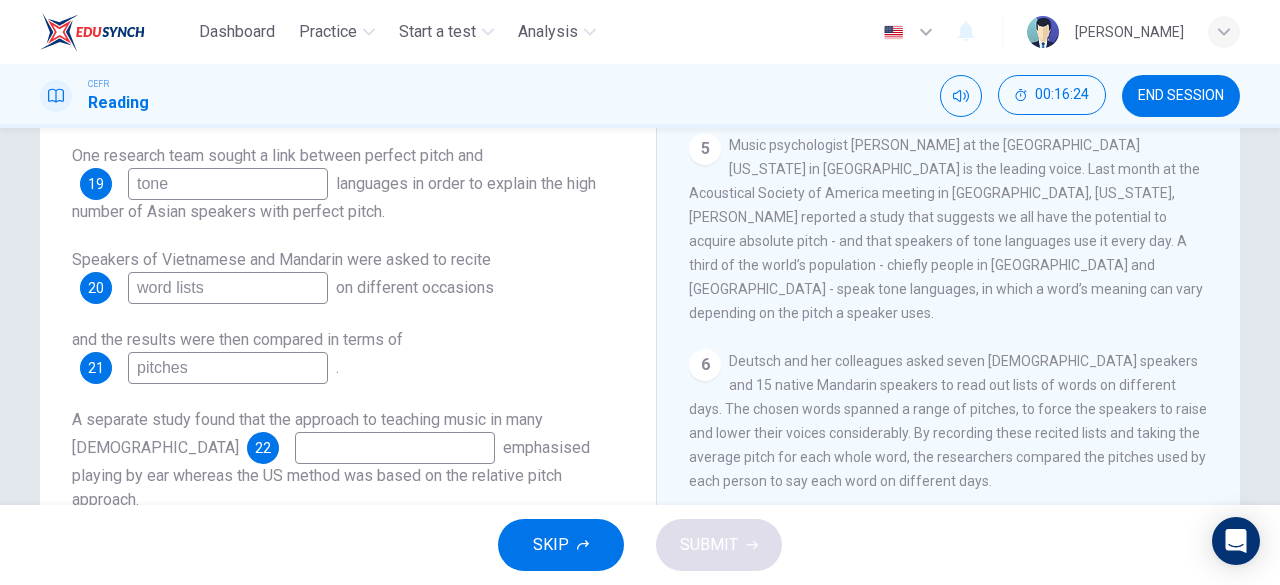 scroll, scrollTop: 398, scrollLeft: 0, axis: vertical 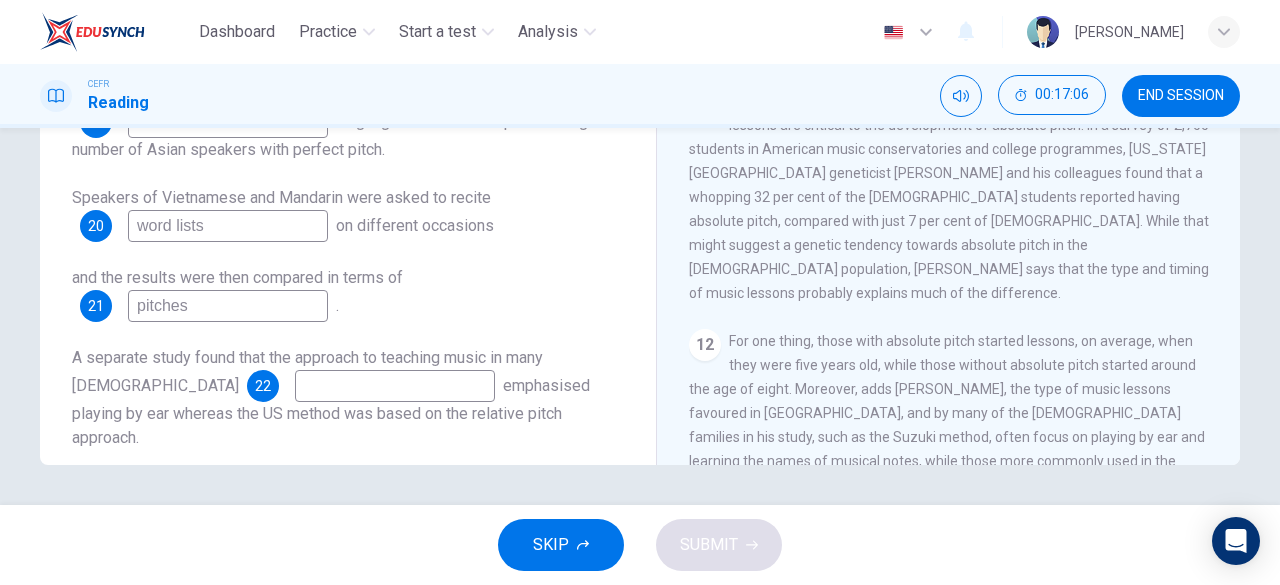 type on "pitches" 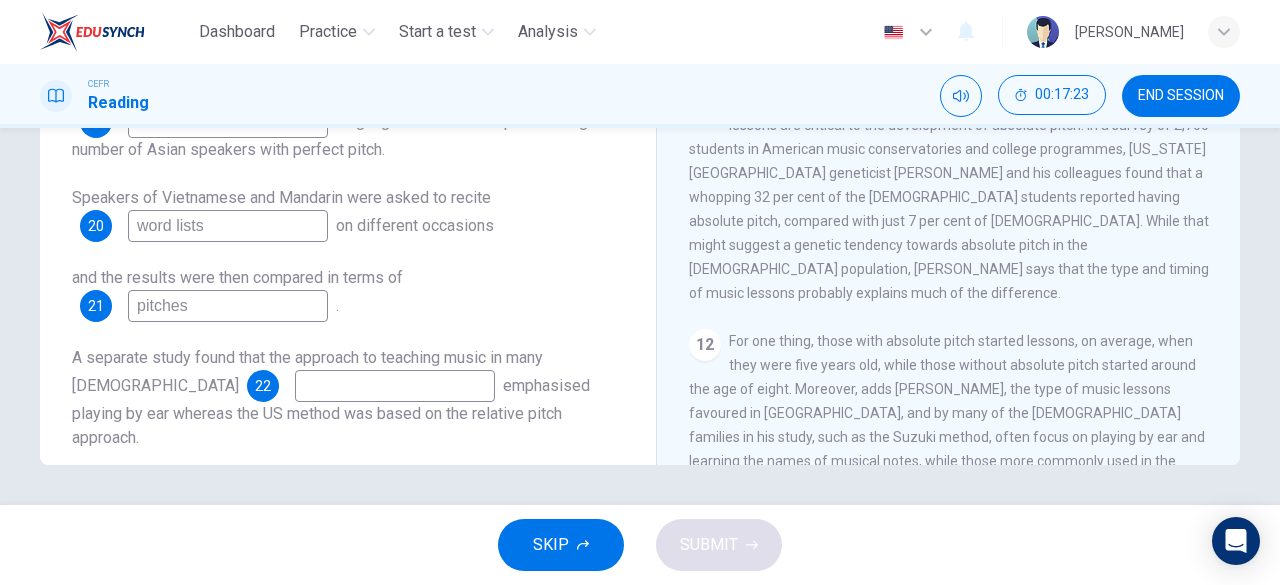 click at bounding box center (395, 386) 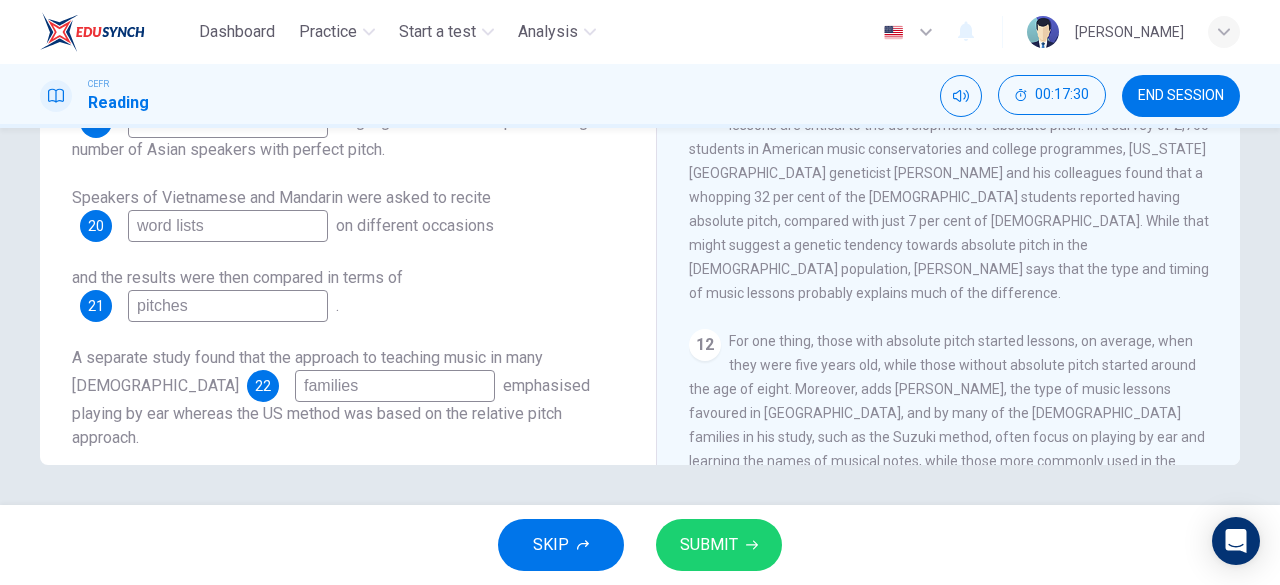 type on "families" 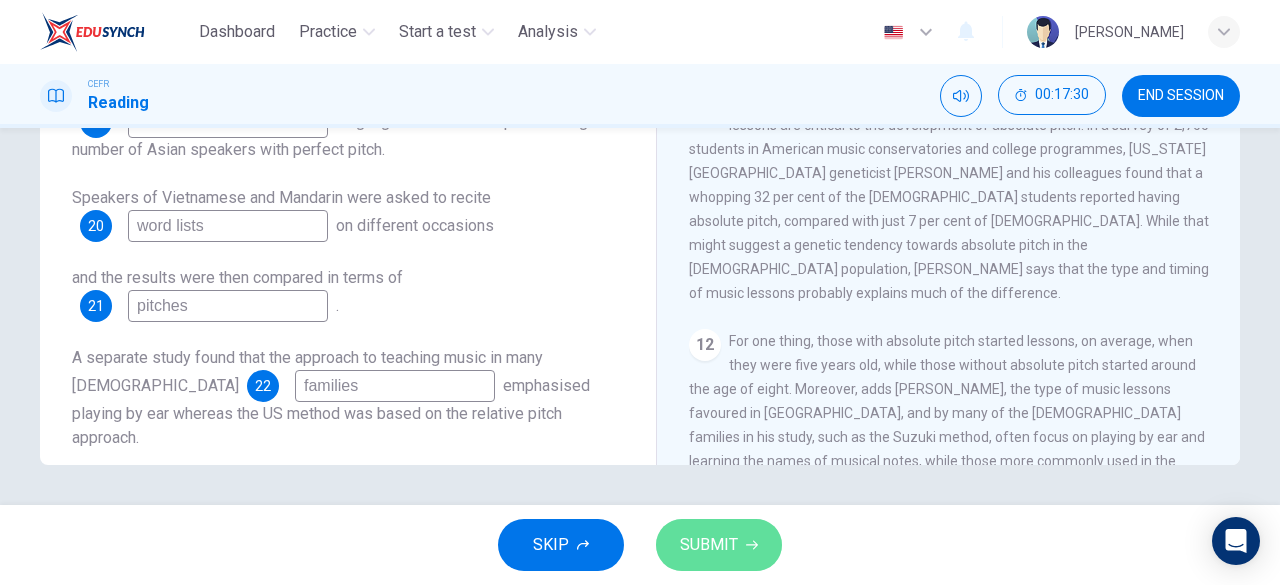 click on "SUBMIT" at bounding box center [709, 545] 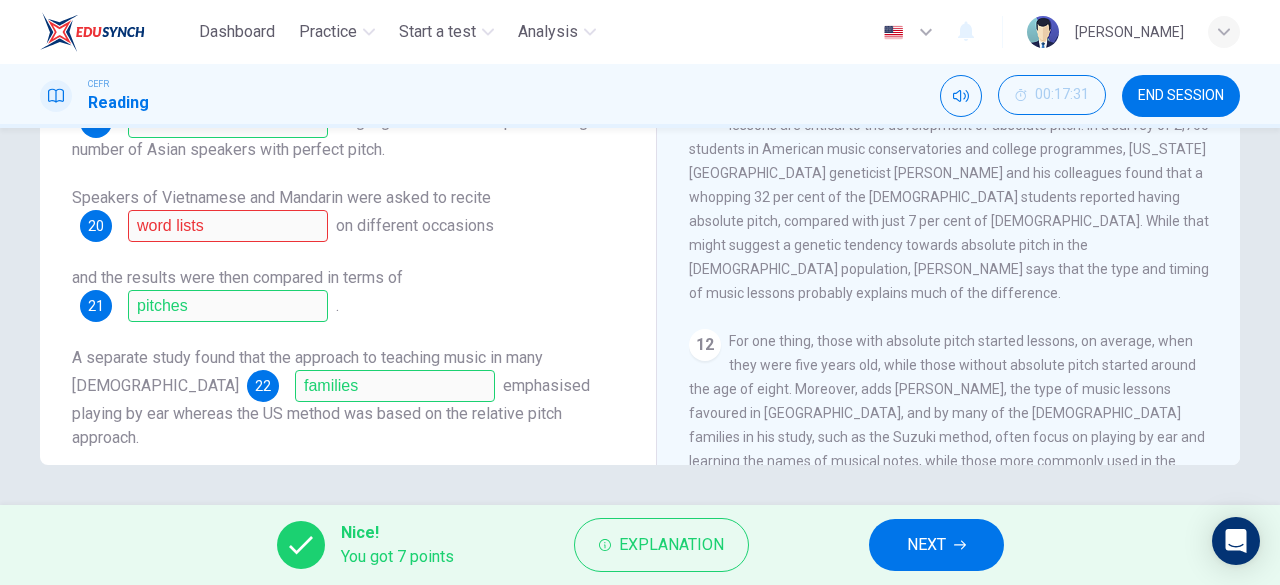 scroll, scrollTop: 0, scrollLeft: 0, axis: both 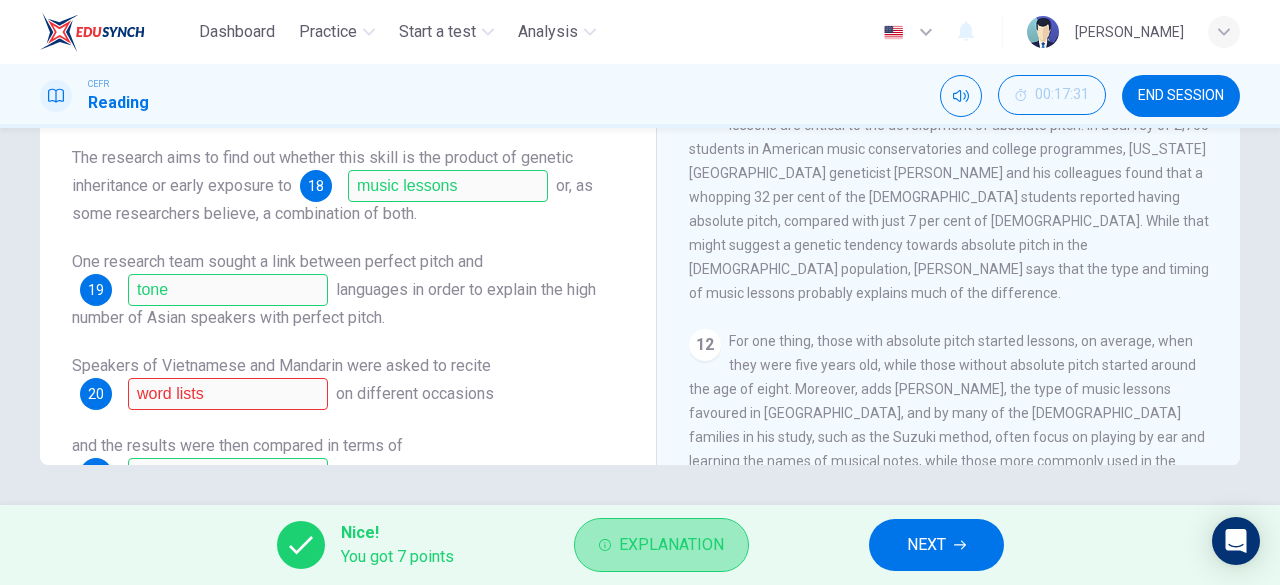 click on "Explanation" at bounding box center (671, 545) 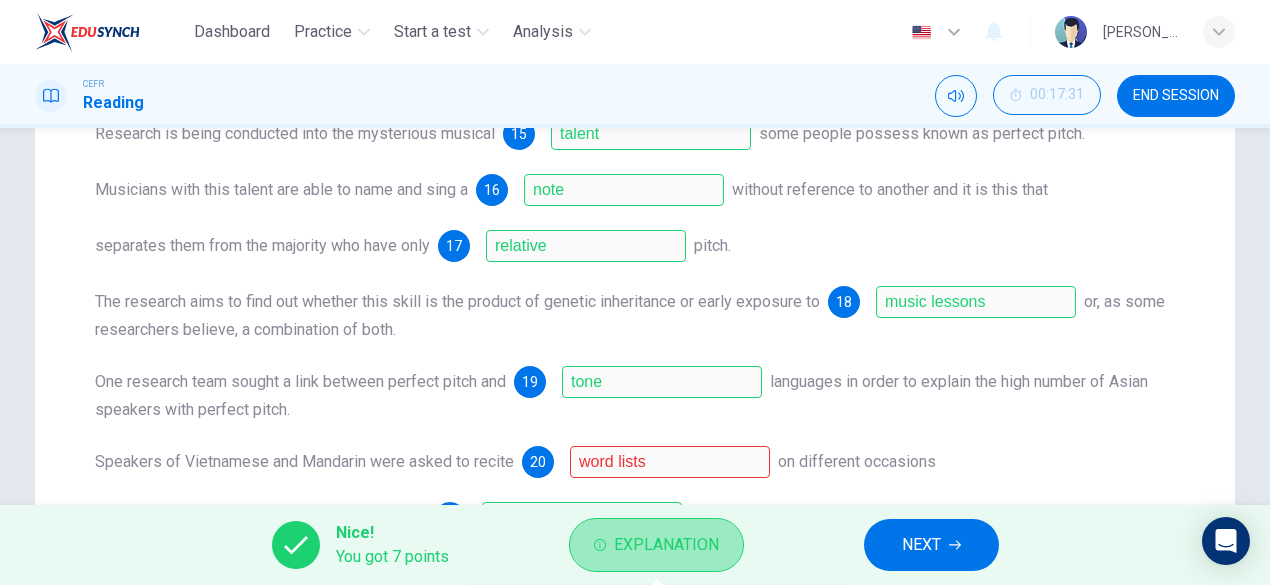 click on "Explanation" at bounding box center [666, 545] 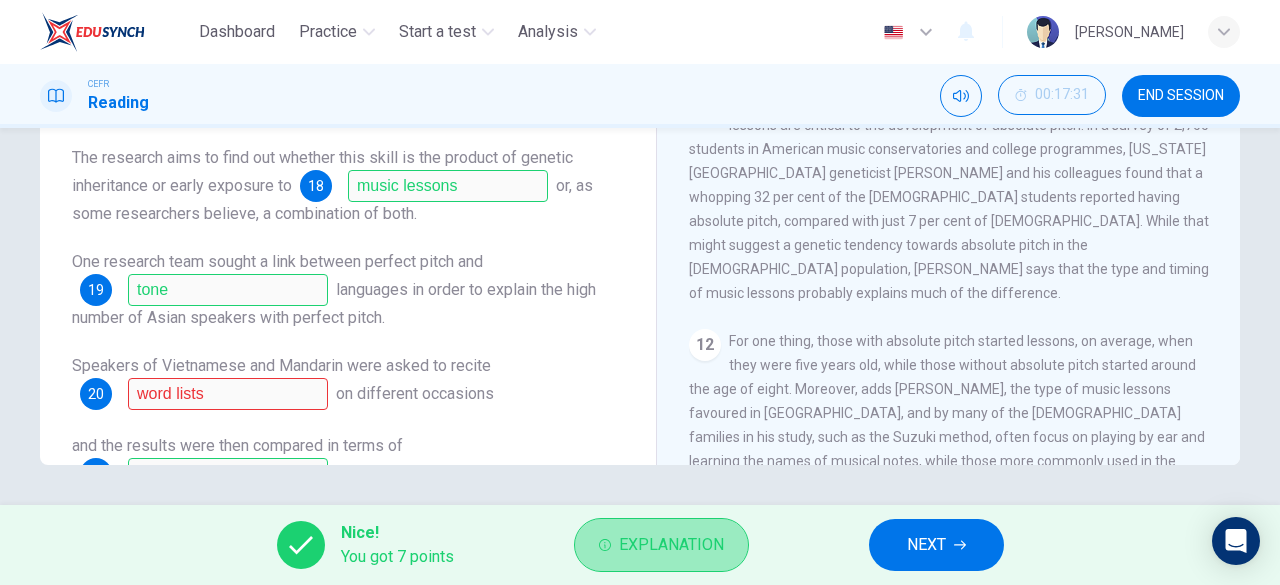 click on "Explanation" at bounding box center (671, 545) 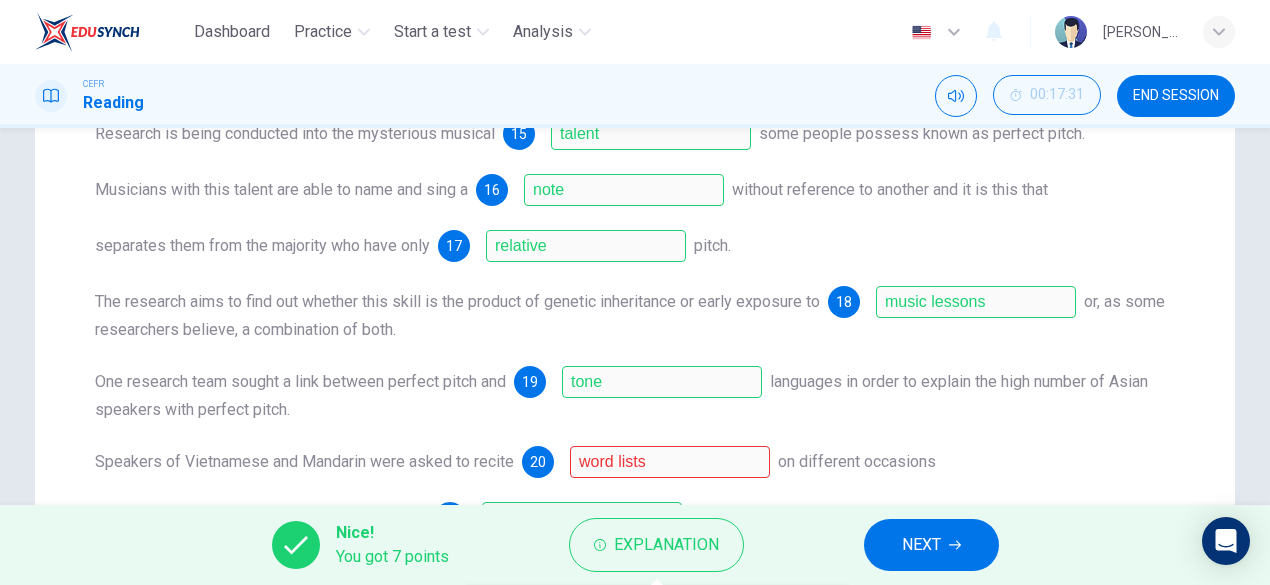 scroll, scrollTop: 0, scrollLeft: 0, axis: both 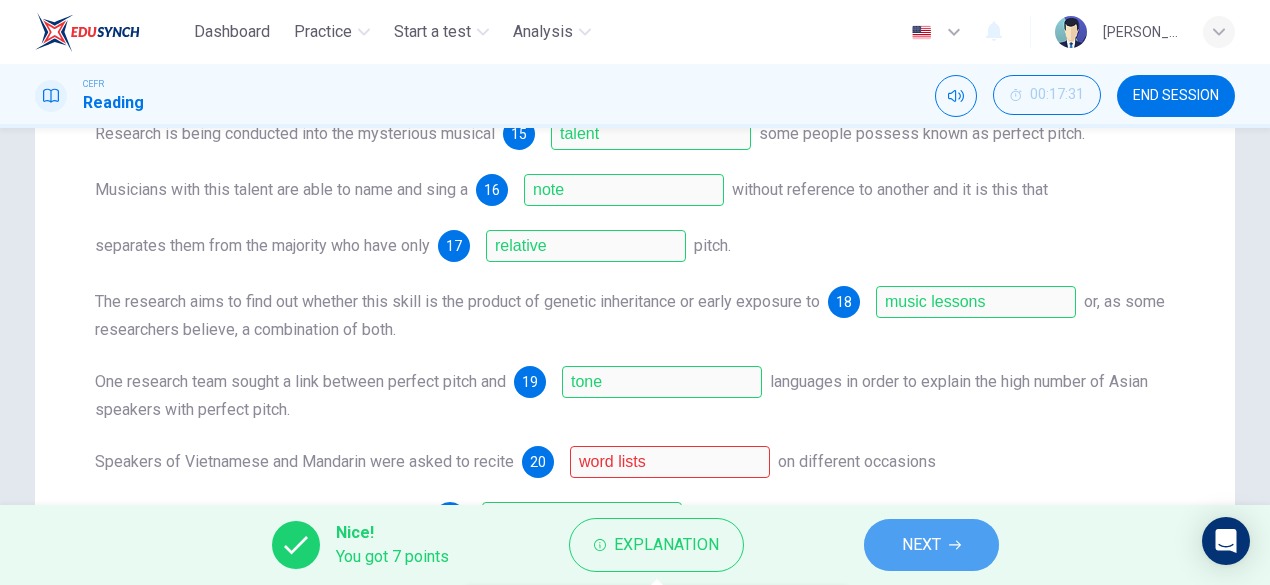 click on "NEXT" at bounding box center [931, 545] 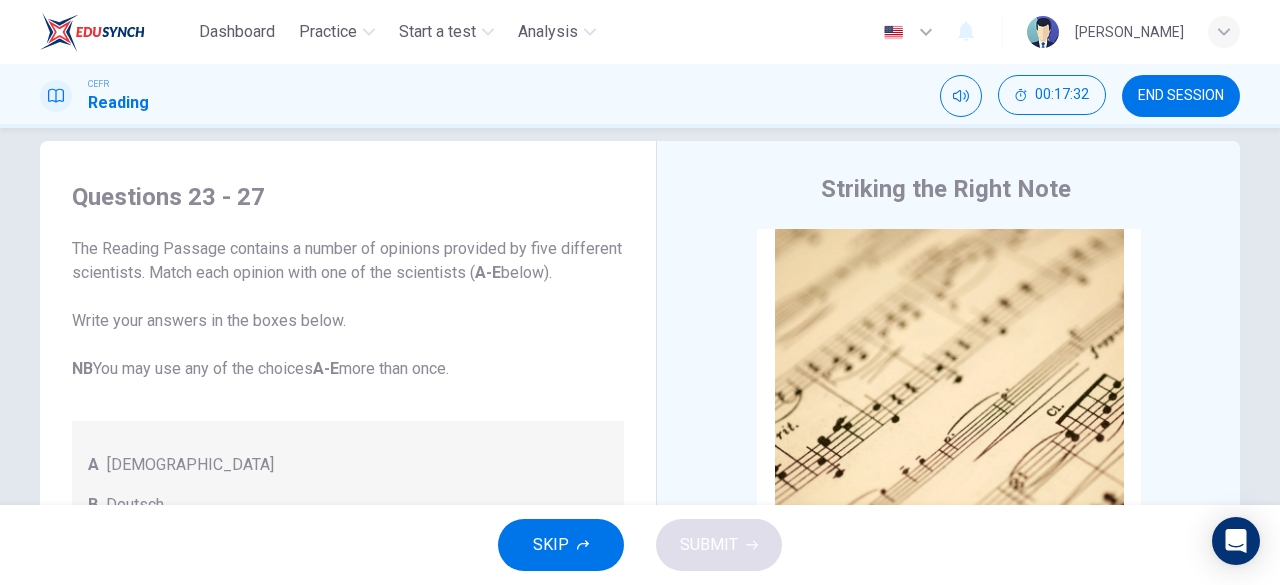 scroll, scrollTop: 0, scrollLeft: 0, axis: both 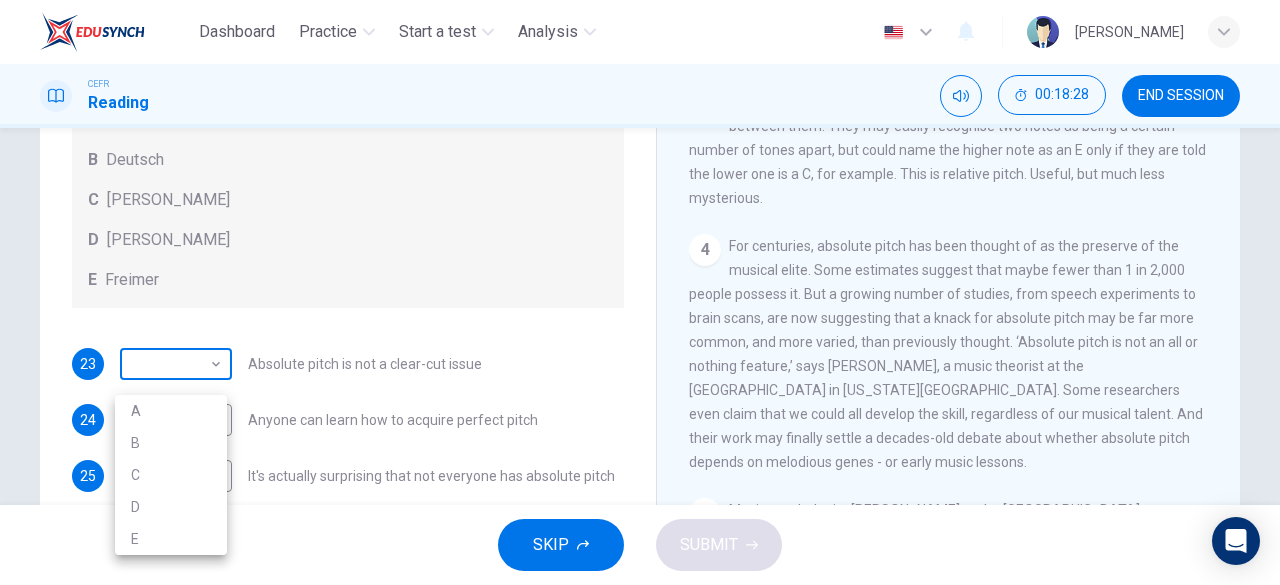 click on "Dashboard Practice Start a test Analysis English en ​ [PERSON_NAME] Reading 00:18:28 END SESSION Questions 23 - 27 The Reading Passage contains a number of opinions provided by five different scientists. Match each opinion with one of the scientists ( A-E  below).
Write your answers in the boxes below.
NB  You may use any of the choices  A-E  more than once. A Levitin B Deutsch C [PERSON_NAME] D [PERSON_NAME] 23 ​ ​ Absolute pitch is not a clear-cut issue 24 ​ ​ Anyone can learn how to acquire perfect pitch 25 ​ ​ It's actually surprising that not everyone has absolute pitch 26 ​ ​ The perfect pitch ability is genetic 27 ​ ​ The important thing is the age at which music lessons are started Striking the Right Note CLICK TO ZOOM Click to Zoom 1 Is perfect pitch a rare talent possessed solely by the likes of
[PERSON_NAME]? [PERSON_NAME] discusses this much sought-after musical ability. 2 3 4 5 6 7 8 9 10 11 12 13 SKIP SUBMIT EduSynch - Online Language Proficiency Testing" at bounding box center [640, 292] 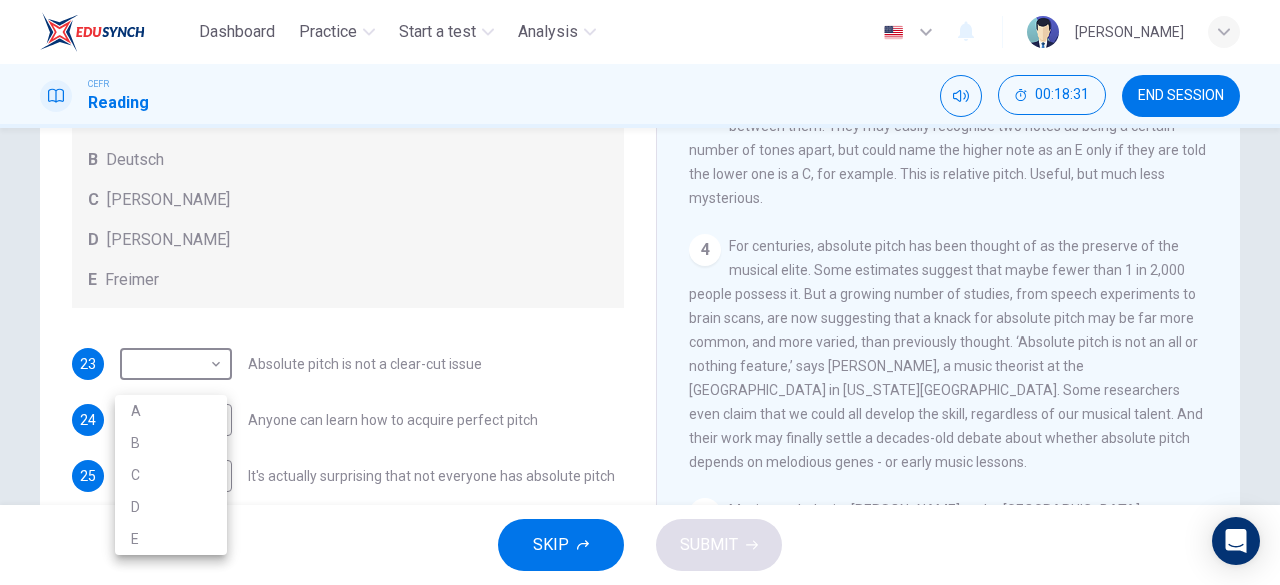 click on "D" at bounding box center [171, 507] 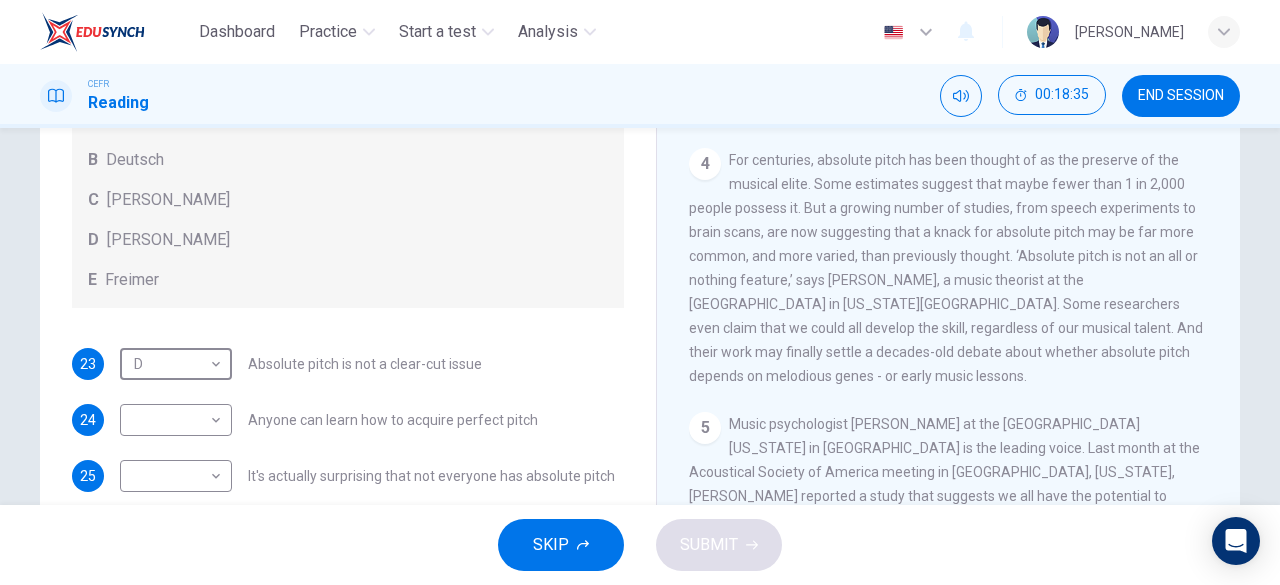 scroll, scrollTop: 757, scrollLeft: 0, axis: vertical 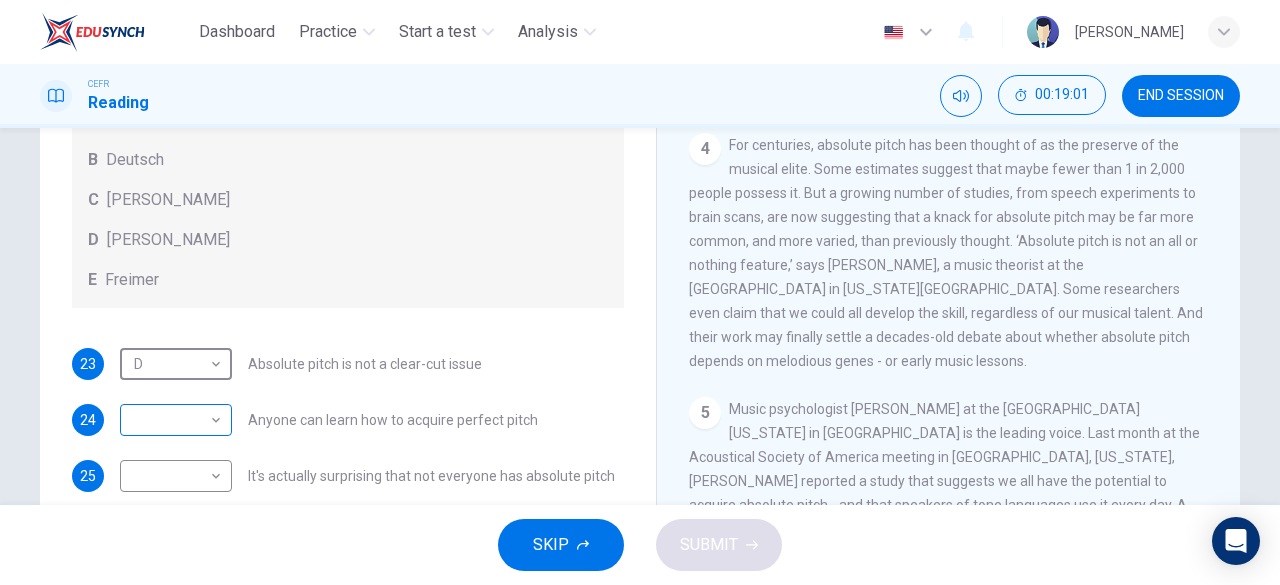 click on "Dashboard Practice Start a test Analysis English en ​ [PERSON_NAME] Reading 00:19:01 END SESSION Questions 23 - 27 The Reading Passage contains a number of opinions provided by five different scientists. Match each opinion with one of the scientists ( A-E  below).
Write your answers in the boxes below.
NB  You may use any of the choices  A-E  more than once. A Levitin B Deutsch C [PERSON_NAME] D [PERSON_NAME] 23 D D ​ Absolute pitch is not a clear-cut issue 24 ​ ​ Anyone can learn how to acquire perfect pitch 25 ​ ​ It's actually surprising that not everyone has absolute pitch 26 ​ ​ The perfect pitch ability is genetic 27 ​ ​ The important thing is the age at which music lessons are started Striking the Right Note CLICK TO ZOOM Click to Zoom 1 Is perfect pitch a rare talent possessed solely by the likes of
[PERSON_NAME]? [PERSON_NAME] discusses this much sought-after musical ability. 2 3 4 5 6 7 8 9 10 11 12 13 SKIP SUBMIT EduSynch - Online Language Proficiency Testing" at bounding box center (640, 292) 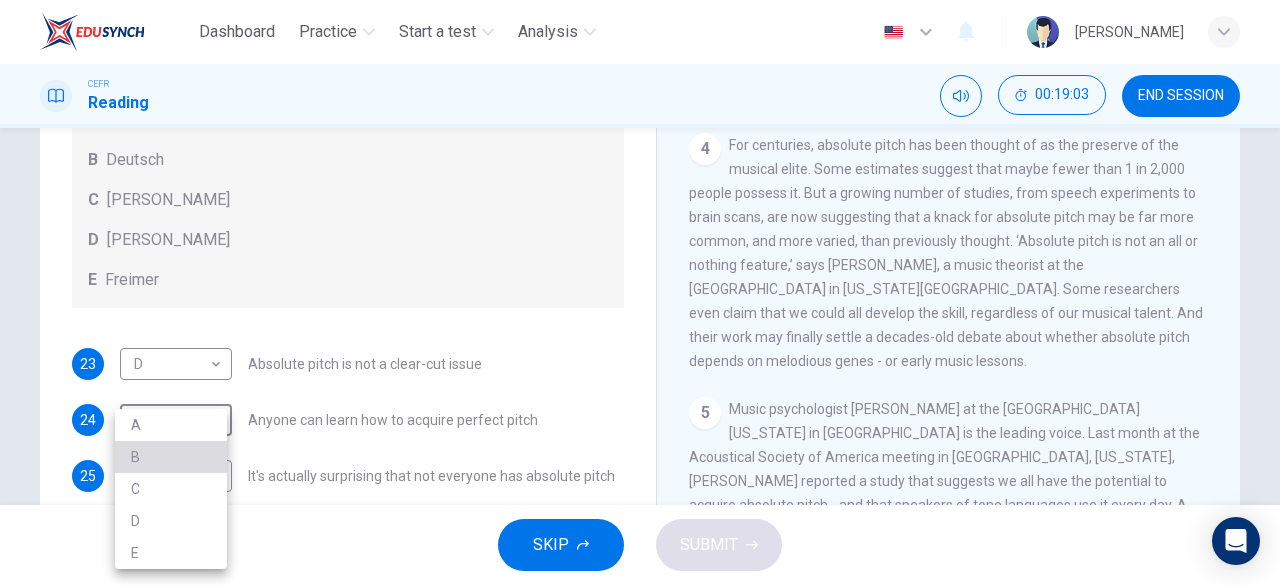 click on "B" at bounding box center [171, 457] 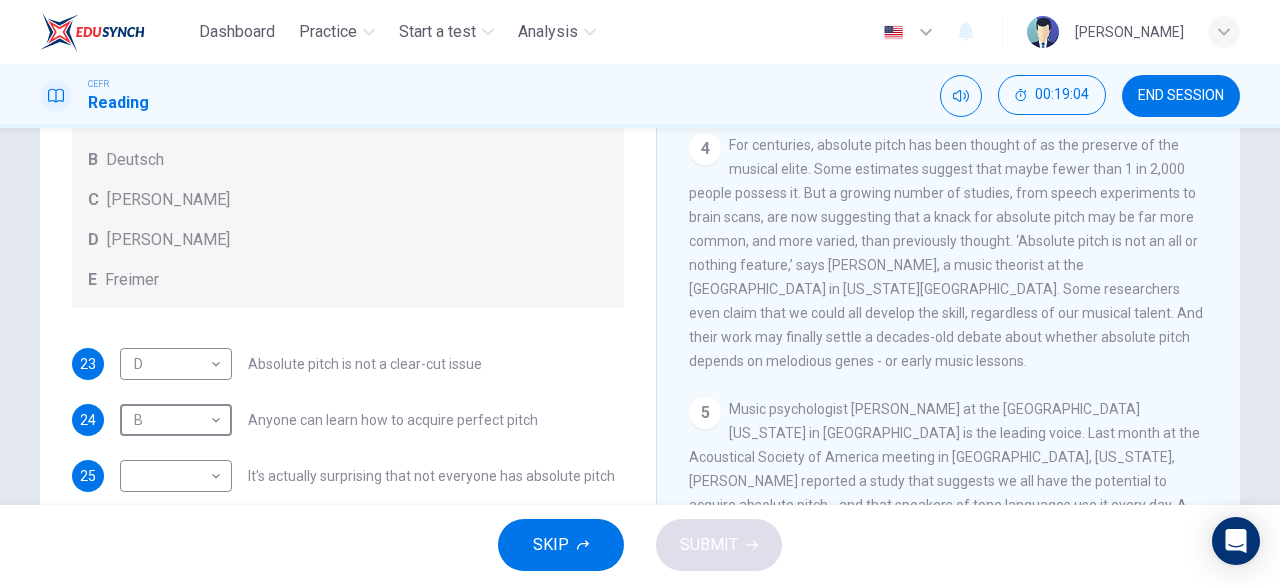 scroll, scrollTop: 176, scrollLeft: 0, axis: vertical 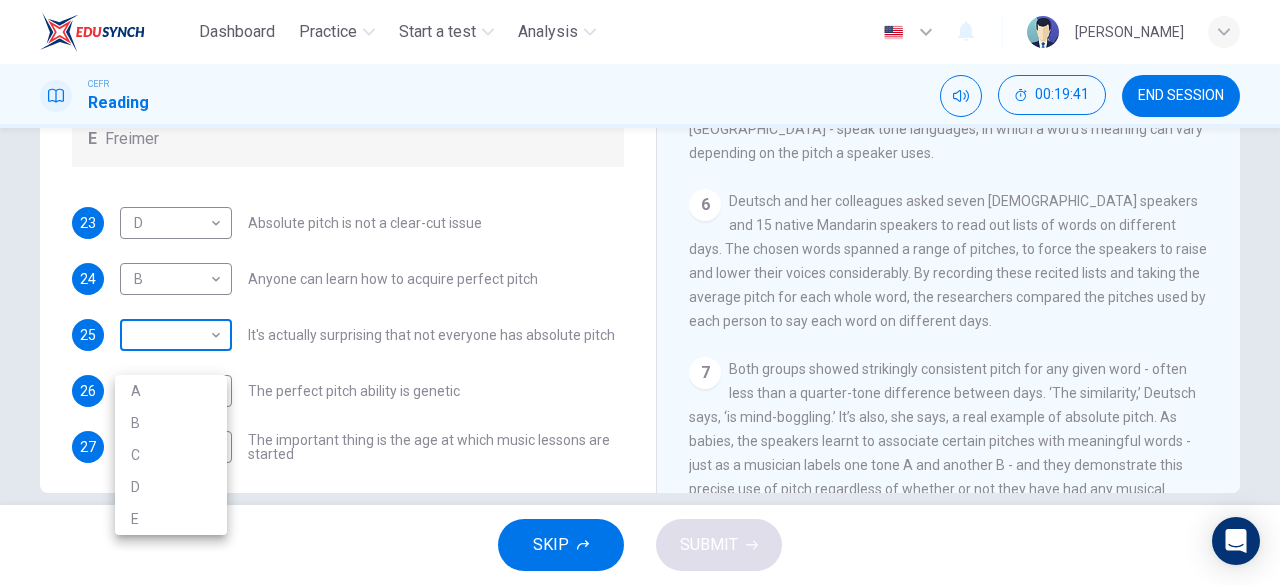 click on "Dashboard Practice Start a test Analysis English en ​ [PERSON_NAME] Reading 00:19:41 END SESSION Questions 23 - 27 The Reading Passage contains a number of opinions provided by five different scientists. Match each opinion with one of the scientists ( A-E  below).
Write your answers in the boxes below.
NB  You may use any of the choices  A-E  more than once. A Levitin B Deutsch C [PERSON_NAME] D [PERSON_NAME] 23 D D ​ Absolute pitch is not a clear-cut issue 24 B B ​ Anyone can learn how to acquire perfect pitch 25 ​ ​ It's actually surprising that not everyone has absolute pitch 26 ​ ​ The perfect pitch ability is genetic 27 ​ ​ The important thing is the age at which music lessons are started Striking the Right Note CLICK TO ZOOM Click to Zoom 1 Is perfect pitch a rare talent possessed solely by the likes of
[PERSON_NAME]? [PERSON_NAME] discusses this much sought-after musical ability. 2 3 4 5 6 7 8 9 10 11 12 13 SKIP SUBMIT EduSynch - Online Language Proficiency Testing" at bounding box center (640, 292) 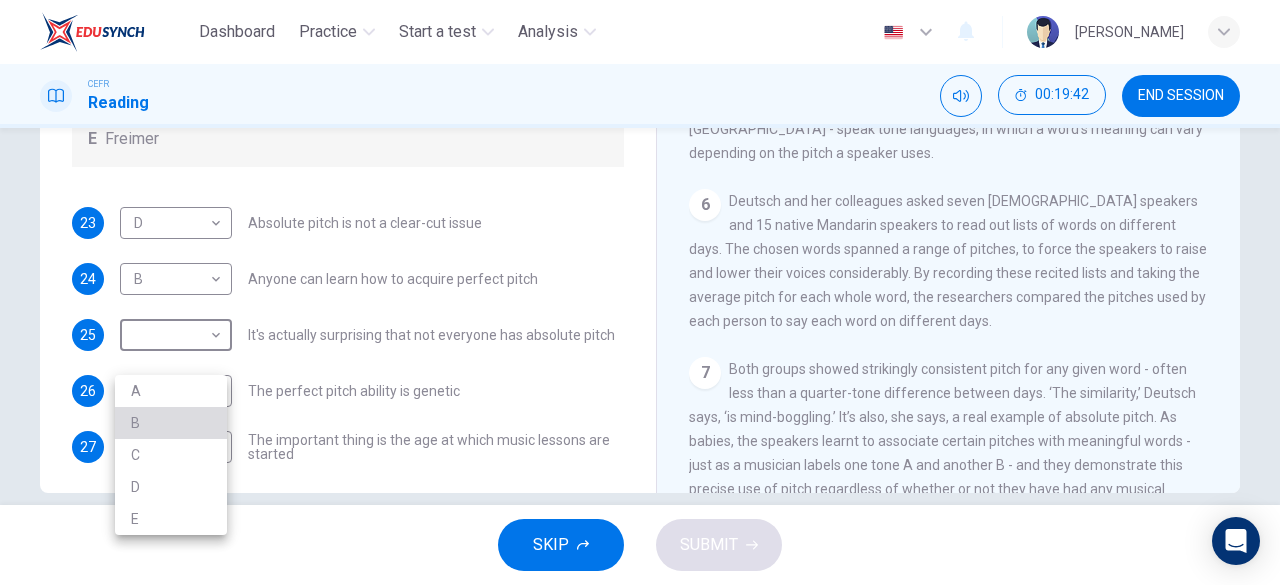 click on "B" at bounding box center [171, 423] 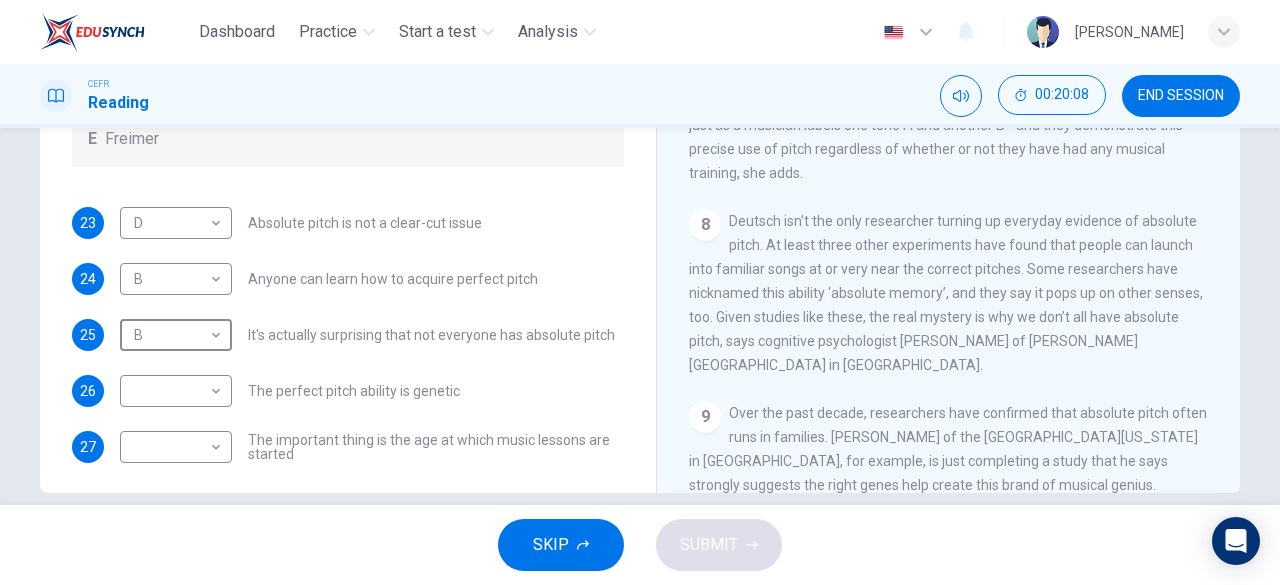 scroll, scrollTop: 1371, scrollLeft: 0, axis: vertical 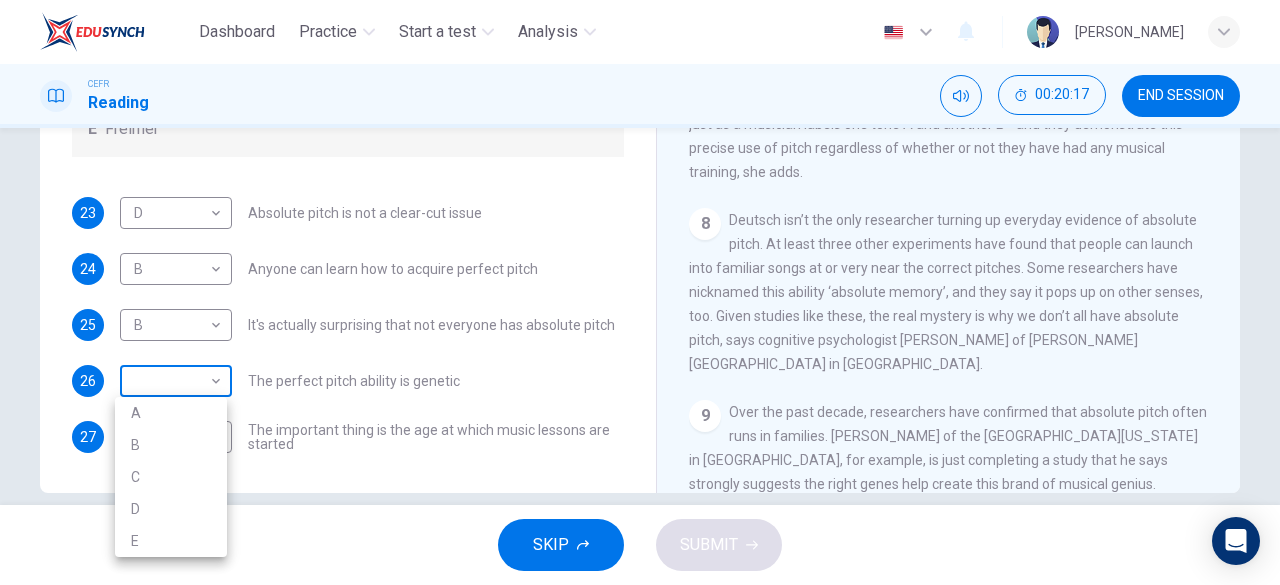 click on "Dashboard Practice Start a test Analysis English en ​ [PERSON_NAME] Reading 00:20:17 END SESSION Questions 23 - 27 The Reading Passage contains a number of opinions provided by five different scientists. Match each opinion with one of the scientists ( A-E  below).
Write your answers in the boxes below.
NB  You may use any of the choices  A-E  more than once. A Levitin B Deutsch C [PERSON_NAME] D [PERSON_NAME] 23 D D ​ Absolute pitch is not a clear-cut issue 24 B B ​ Anyone can learn how to acquire perfect pitch 25 B B ​ It's actually surprising that not everyone has absolute pitch 26 ​ ​ The perfect pitch ability is genetic 27 ​ ​ The important thing is the age at which music lessons are started Striking the Right Note CLICK TO ZOOM Click to Zoom 1 Is perfect pitch a rare talent possessed solely by the likes of
[PERSON_NAME]? [PERSON_NAME] discusses this much sought-after musical ability. 2 3 4 5 6 7 8 9 10 11 12 13 SKIP SUBMIT EduSynch - Online Language Proficiency Testing" at bounding box center [640, 292] 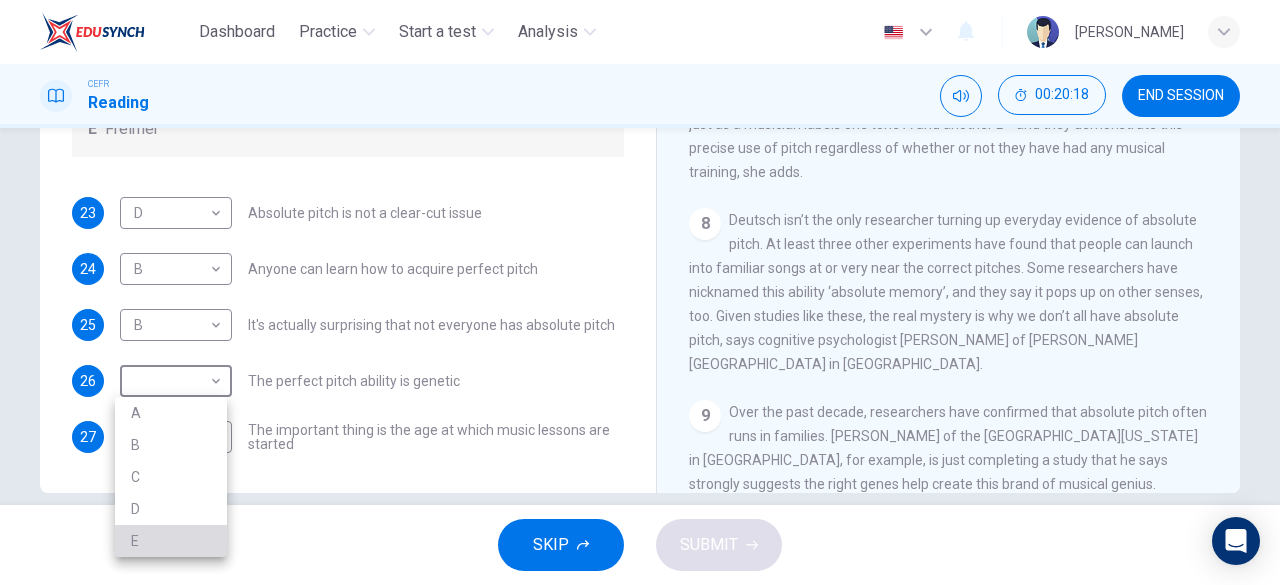 click on "E" at bounding box center (171, 541) 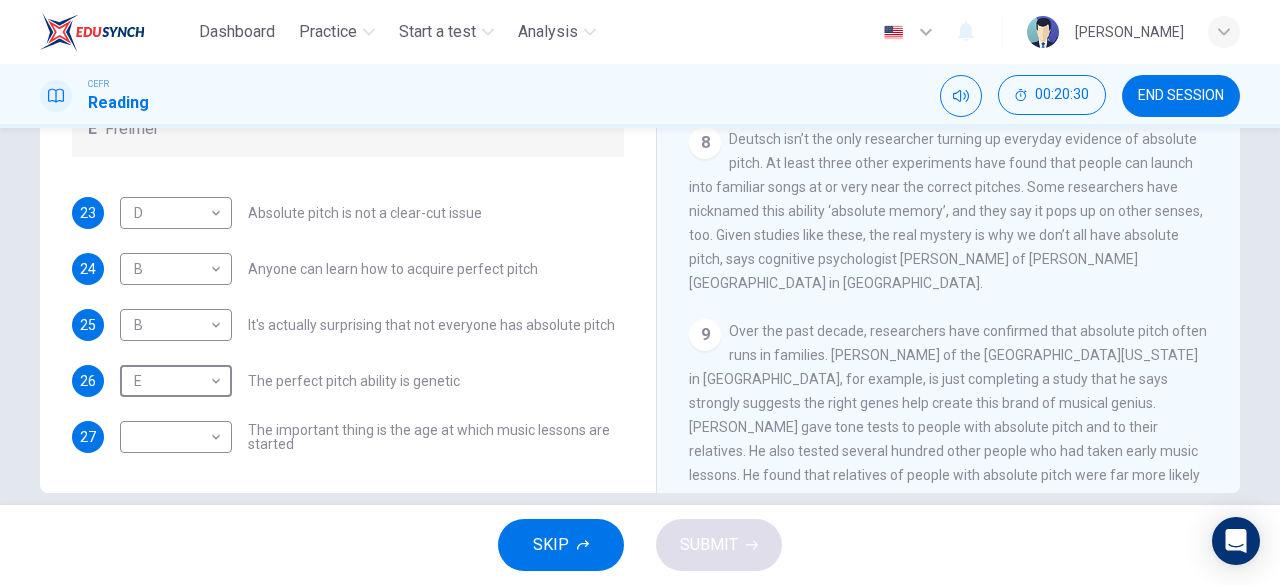scroll, scrollTop: 1454, scrollLeft: 0, axis: vertical 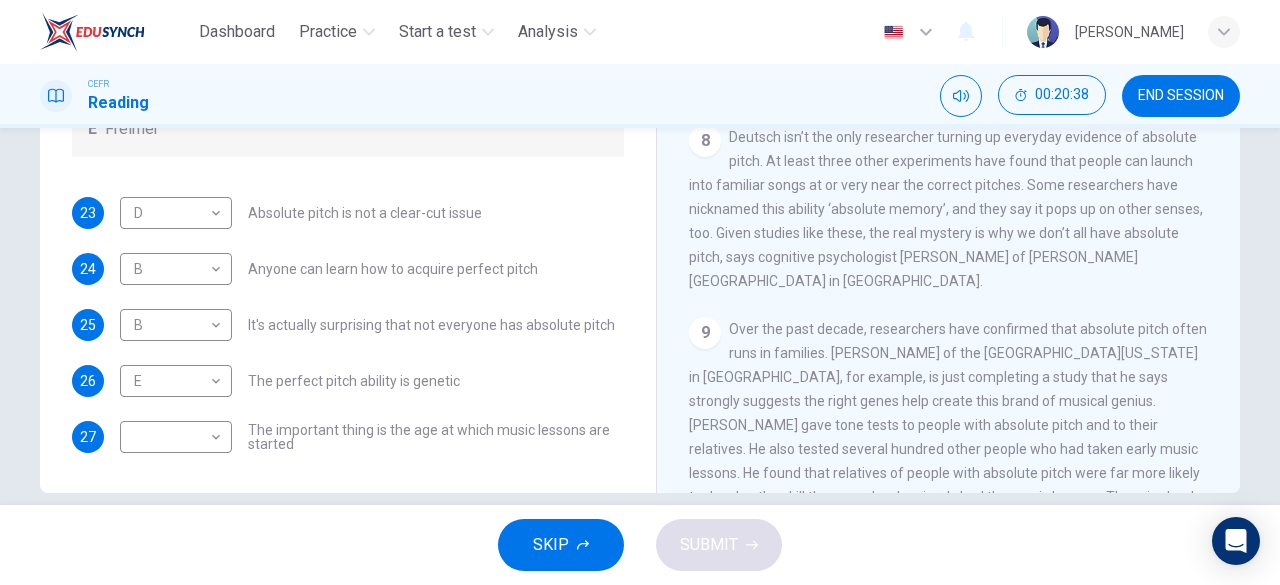 click on "Over the past decade, researchers have confirmed that absolute pitch often runs in families. [PERSON_NAME] of the [GEOGRAPHIC_DATA][US_STATE] in [GEOGRAPHIC_DATA], for example, is just completing a study that he says strongly suggests the right genes help create this brand of musical genius. [PERSON_NAME] gave tone tests to people with absolute pitch and to their relatives. He also tested several hundred other people who had taken early music lessons. He found that relatives of people with absolute pitch were far more likely to develop the skill than people who simply had the music lessons. There is clearly a familial aggregation of absolute pitch,’ [PERSON_NAME] says." at bounding box center [948, 425] 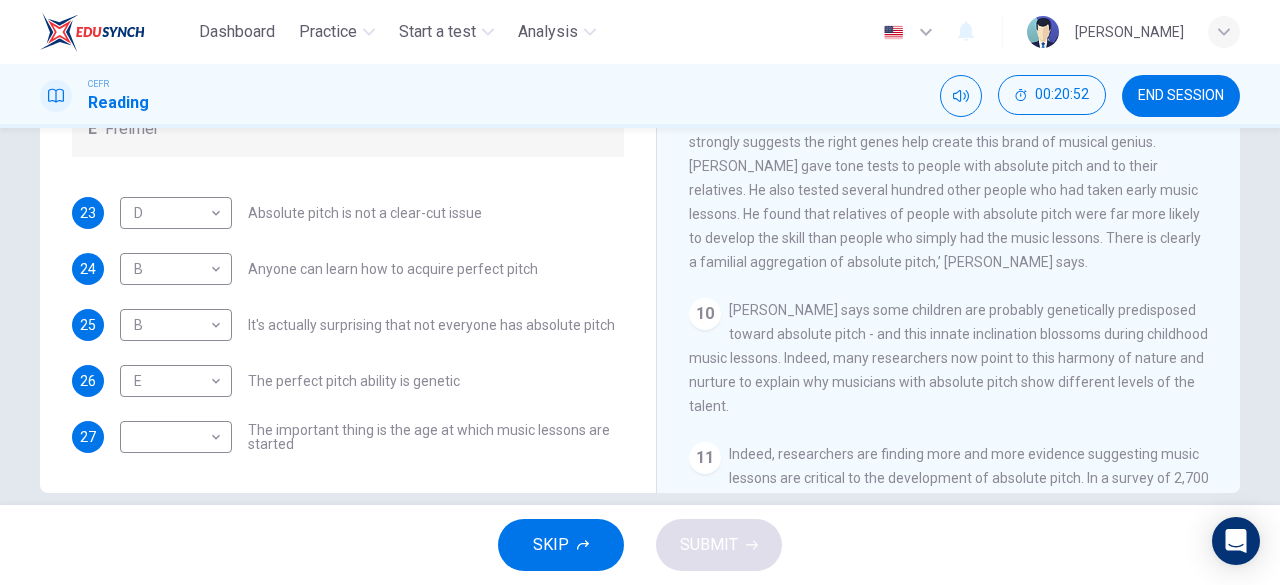 scroll, scrollTop: 1711, scrollLeft: 0, axis: vertical 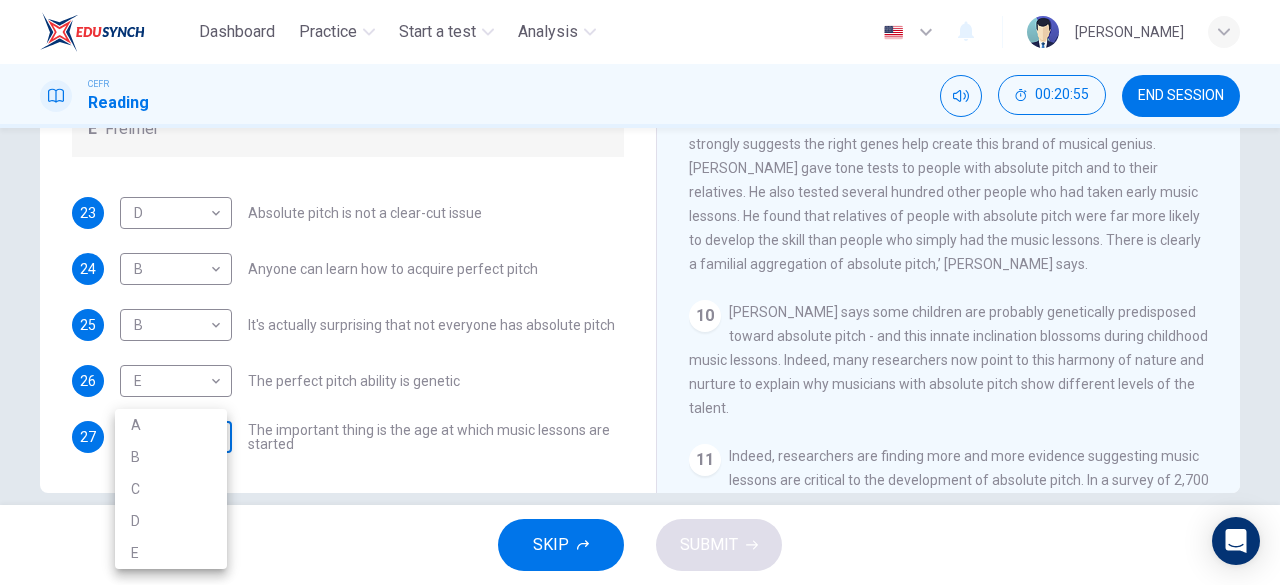click on "Dashboard Practice Start a test Analysis English en ​ [PERSON_NAME] Reading 00:20:55 END SESSION Questions 23 - 27 The Reading Passage contains a number of opinions provided by five different scientists. Match each opinion with one of the scientists ( A-E  below).
Write your answers in the boxes below.
NB  You may use any of the choices  A-E  more than once. A Levitin B Deutsch C [PERSON_NAME] D [PERSON_NAME] 23 D D ​ Absolute pitch is not a clear-cut issue 24 B B ​ Anyone can learn how to acquire perfect pitch 25 B B ​ It's actually surprising that not everyone has absolute pitch 26 E E ​ The perfect pitch ability is genetic 27 ​ ​ The important thing is the age at which music lessons are started Striking the Right Note CLICK TO ZOOM Click to Zoom 1 Is perfect pitch a rare talent possessed solely by the likes of
[PERSON_NAME]? [PERSON_NAME] discusses this much sought-after musical ability. 2 3 4 5 6 7 8 9 10 11 12 13 SKIP SUBMIT EduSynch - Online Language Proficiency Testing" at bounding box center (640, 292) 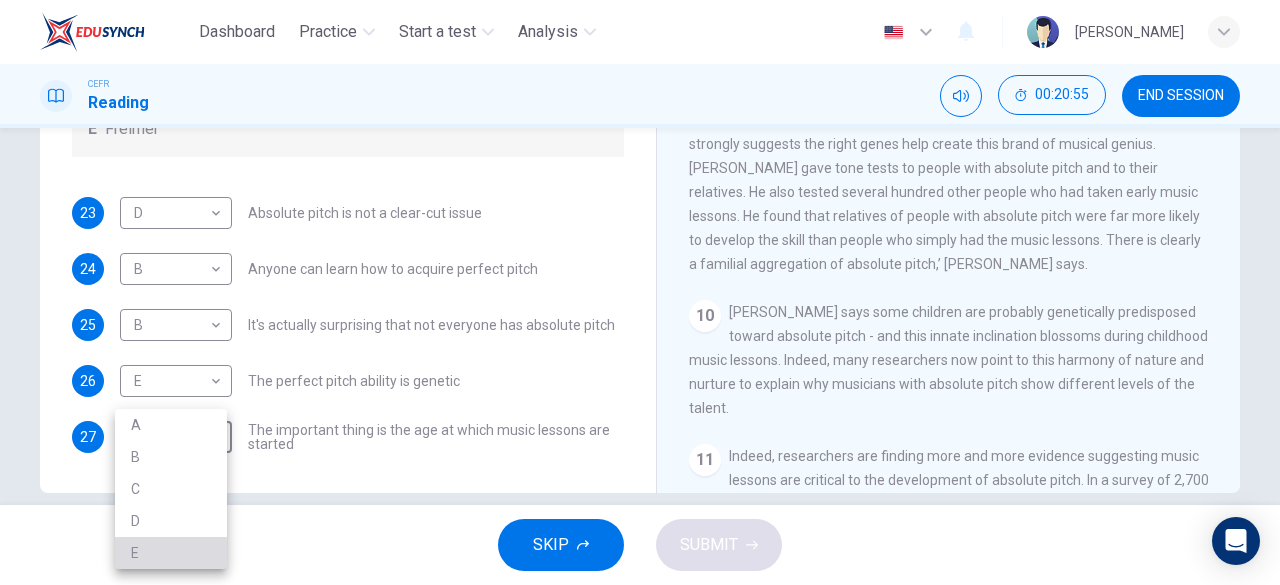 click on "E" at bounding box center (171, 553) 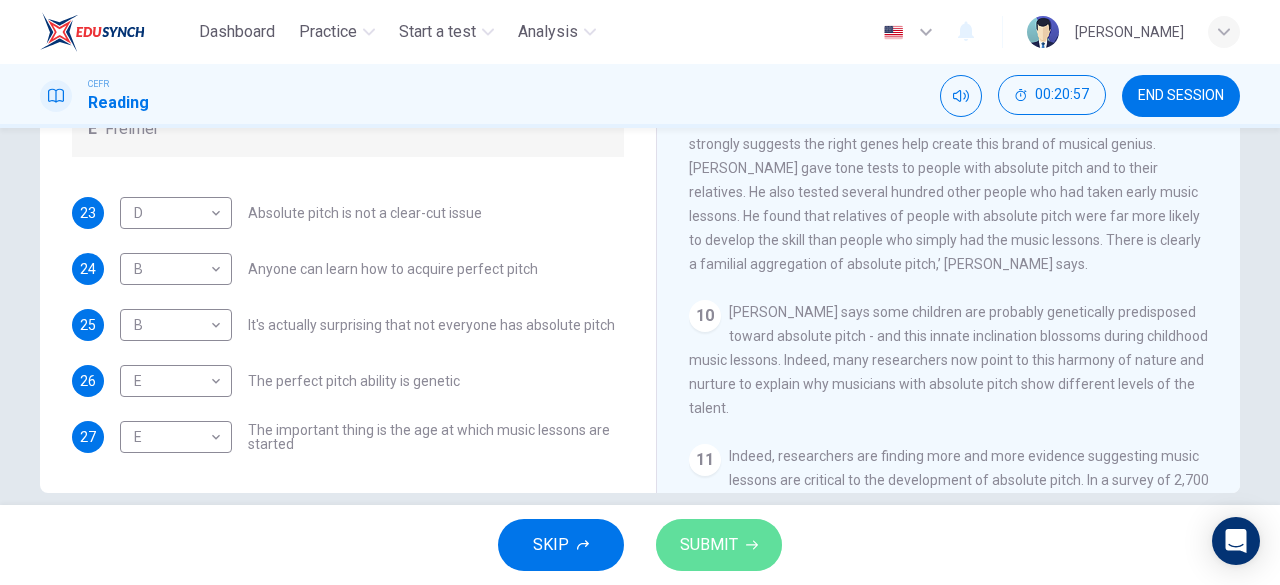 click on "SUBMIT" at bounding box center [719, 545] 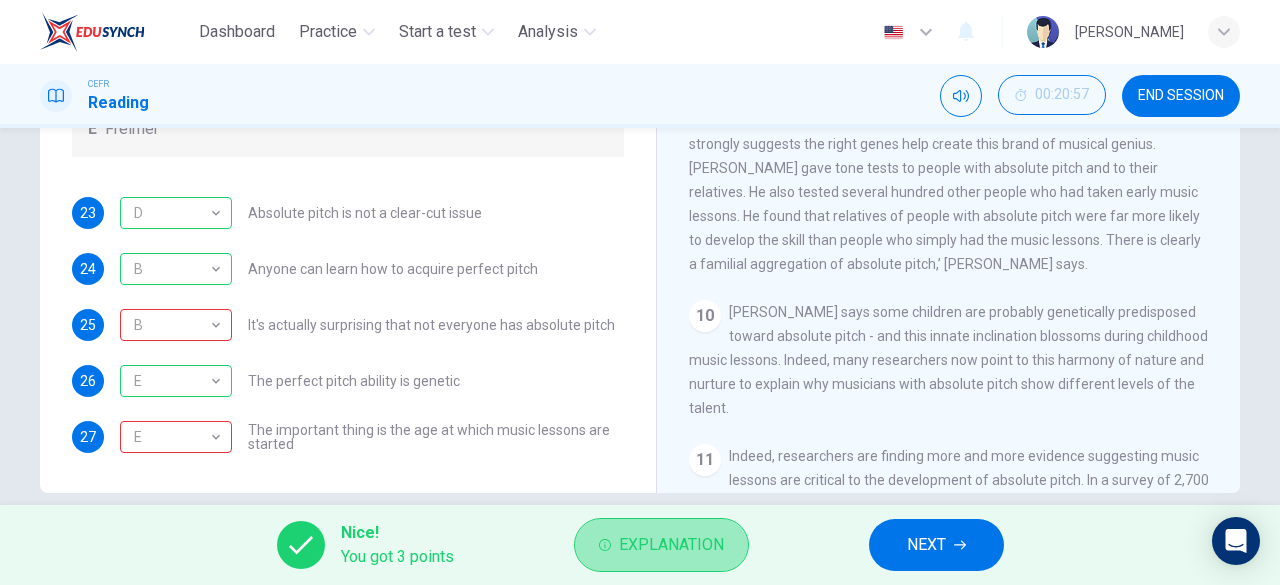 click on "Explanation" at bounding box center [671, 545] 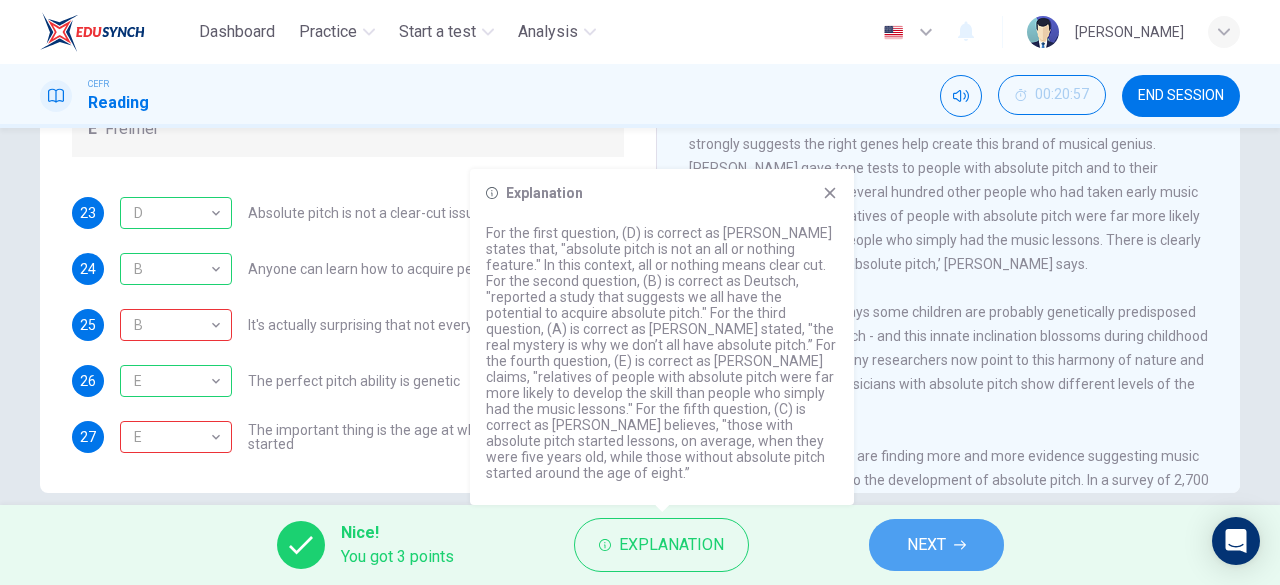 click on "NEXT" at bounding box center [926, 545] 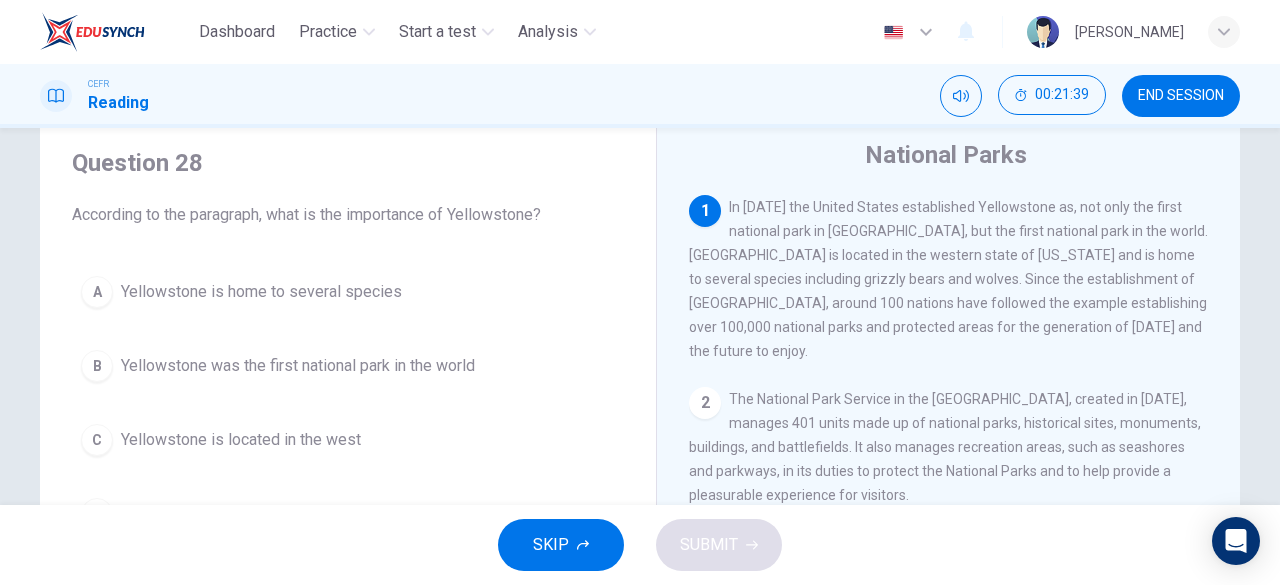 scroll, scrollTop: 60, scrollLeft: 0, axis: vertical 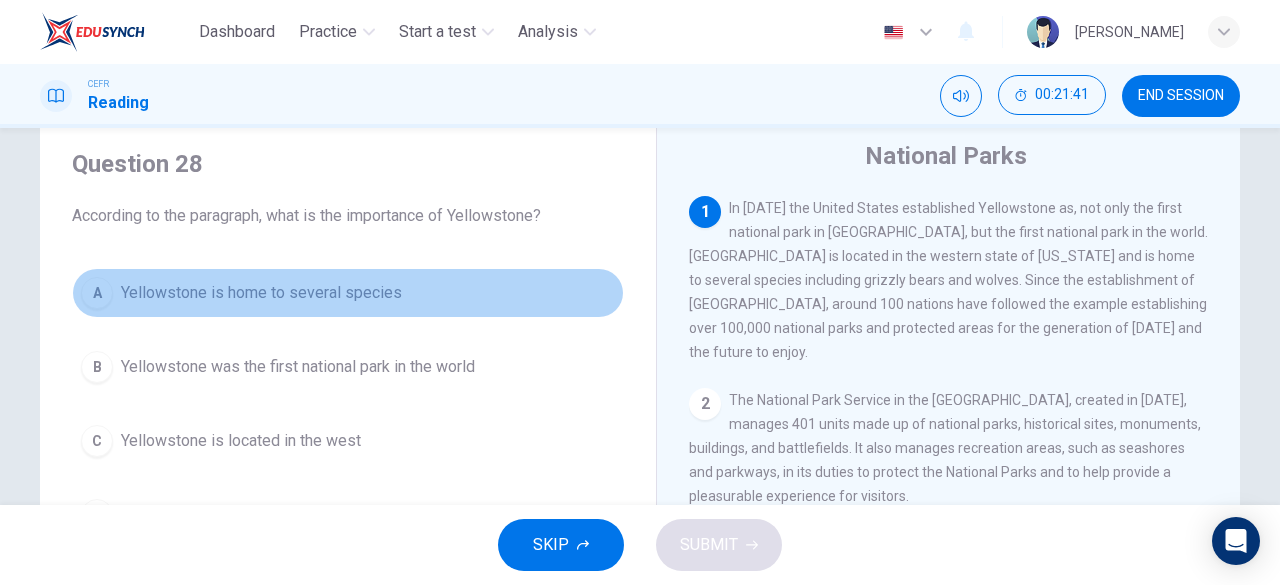 click on "A" at bounding box center (97, 293) 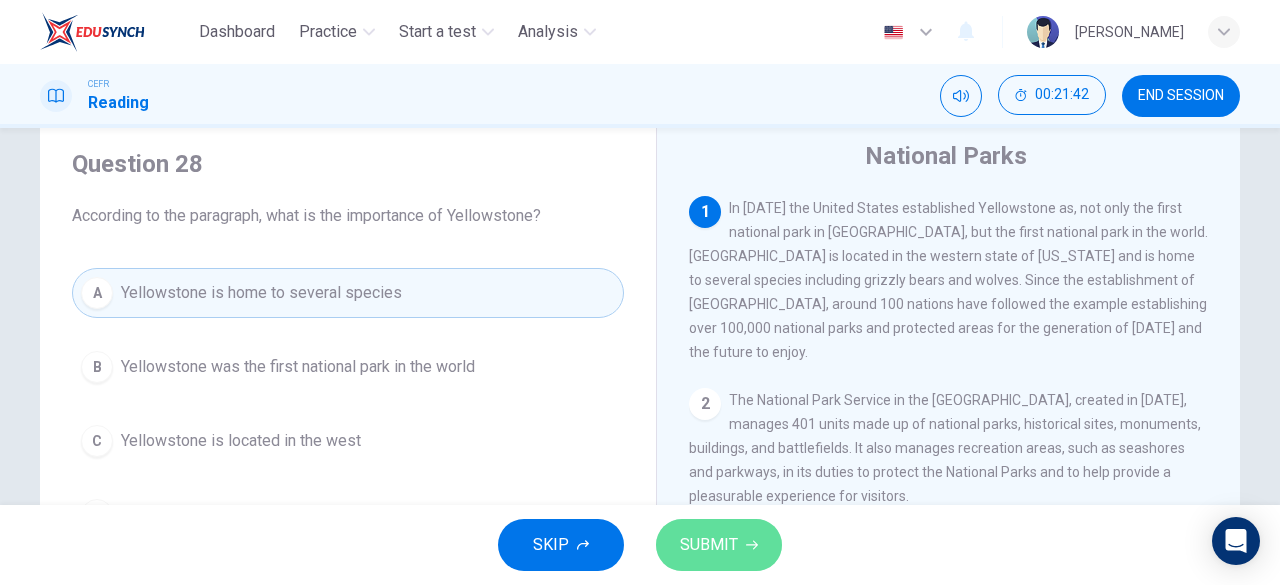 click on "SUBMIT" at bounding box center (709, 545) 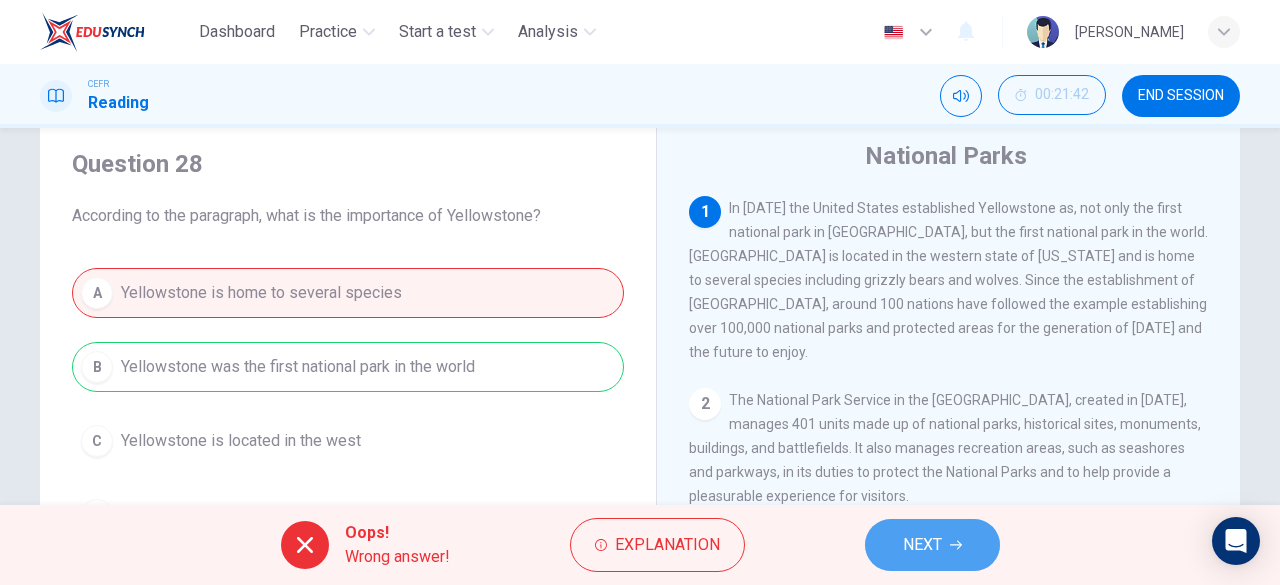 click on "NEXT" at bounding box center (932, 545) 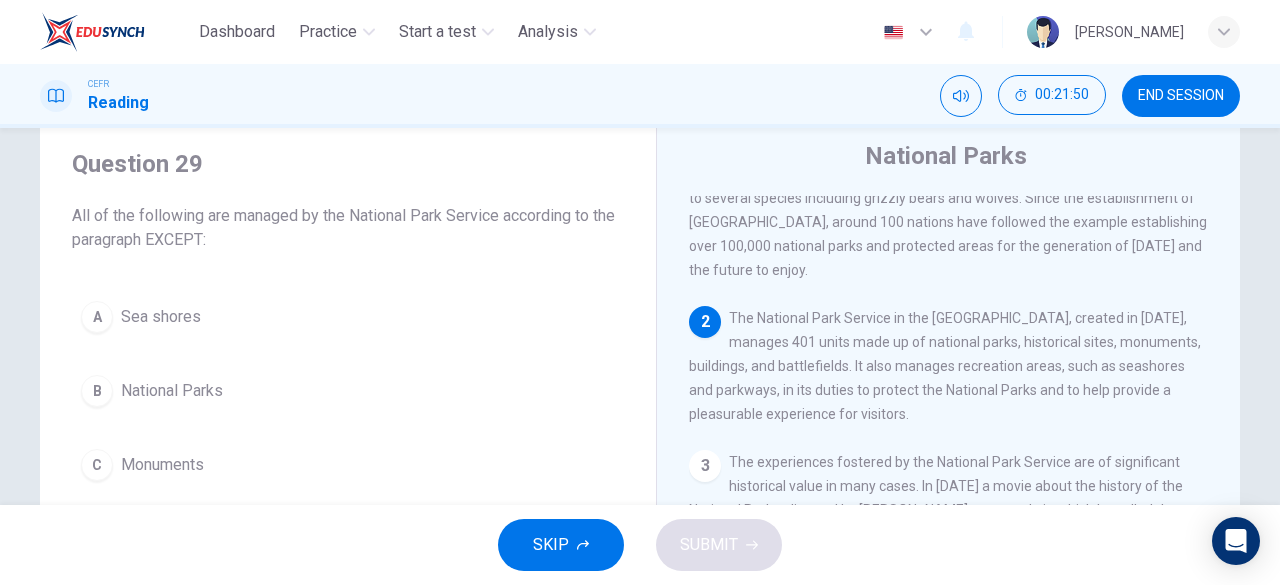 scroll, scrollTop: 83, scrollLeft: 0, axis: vertical 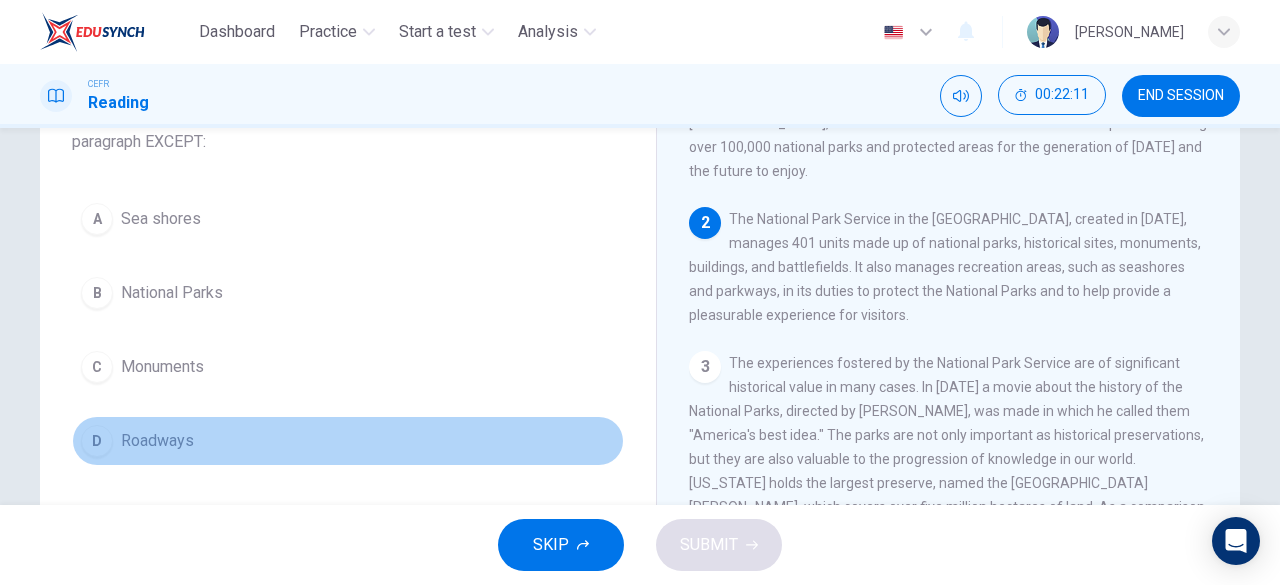 click on "D Roadways" at bounding box center (348, 441) 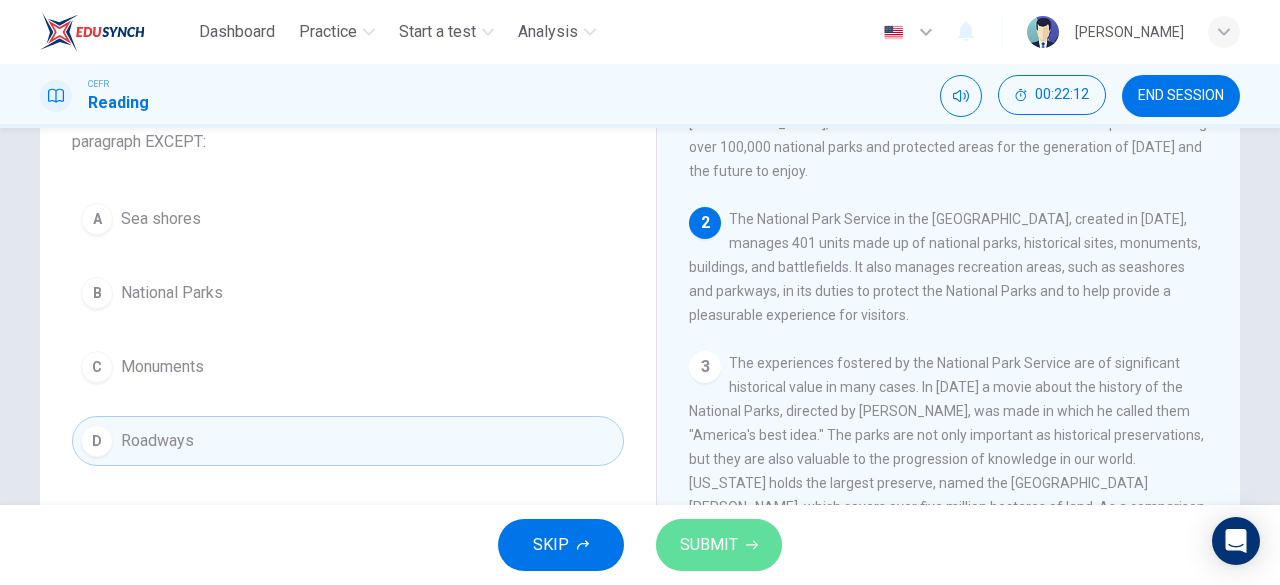 click on "SUBMIT" at bounding box center [719, 545] 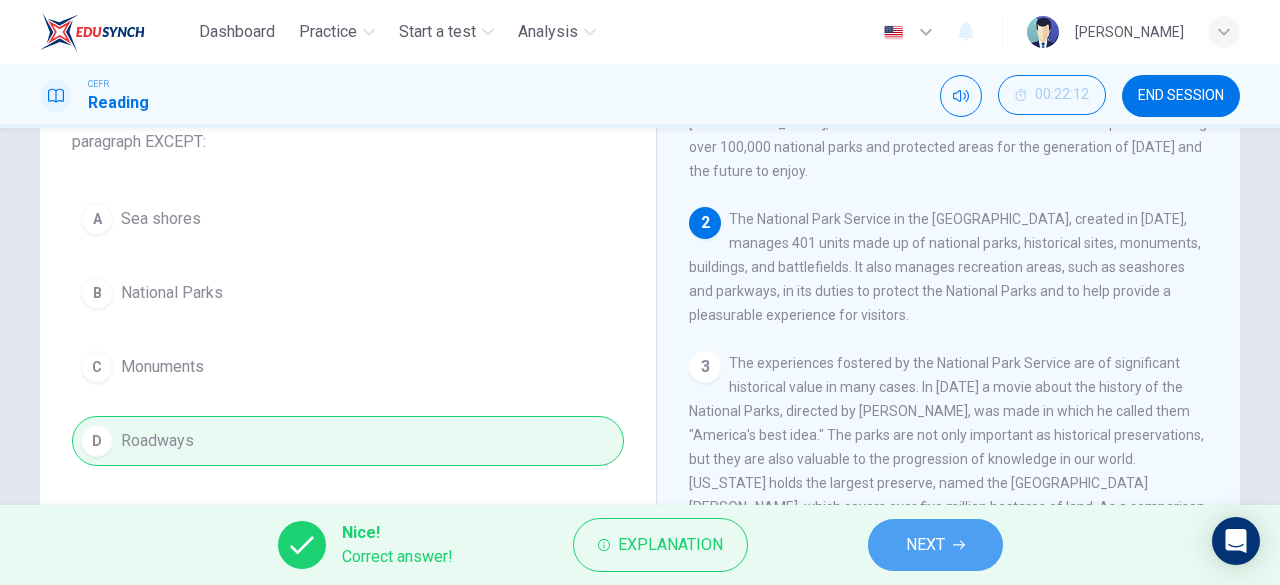 click on "NEXT" at bounding box center (935, 545) 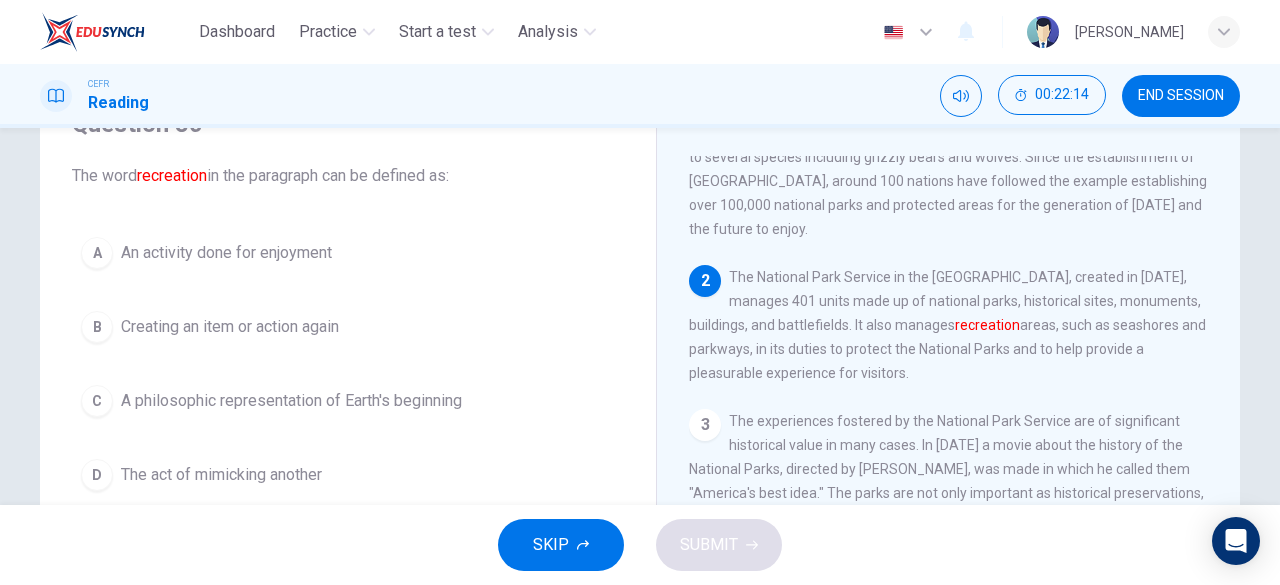 scroll, scrollTop: 103, scrollLeft: 0, axis: vertical 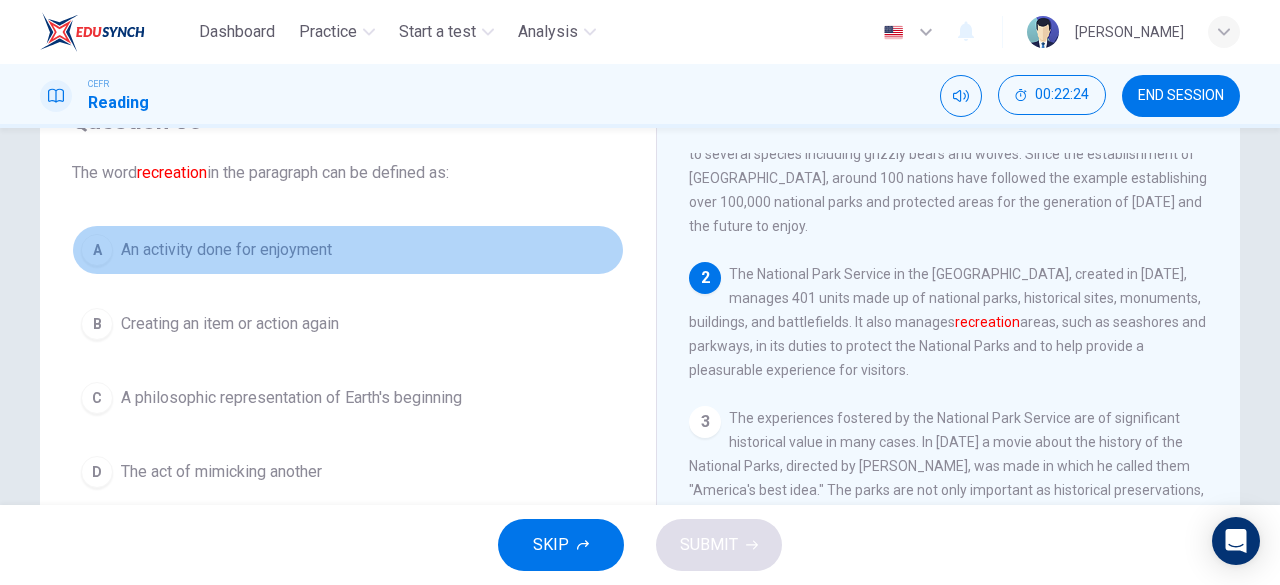 click on "A An activity done for enjoyment" at bounding box center (348, 250) 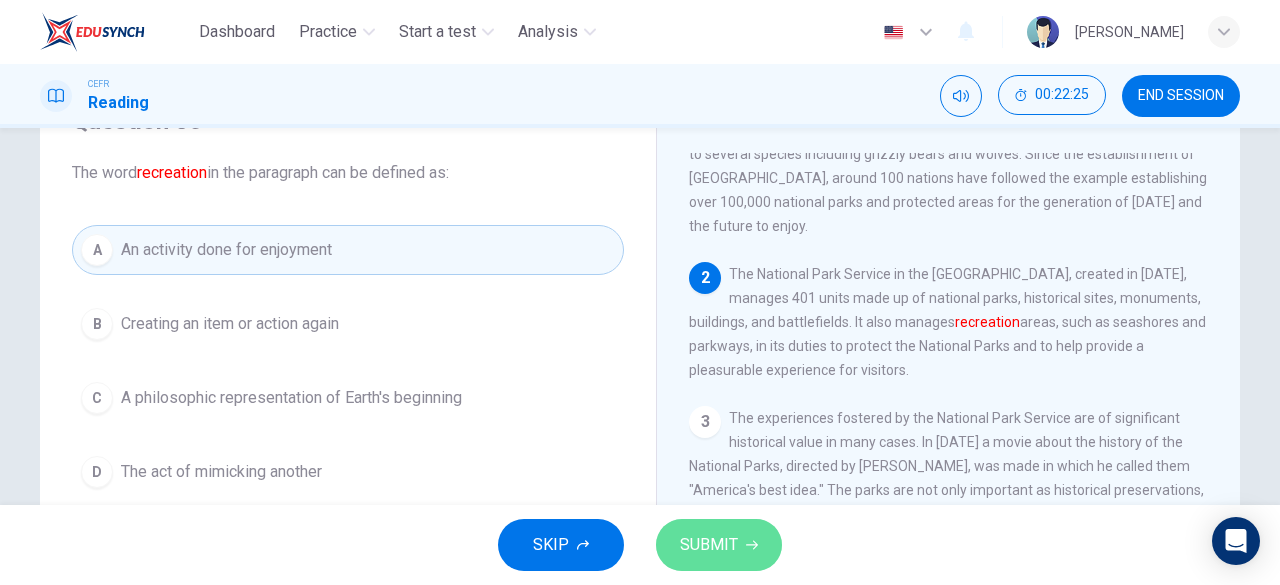 click on "SUBMIT" at bounding box center [719, 545] 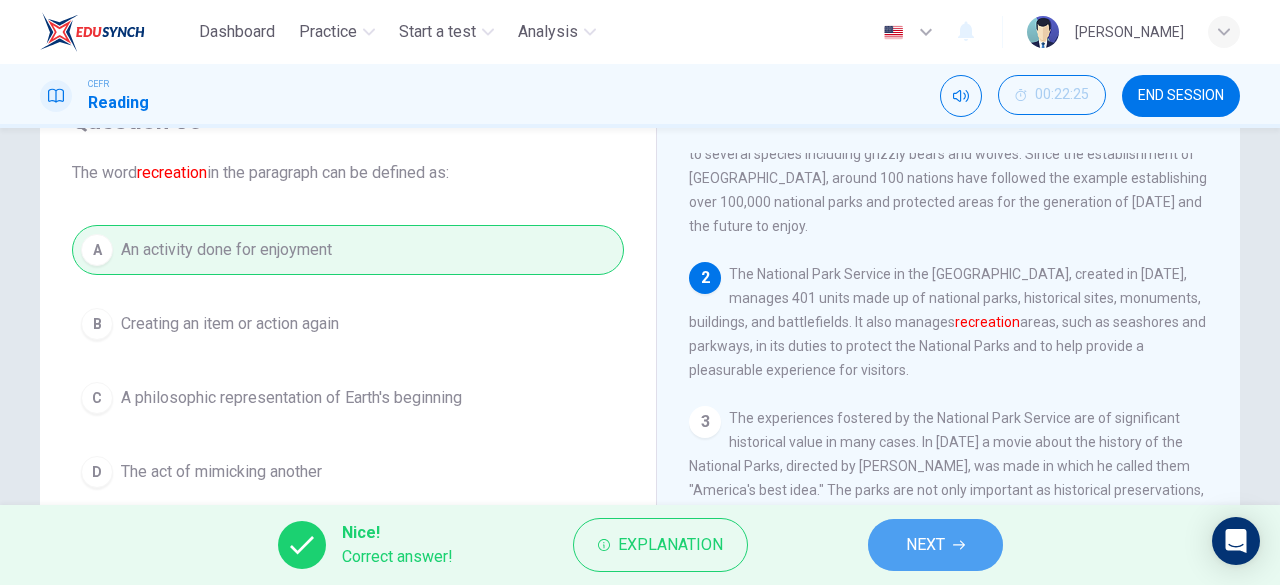 click on "NEXT" at bounding box center [935, 545] 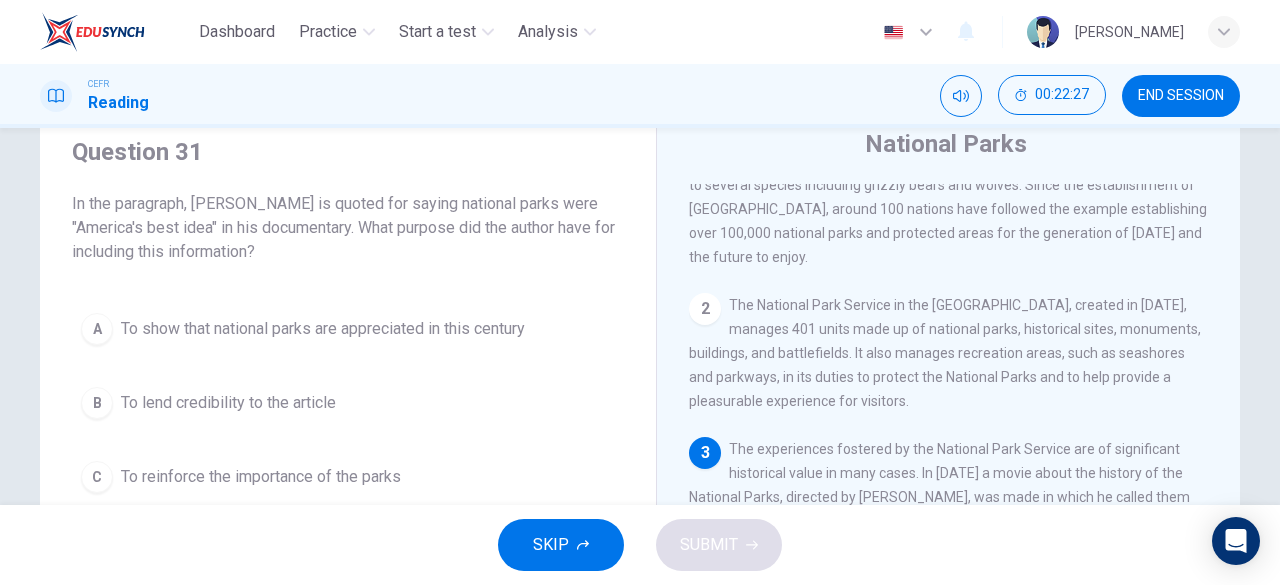 scroll, scrollTop: 75, scrollLeft: 0, axis: vertical 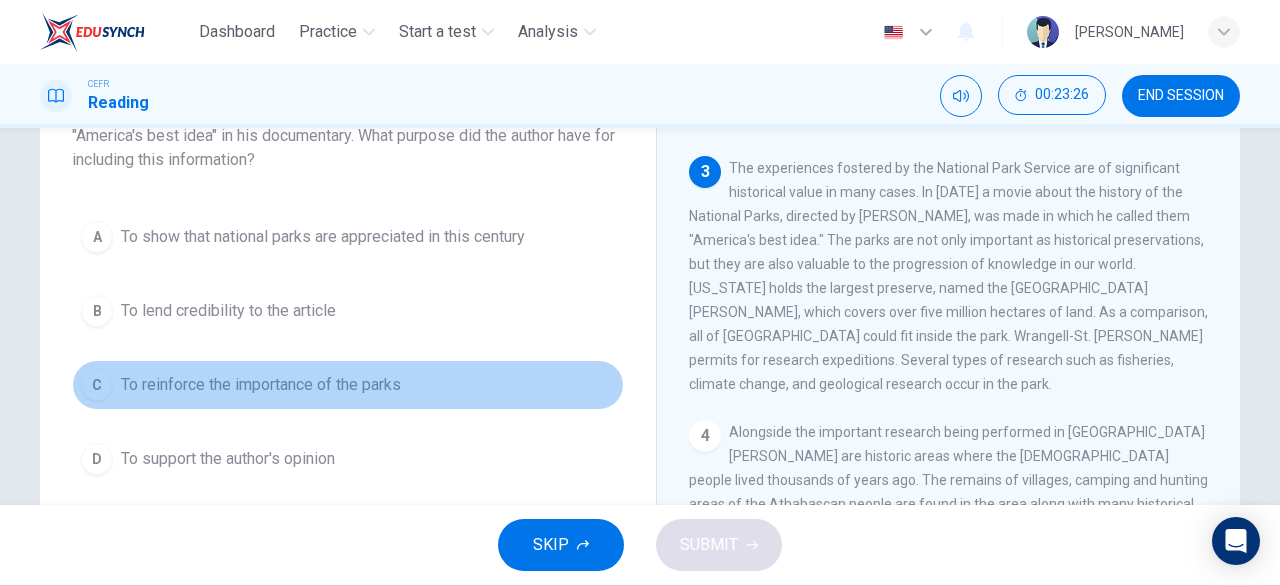 click on "C" at bounding box center [97, 385] 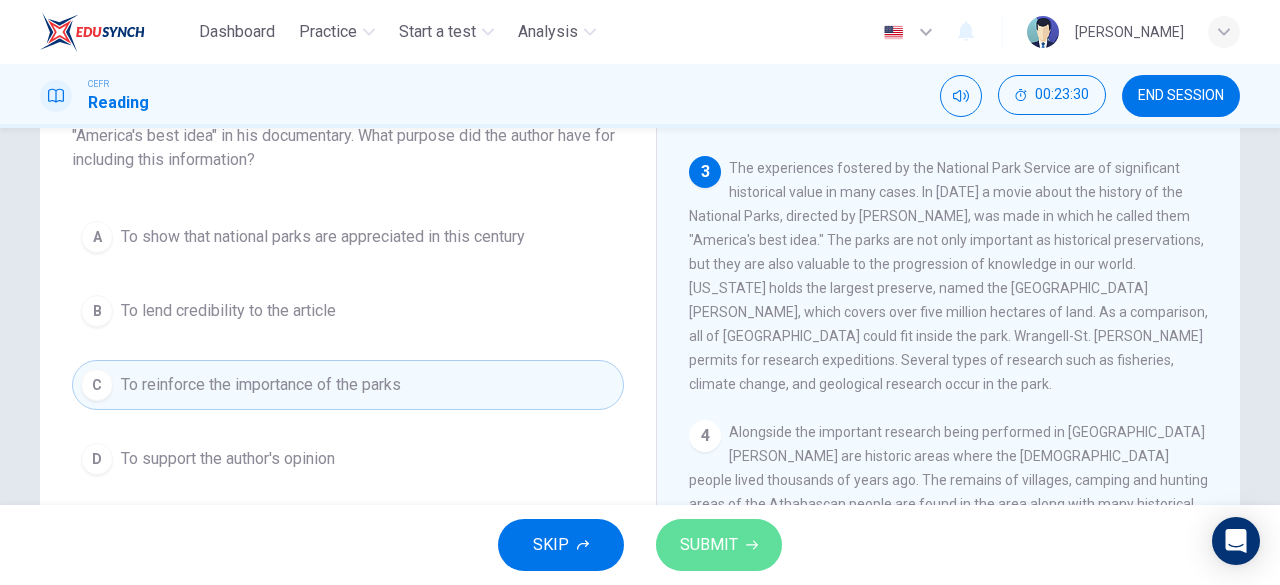 click on "SUBMIT" at bounding box center (709, 545) 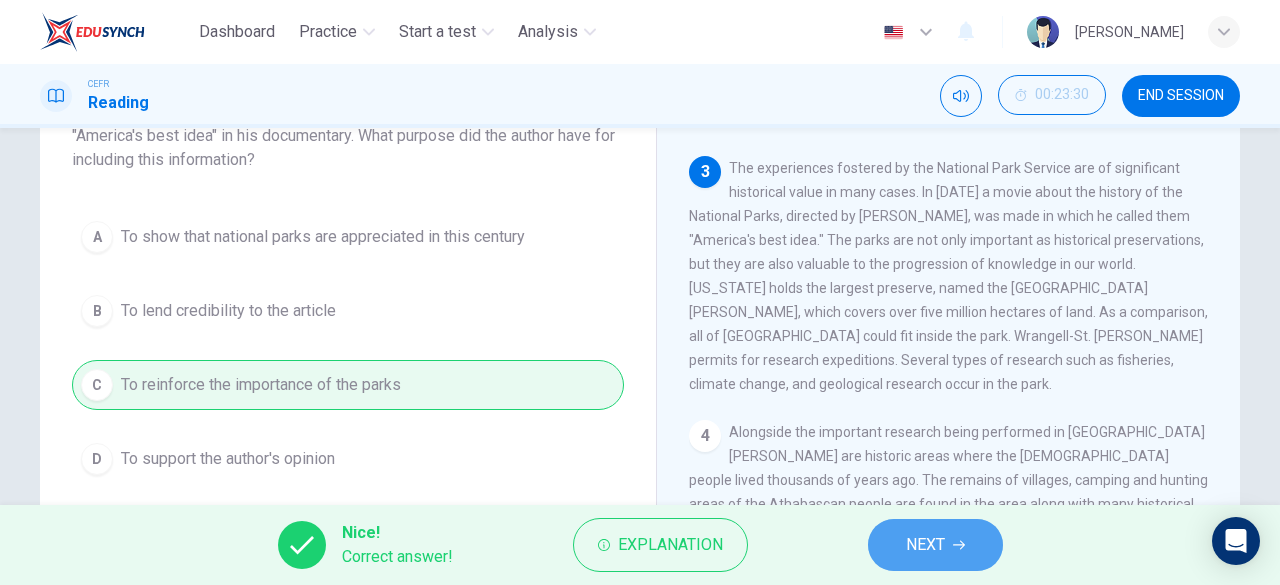 click on "NEXT" at bounding box center [925, 545] 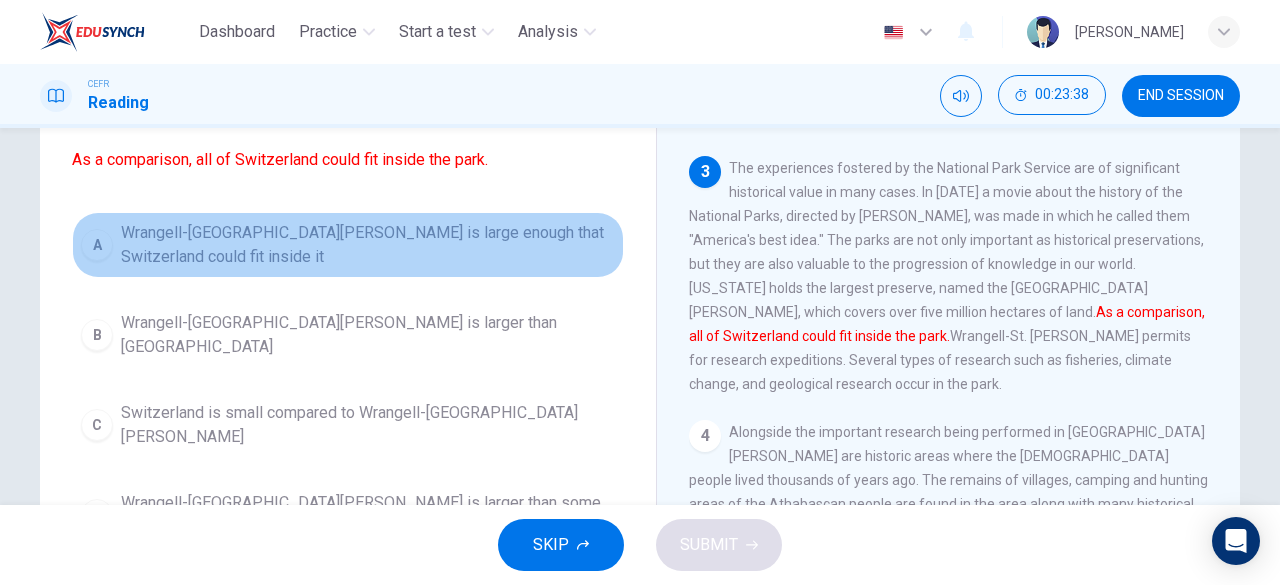 click on "Wrangell-[GEOGRAPHIC_DATA][PERSON_NAME] is large enough that Switzerland could fit inside it" at bounding box center [368, 245] 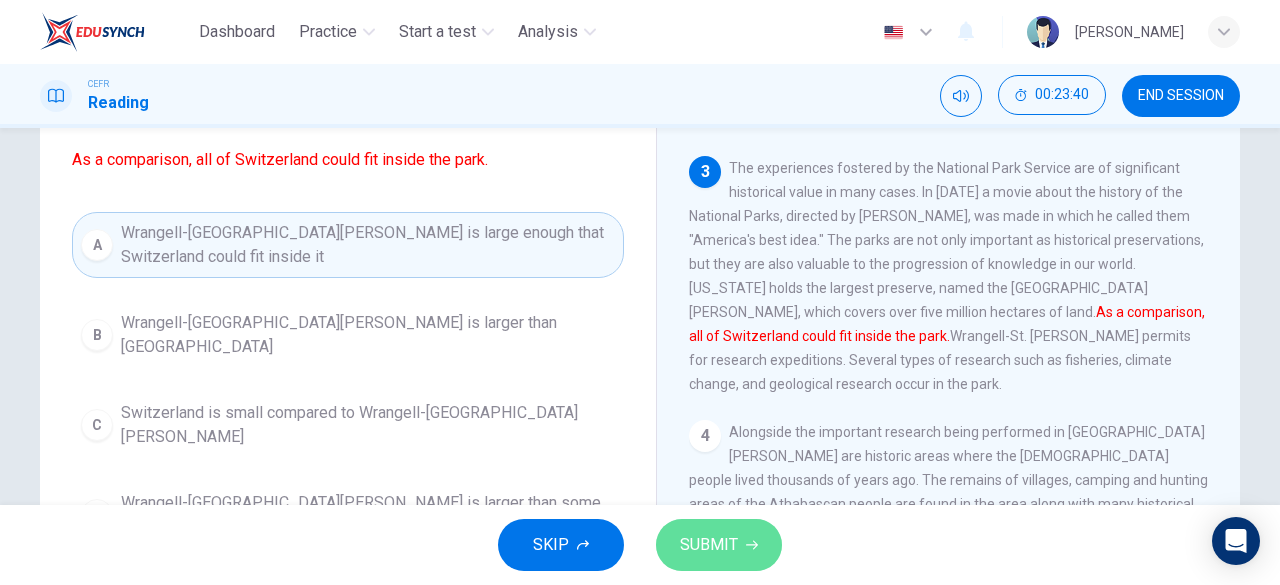 click on "SUBMIT" at bounding box center (719, 545) 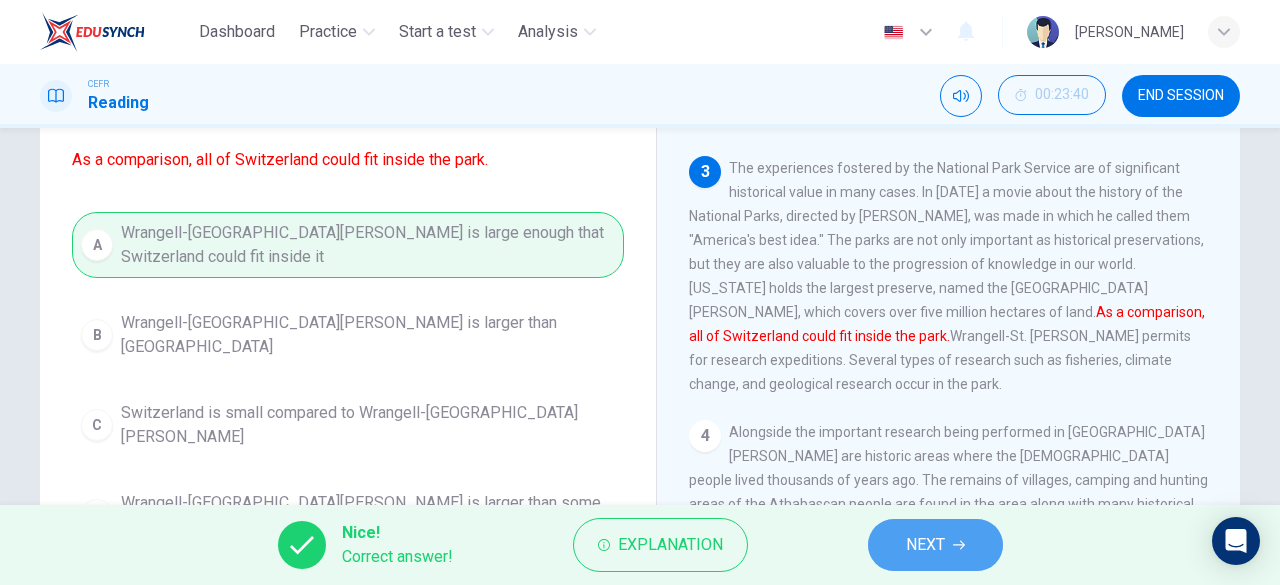 click on "NEXT" at bounding box center [935, 545] 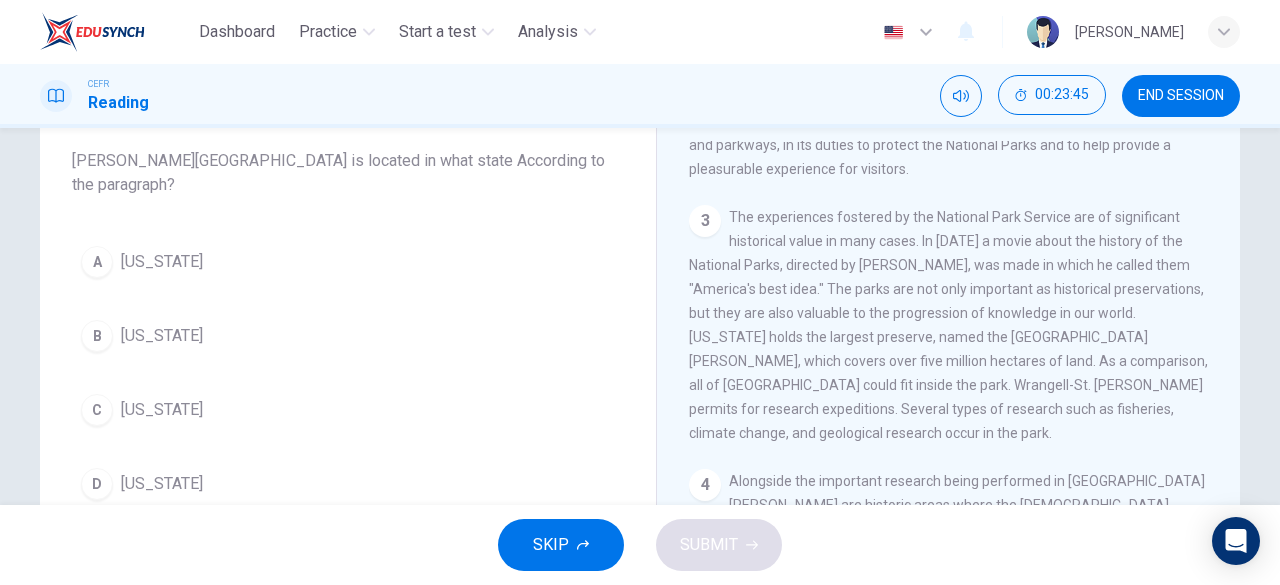 scroll, scrollTop: 116, scrollLeft: 0, axis: vertical 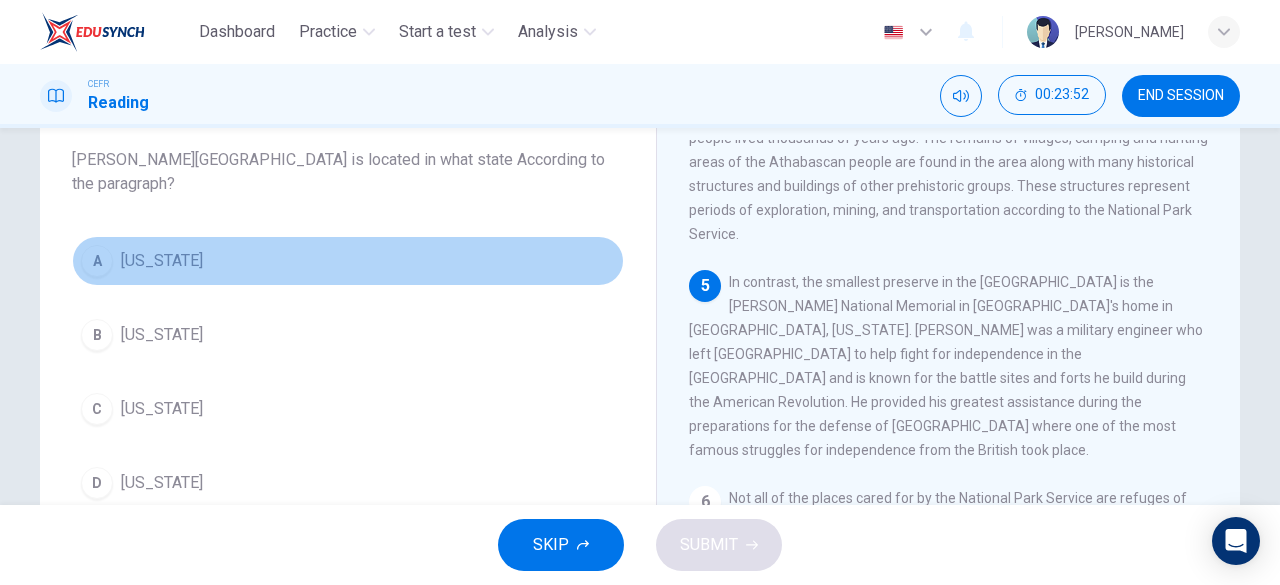 click on "A" at bounding box center (97, 261) 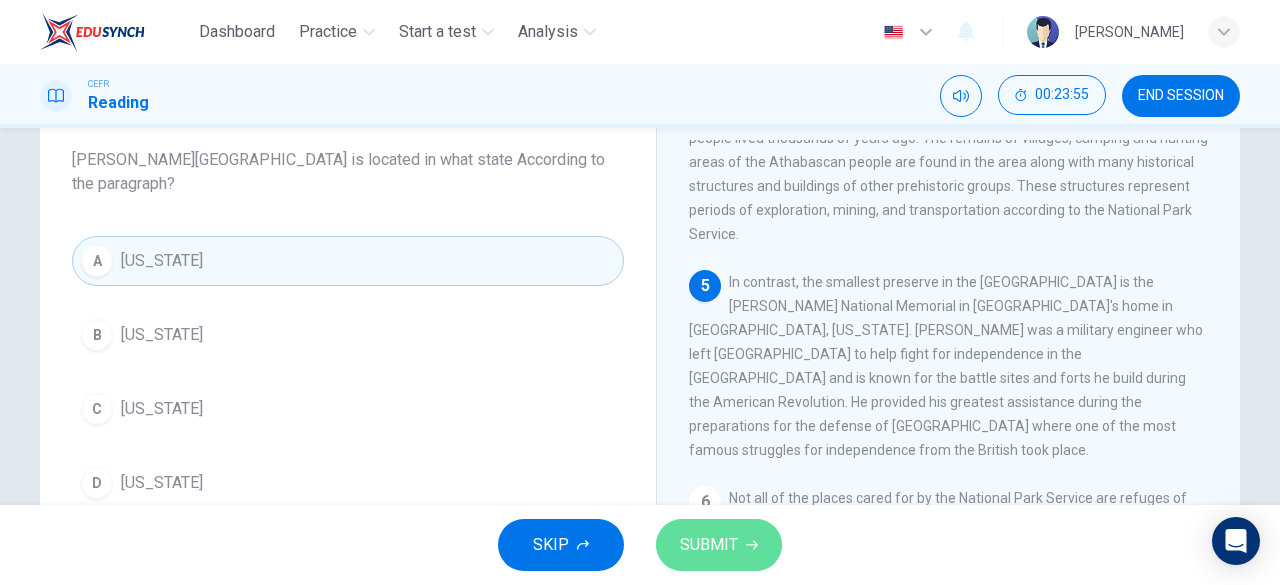 click on "SUBMIT" at bounding box center [709, 545] 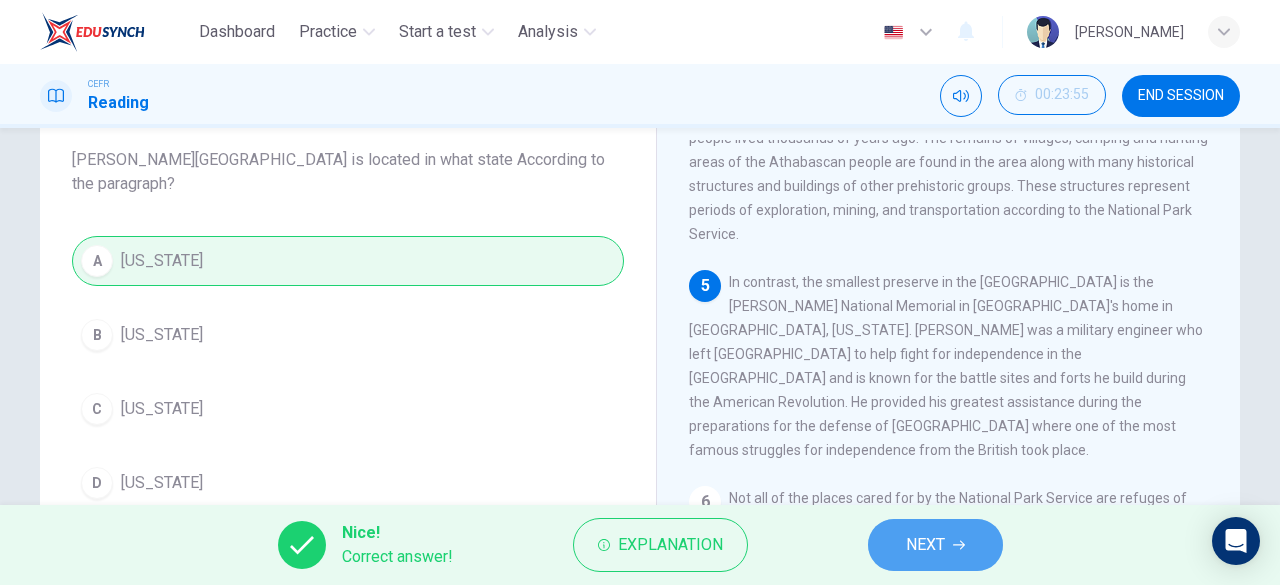 click on "NEXT" at bounding box center (925, 545) 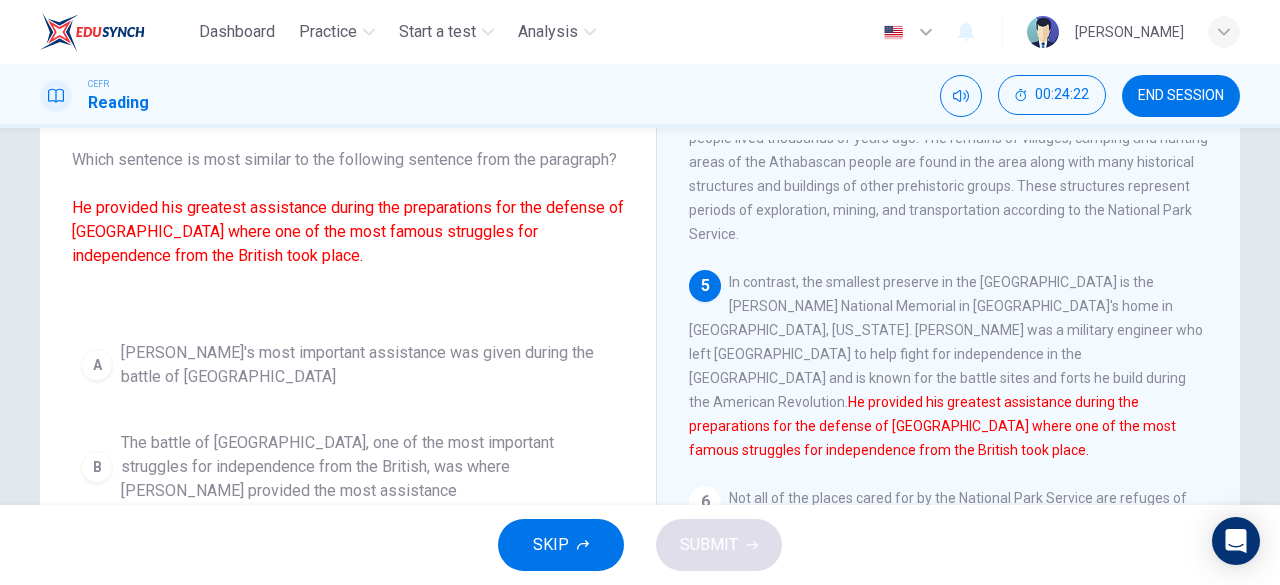 scroll, scrollTop: 14, scrollLeft: 0, axis: vertical 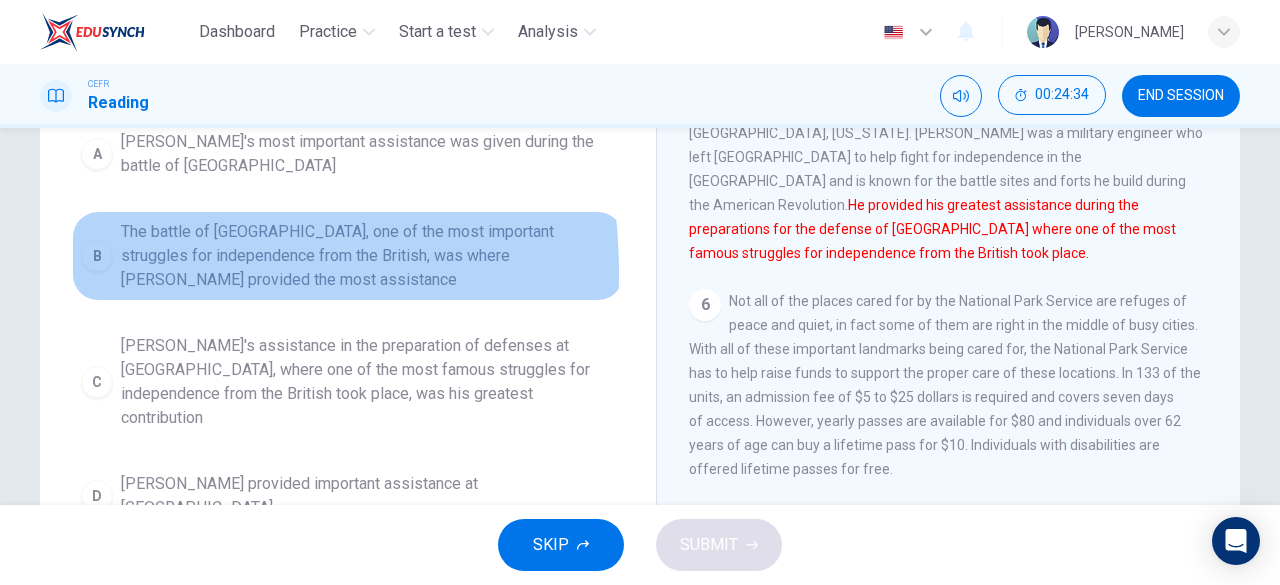 click on "B The battle of [GEOGRAPHIC_DATA], one of the most important struggles for independence from the British, was where [PERSON_NAME] provided the most assistance" at bounding box center [348, 256] 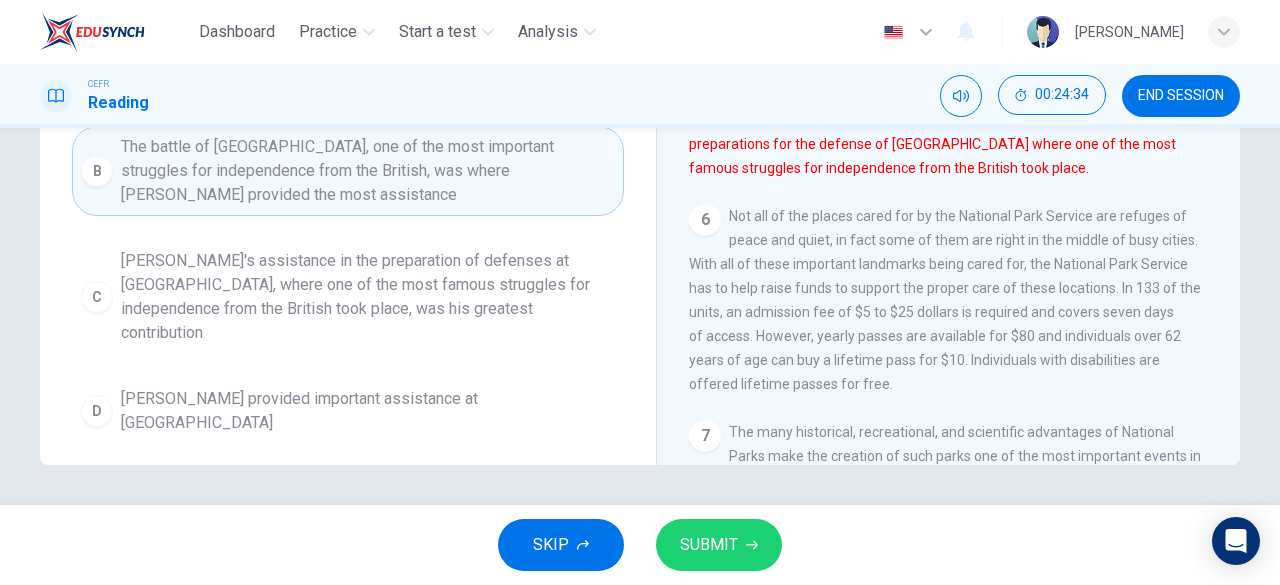 scroll, scrollTop: 398, scrollLeft: 0, axis: vertical 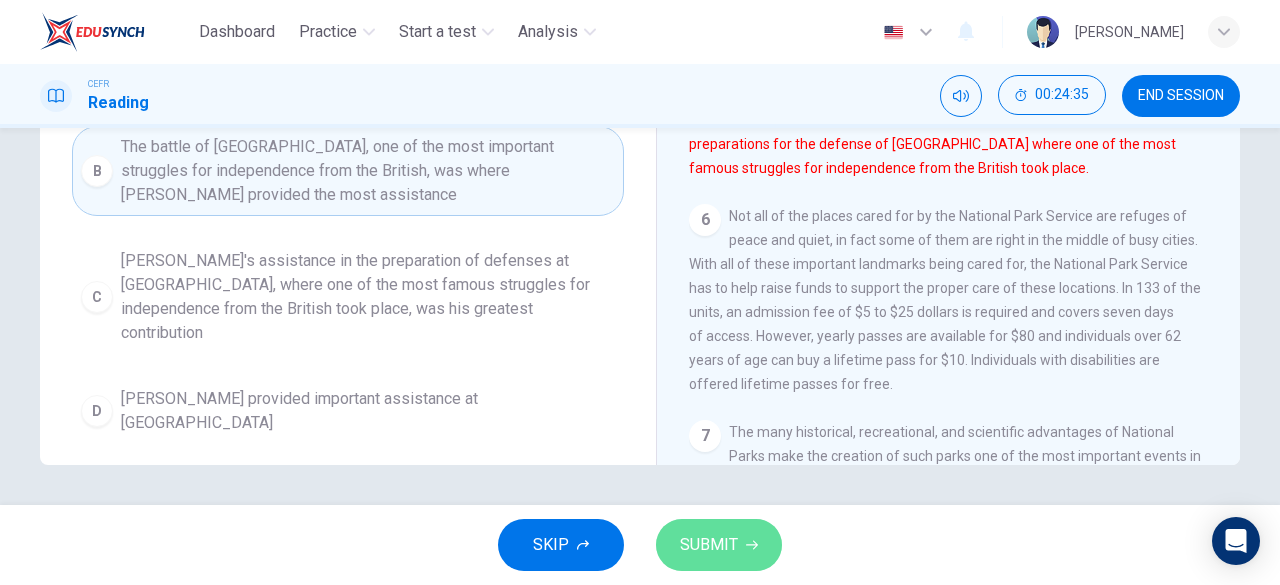 click on "SUBMIT" at bounding box center [719, 545] 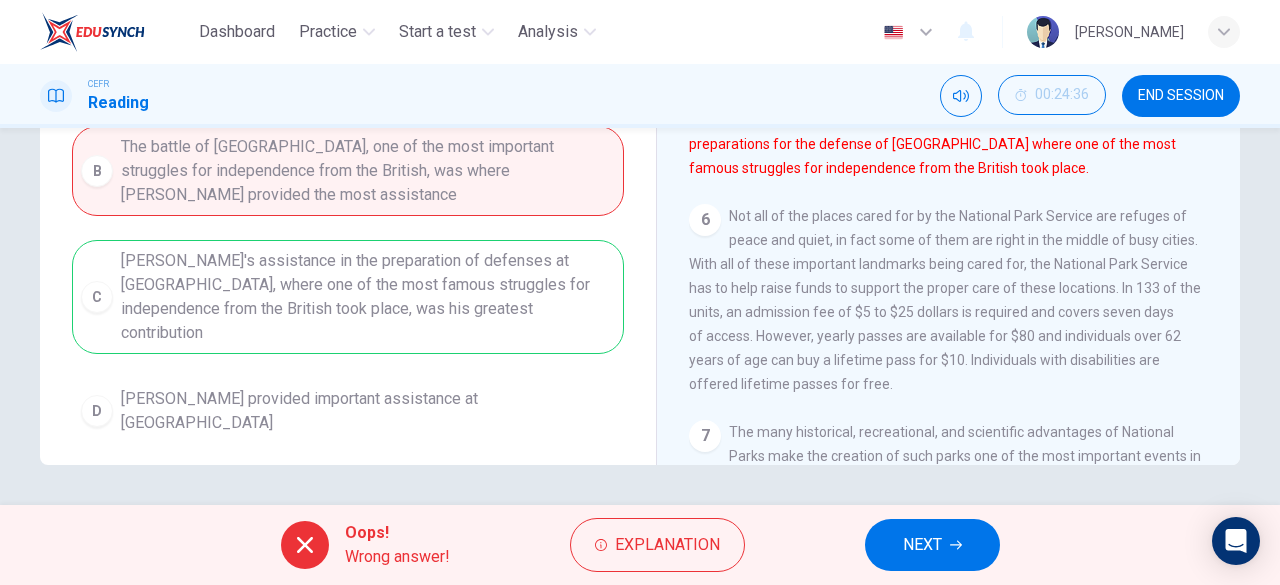 scroll, scrollTop: 0, scrollLeft: 0, axis: both 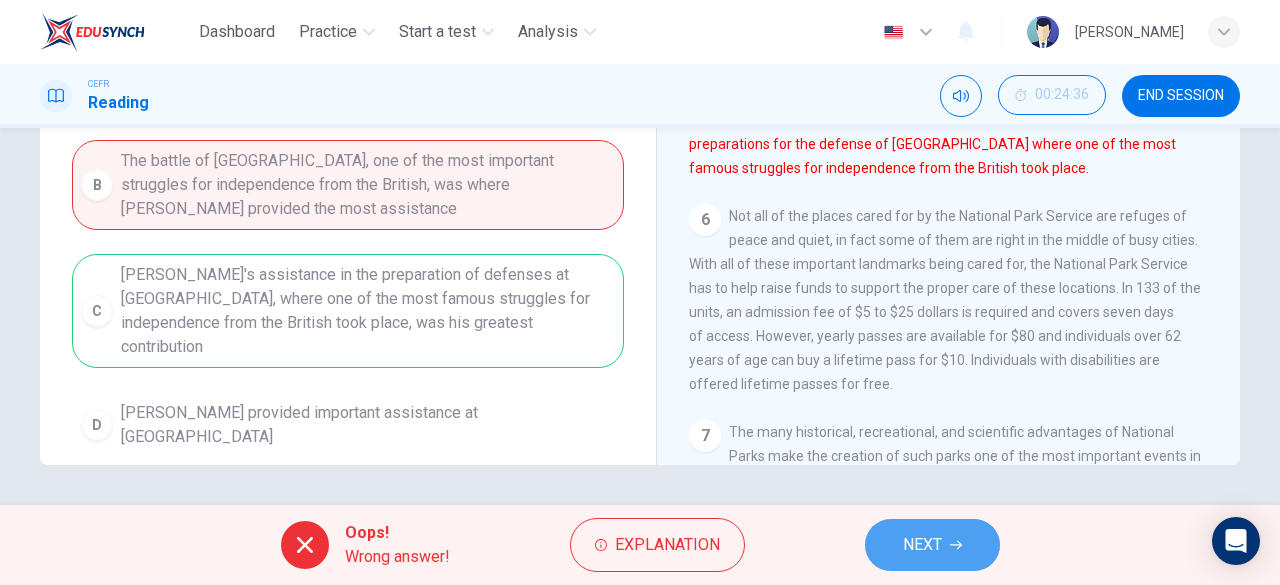 click on "NEXT" at bounding box center [932, 545] 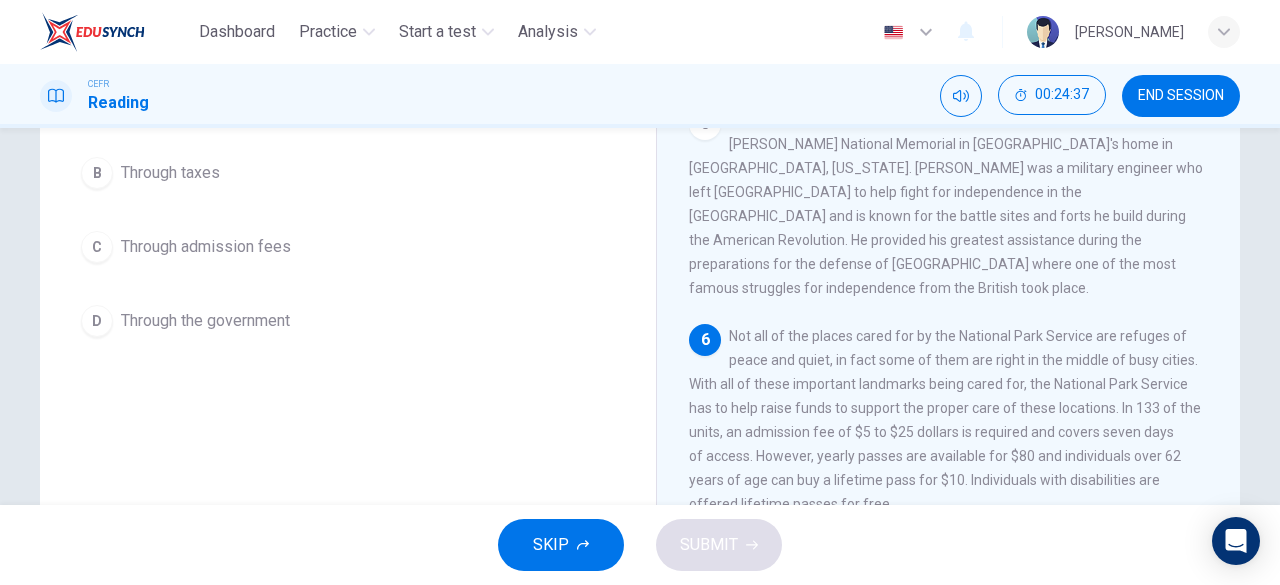 scroll, scrollTop: 0, scrollLeft: 0, axis: both 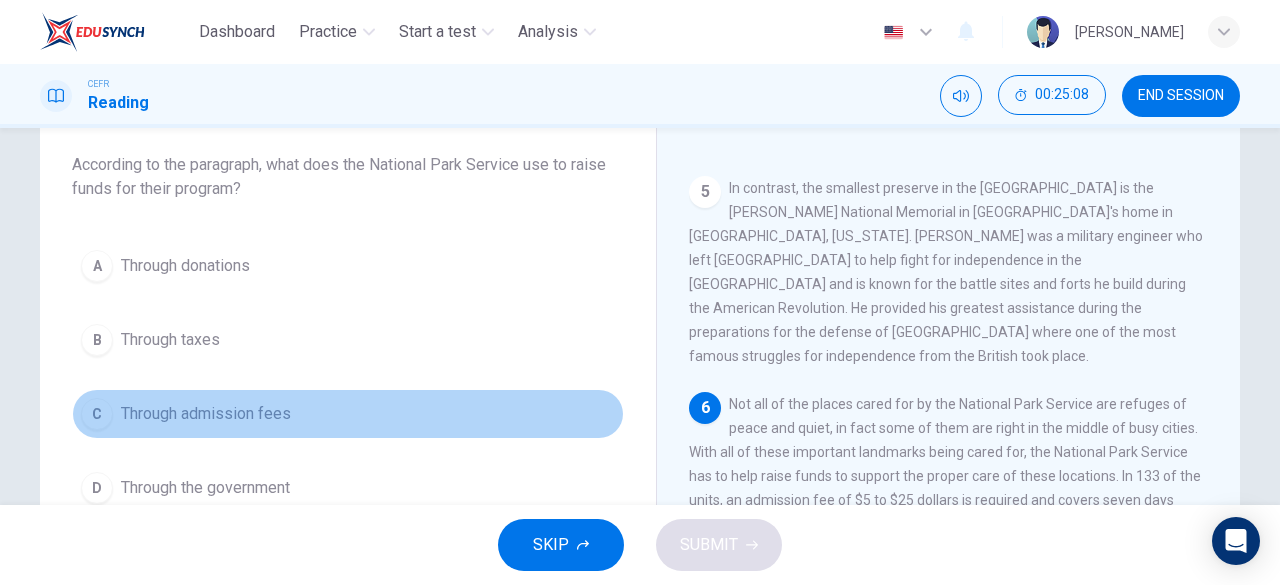 click on "C" at bounding box center (97, 414) 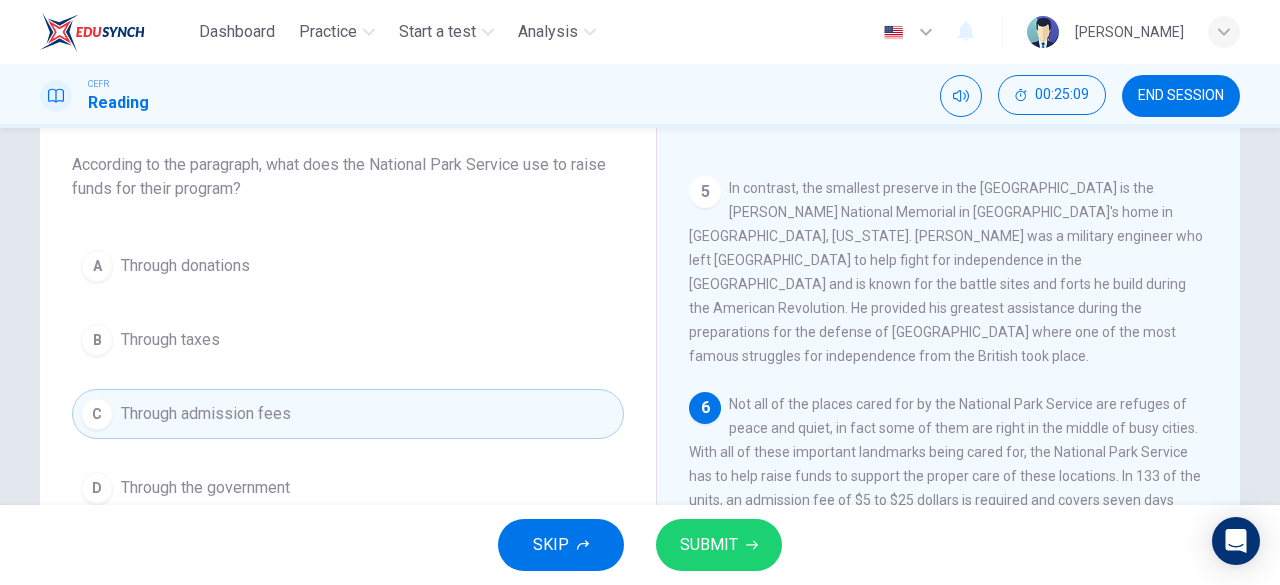click on "SUBMIT" at bounding box center [709, 545] 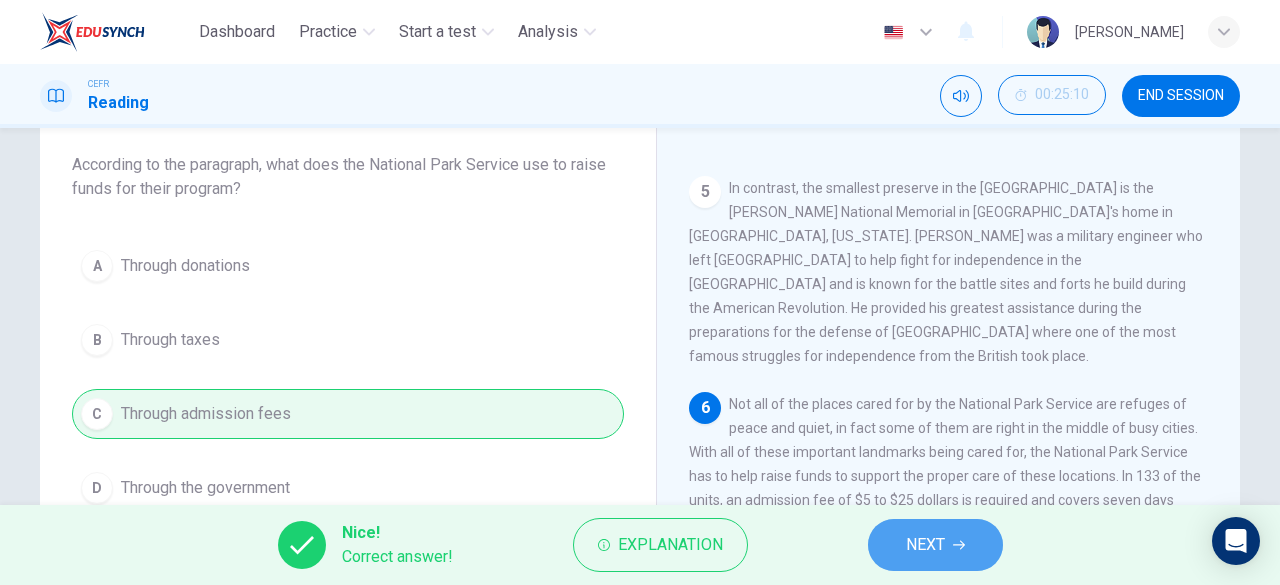 click on "NEXT" at bounding box center (925, 545) 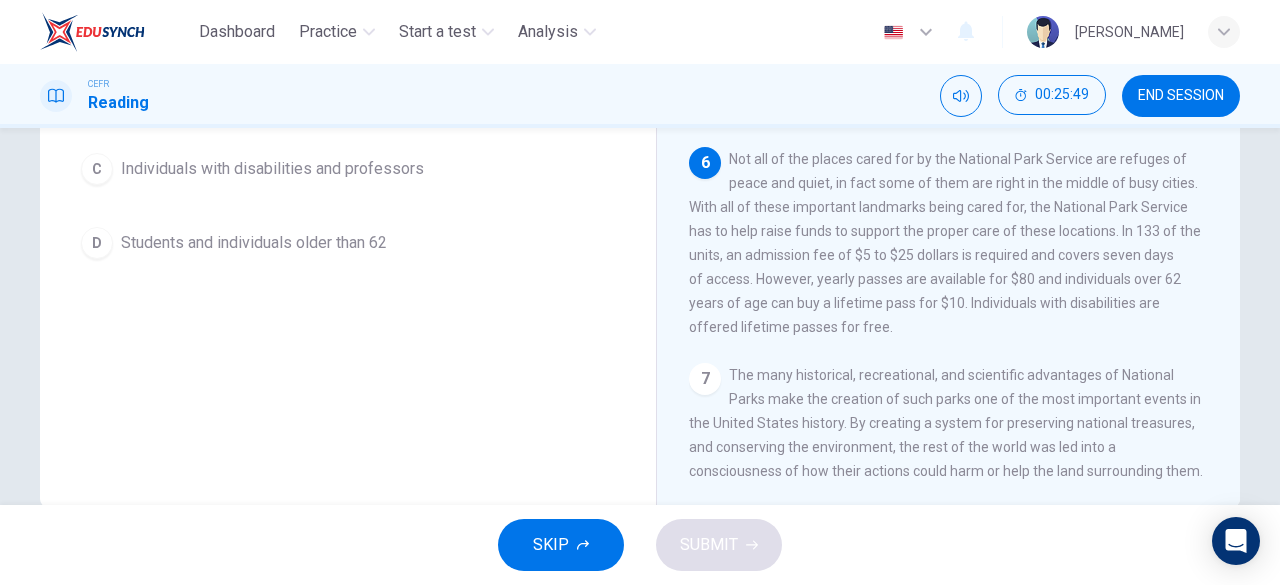 scroll, scrollTop: 361, scrollLeft: 0, axis: vertical 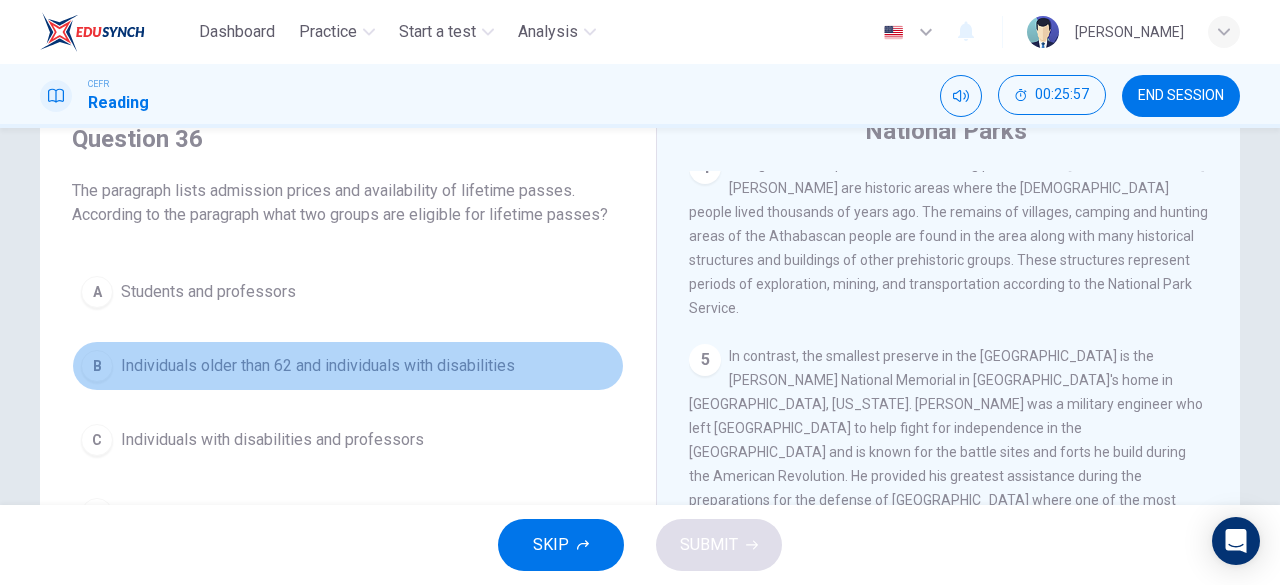 click on "B" at bounding box center (97, 366) 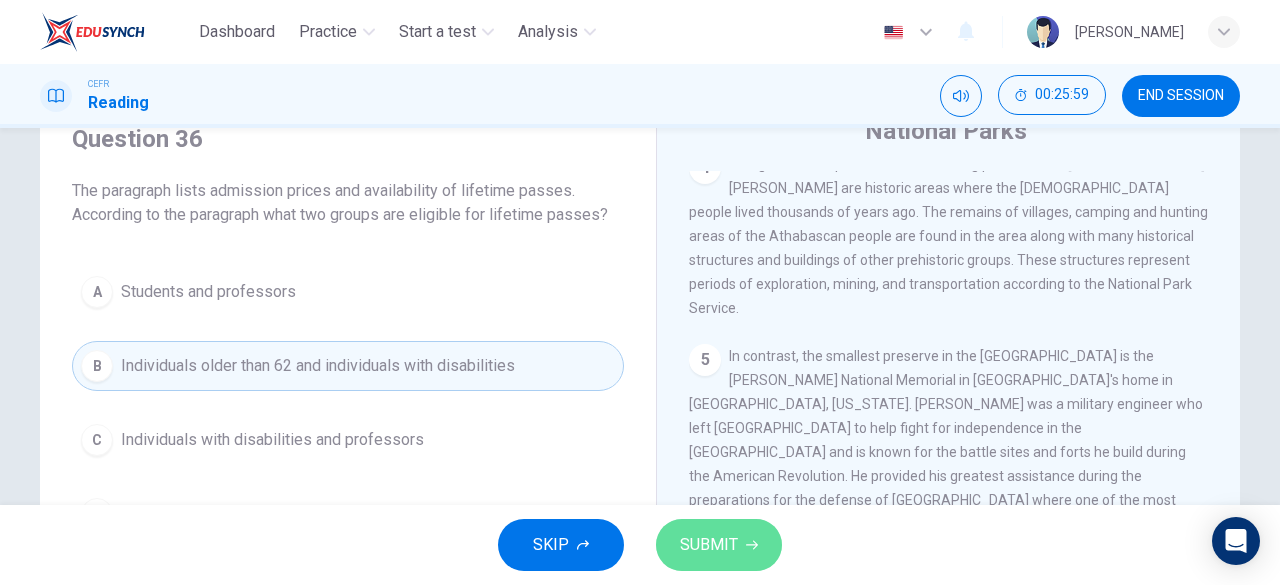 click on "SUBMIT" at bounding box center [719, 545] 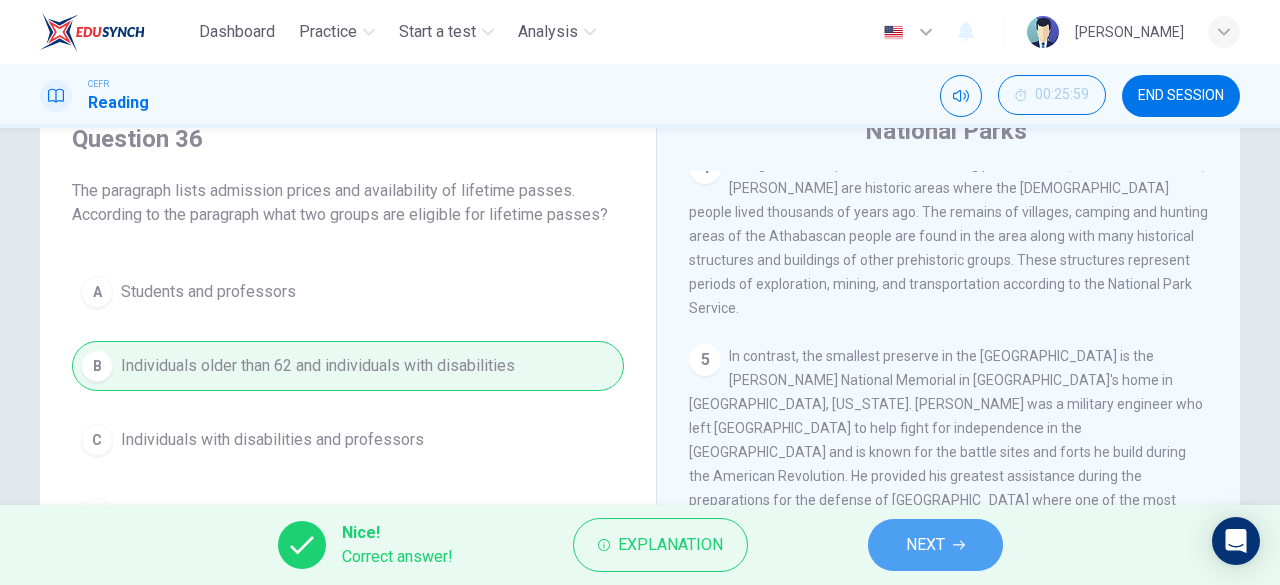 click on "NEXT" at bounding box center [935, 545] 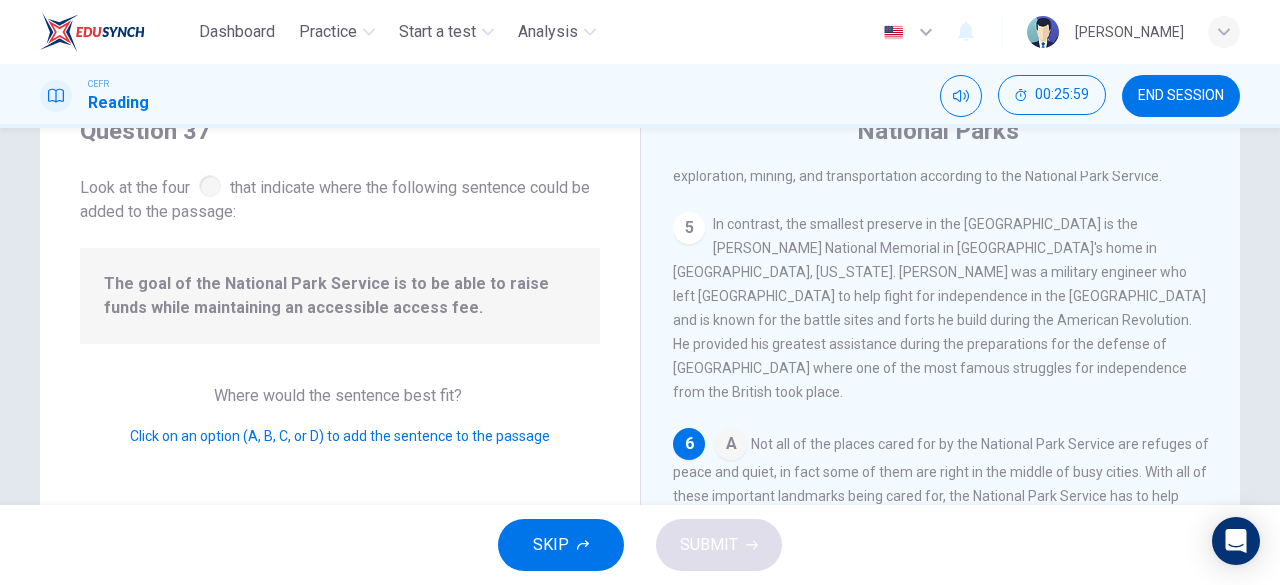 scroll, scrollTop: 778, scrollLeft: 0, axis: vertical 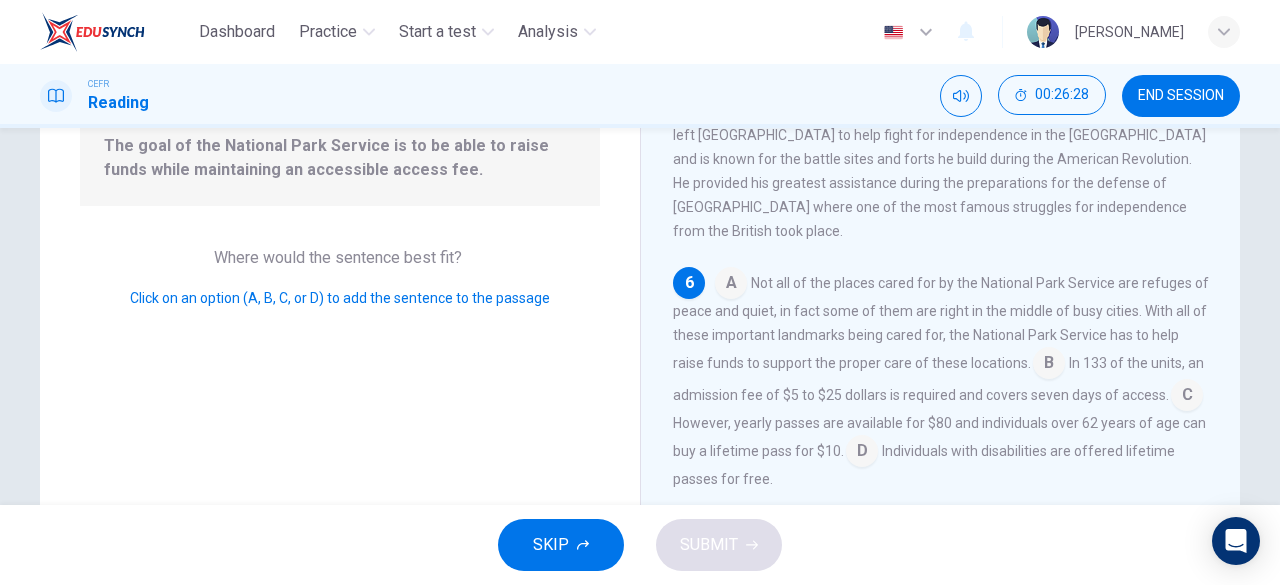 click at bounding box center (1049, 365) 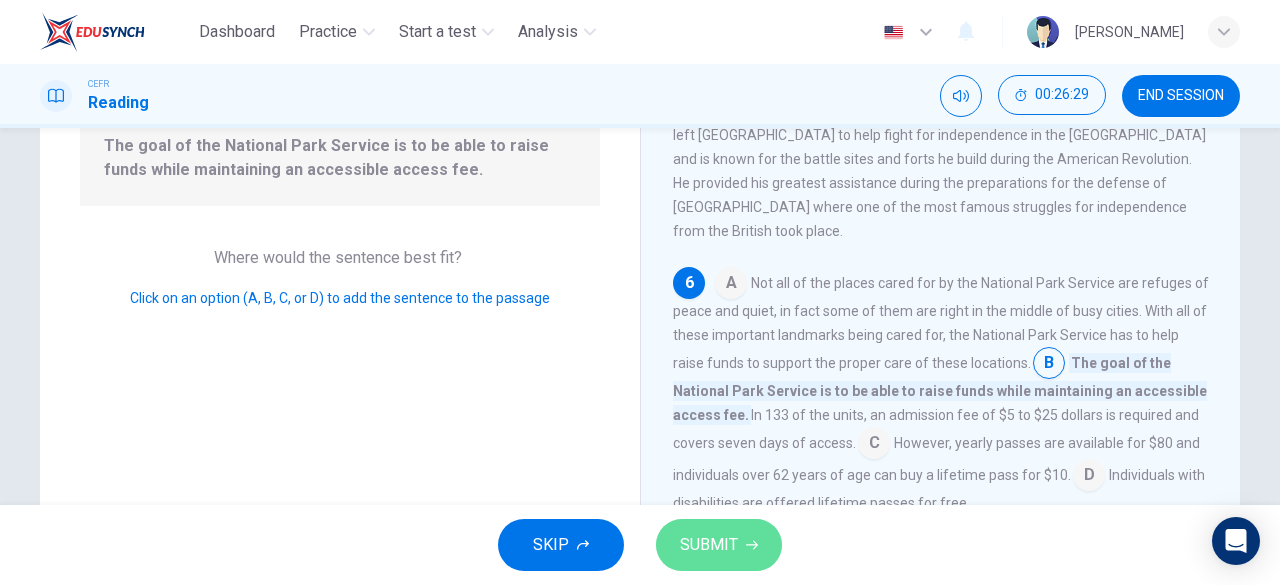 click on "SUBMIT" at bounding box center [709, 545] 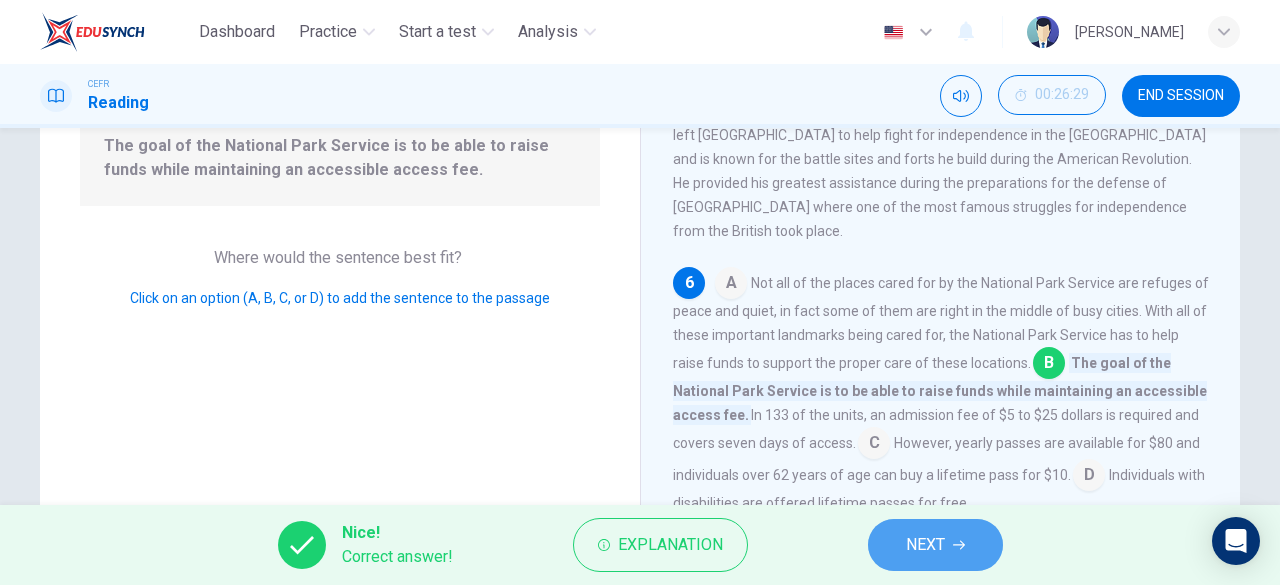 click on "NEXT" at bounding box center (925, 545) 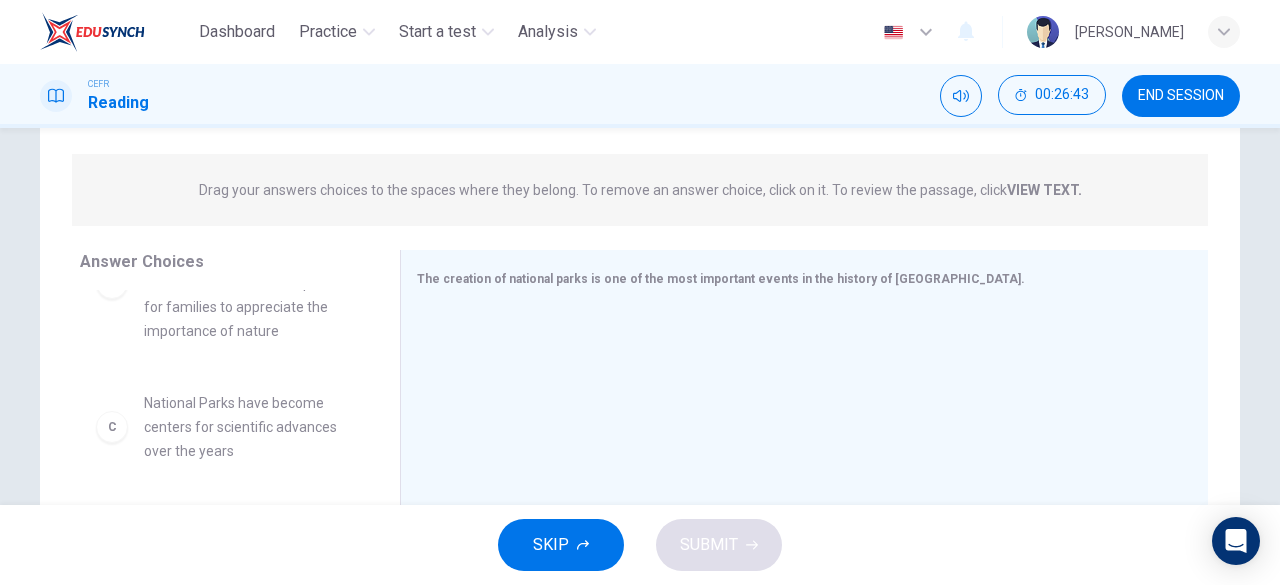 scroll, scrollTop: 205, scrollLeft: 0, axis: vertical 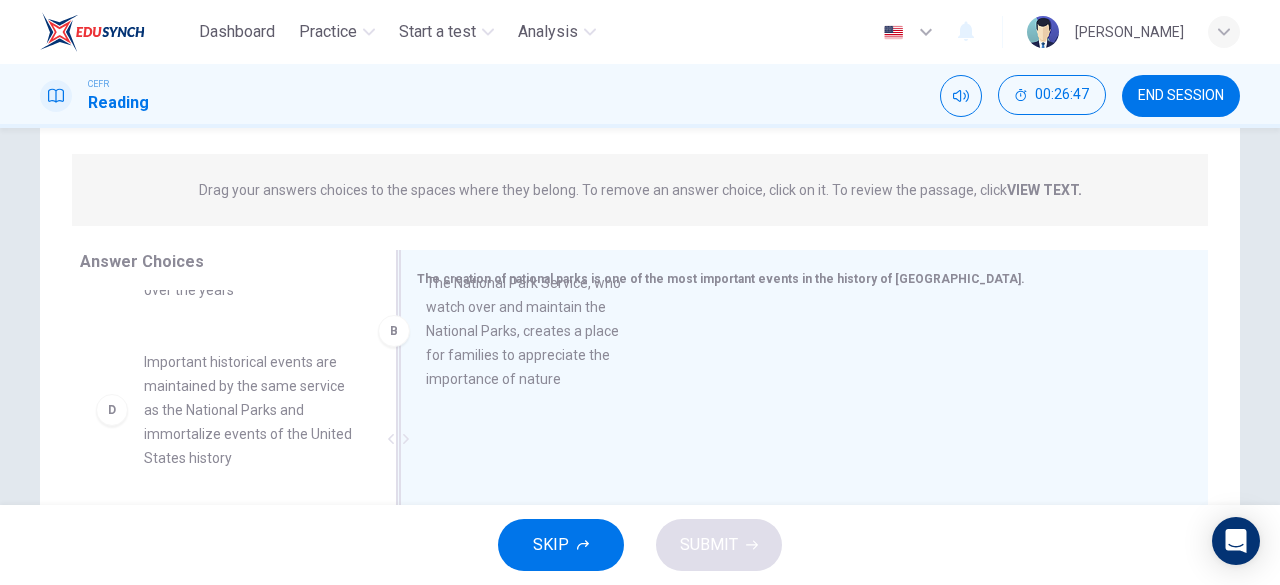 drag, startPoint x: 229, startPoint y: 333, endPoint x: 526, endPoint y: 384, distance: 301.347 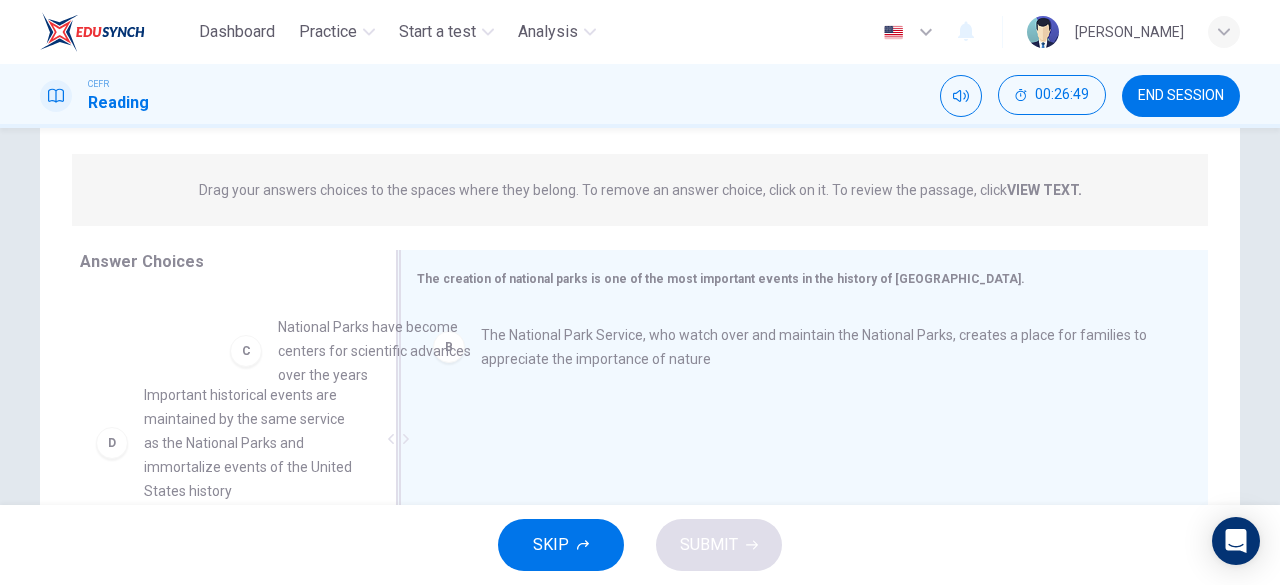 scroll, scrollTop: 144, scrollLeft: 0, axis: vertical 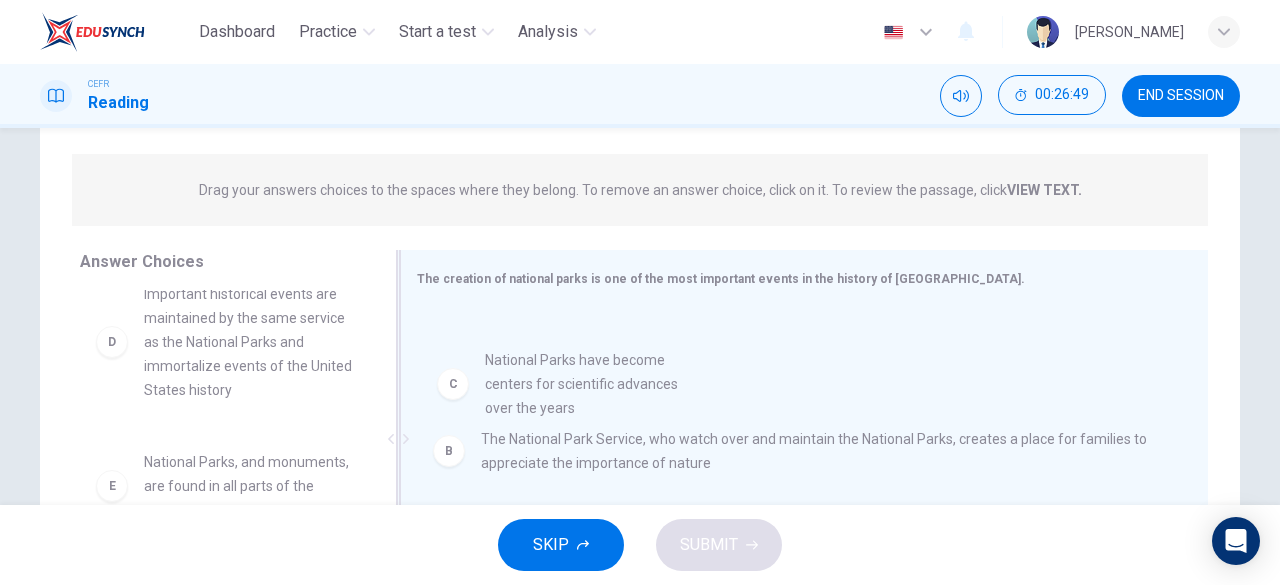 drag, startPoint x: 218, startPoint y: 346, endPoint x: 586, endPoint y: 413, distance: 374.04947 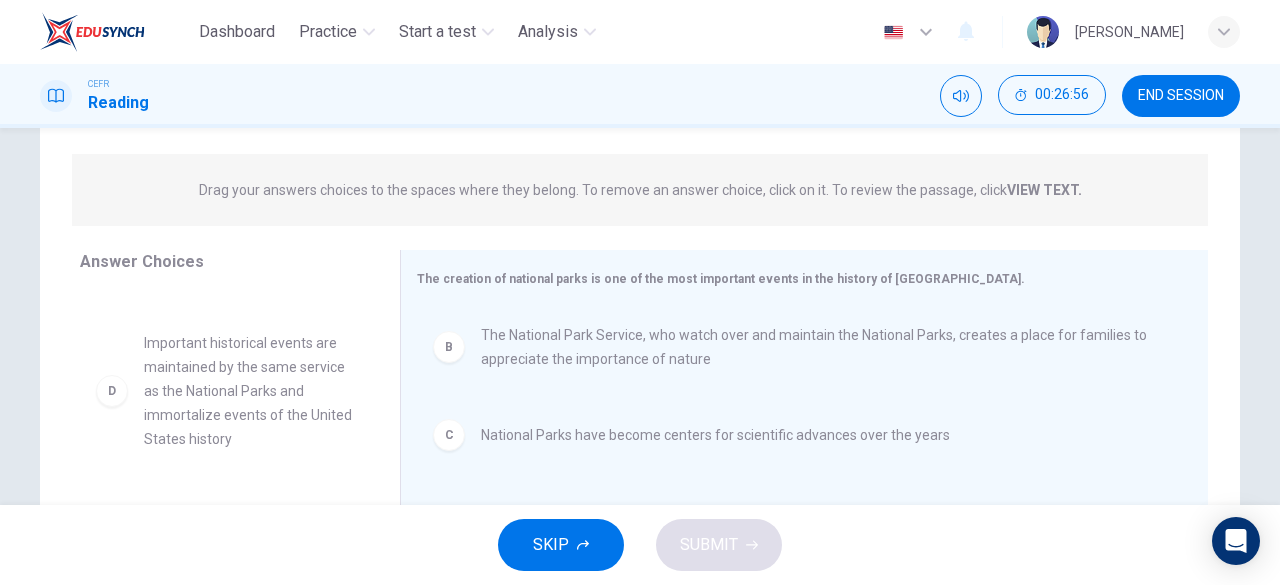 scroll, scrollTop: 228, scrollLeft: 0, axis: vertical 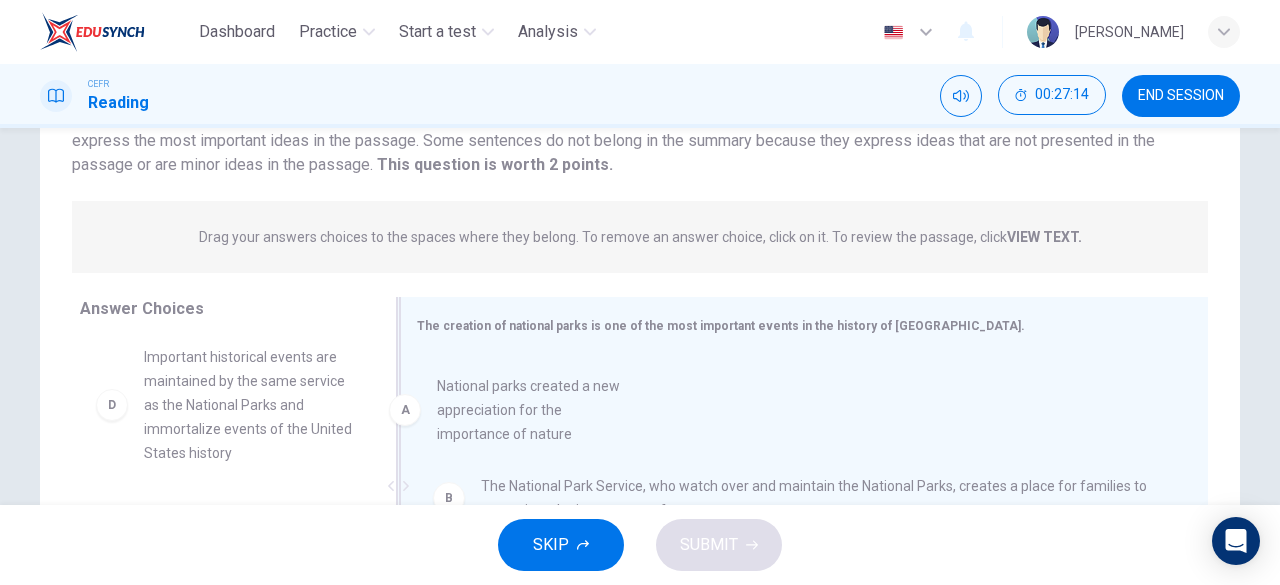 drag, startPoint x: 251, startPoint y: 391, endPoint x: 552, endPoint y: 428, distance: 303.26556 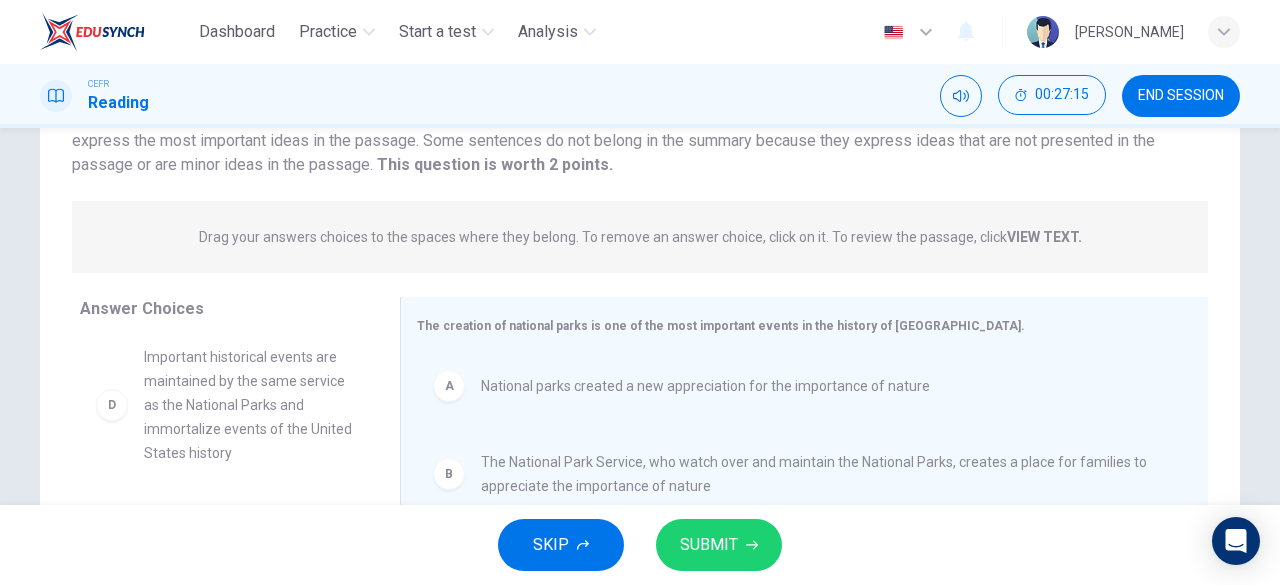 scroll, scrollTop: 108, scrollLeft: 0, axis: vertical 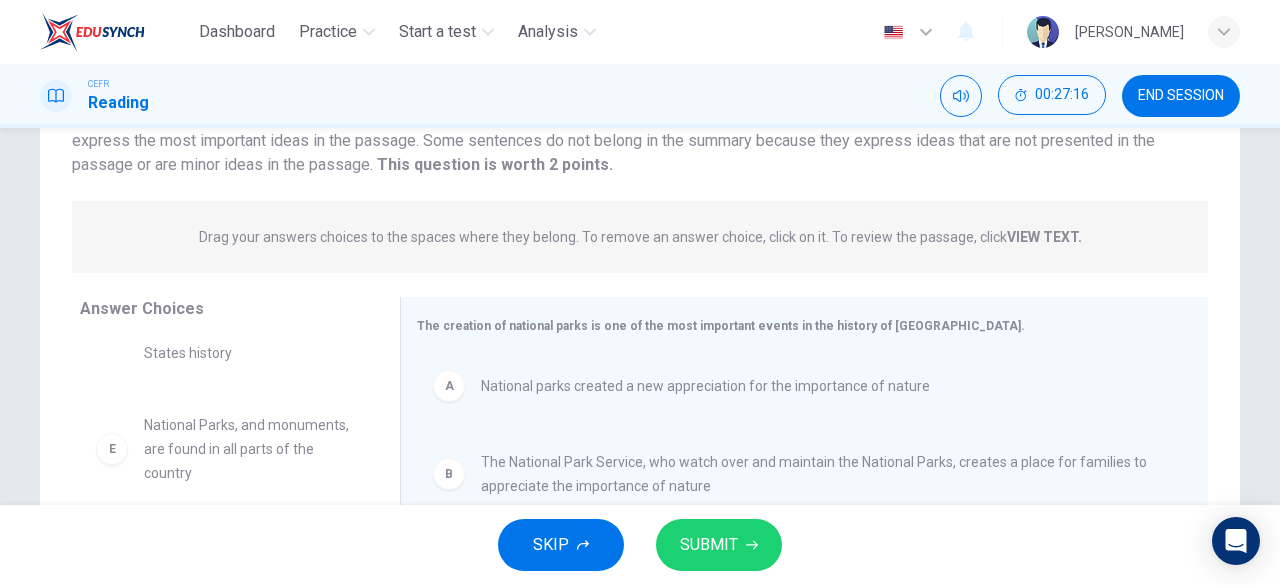 click on "SUBMIT" at bounding box center [719, 545] 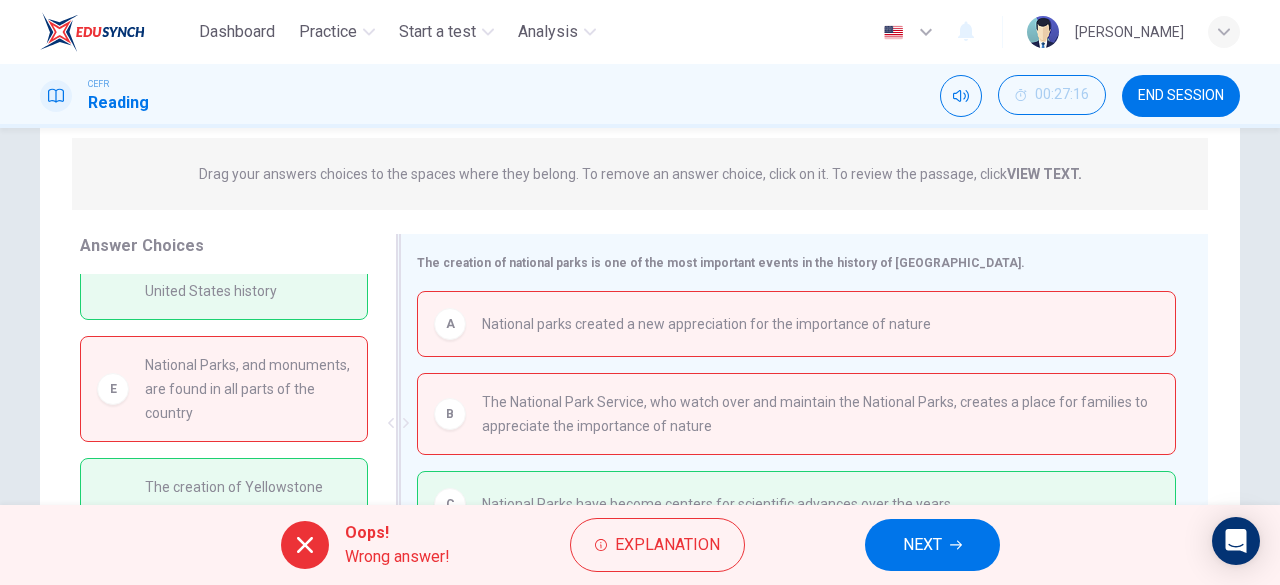 scroll, scrollTop: 241, scrollLeft: 0, axis: vertical 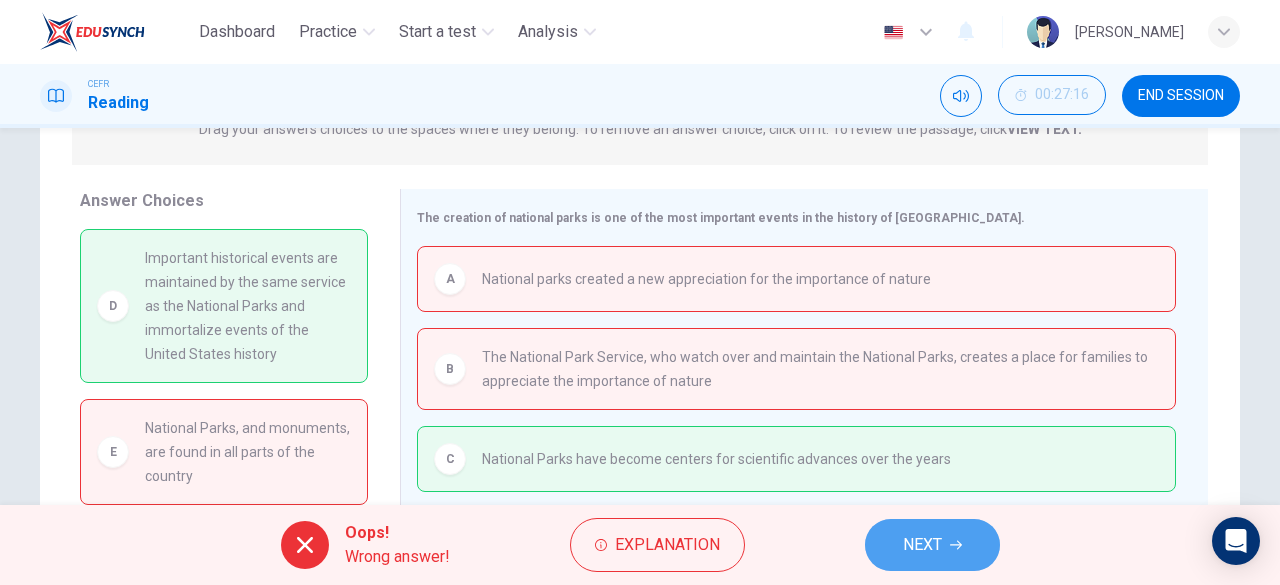 click on "NEXT" at bounding box center (922, 545) 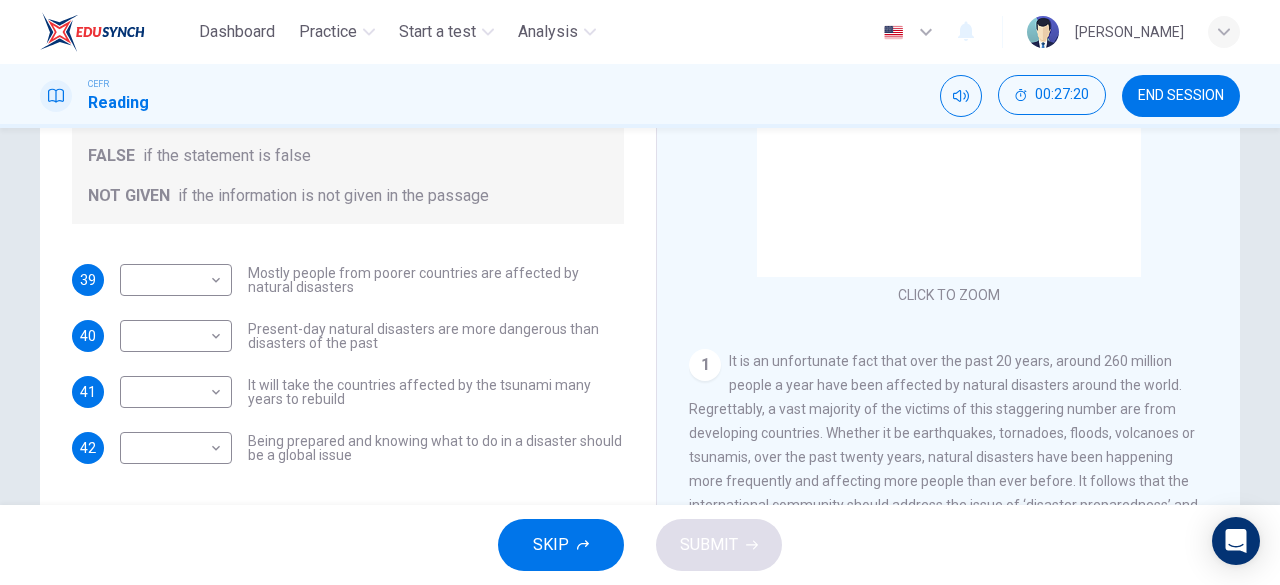 scroll, scrollTop: 329, scrollLeft: 0, axis: vertical 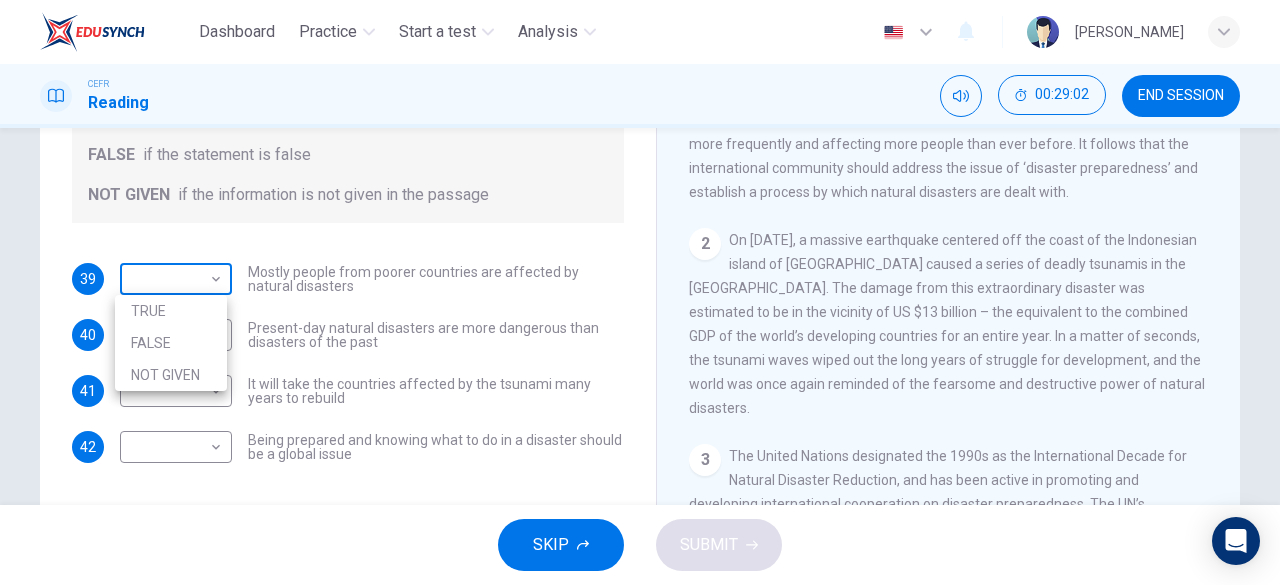 click on "Dashboard Practice Start a test Analysis English en ​ [PERSON_NAME] CEFR Reading 00:29:02 END SESSION Questions 39 - 42 Do the following statements agree with the information given in the Reading Passage?
In the boxes below, write TRUE if the statement is true FALSE if the statement is false NOT GIVEN if the information is not given in the passage 39 ​ ​ Mostly people from poorer countries are affected by natural disasters 40 ​ ​ Present-day natural disasters are more dangerous than disasters of the past 41 ​ ​ It will take the countries affected by the tsunami many years to rebuild 42 ​ ​ Being prepared and knowing what to do in a disaster should be a global issue Preparing for the Threat CLICK TO ZOOM Click to Zoom 1 2 3 4 5 6 SKIP SUBMIT EduSynch - Online Language Proficiency Testing
Dashboard Practice Start a test Analysis Notifications © Copyright  2025 TRUE FALSE NOT GIVEN" at bounding box center [640, 292] 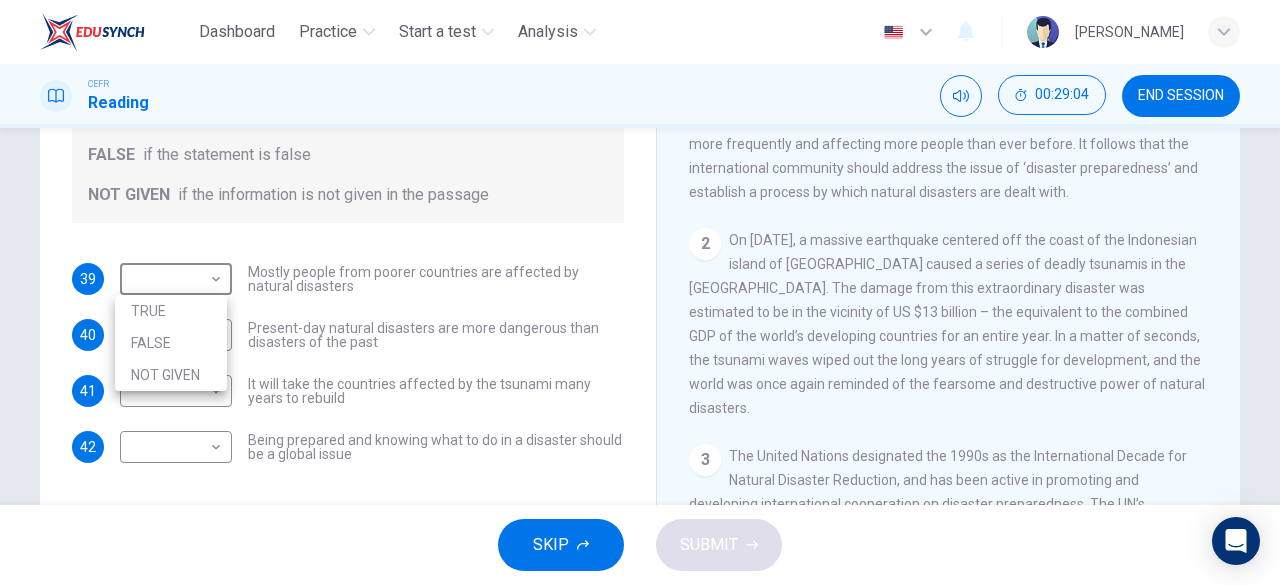 click on "FALSE" at bounding box center (171, 343) 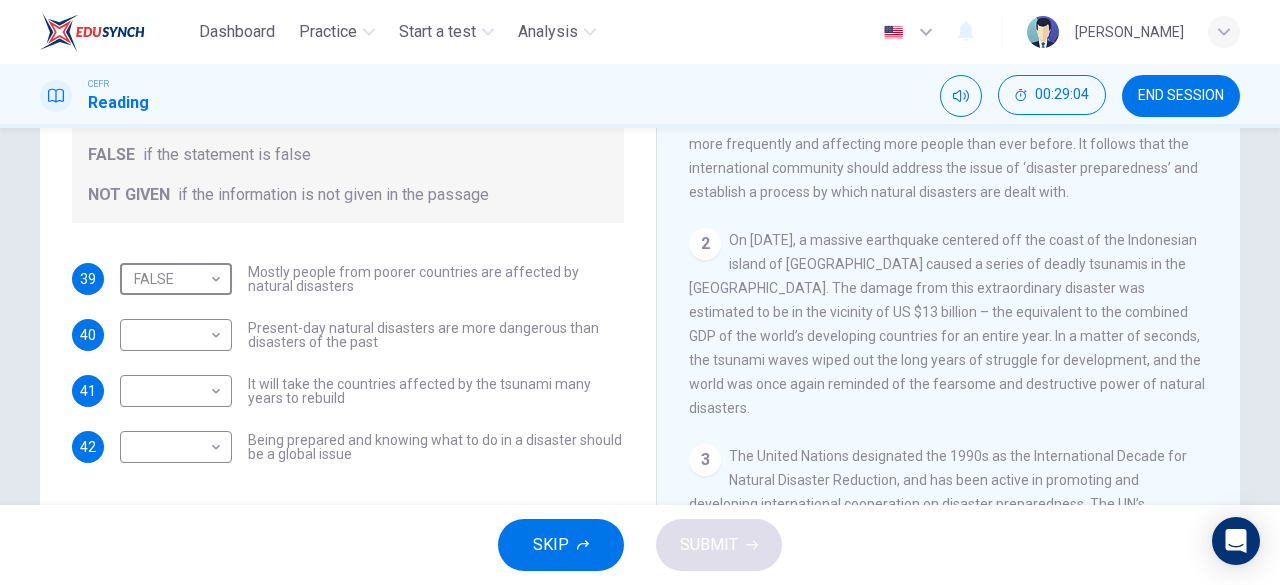 type on "FALSE" 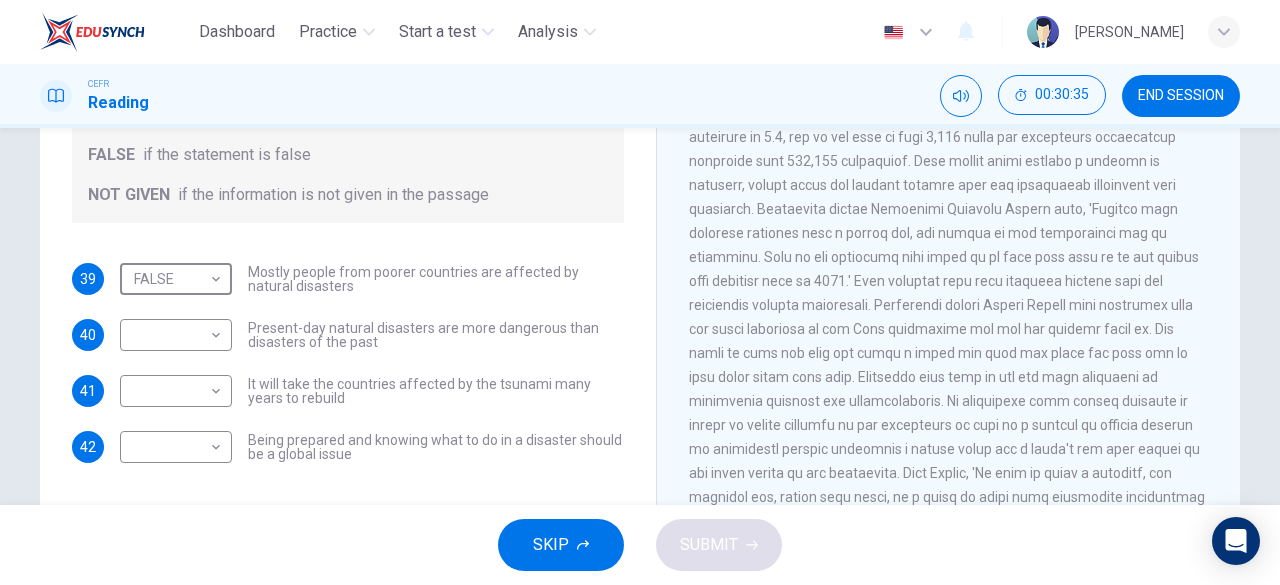 scroll, scrollTop: 1590, scrollLeft: 0, axis: vertical 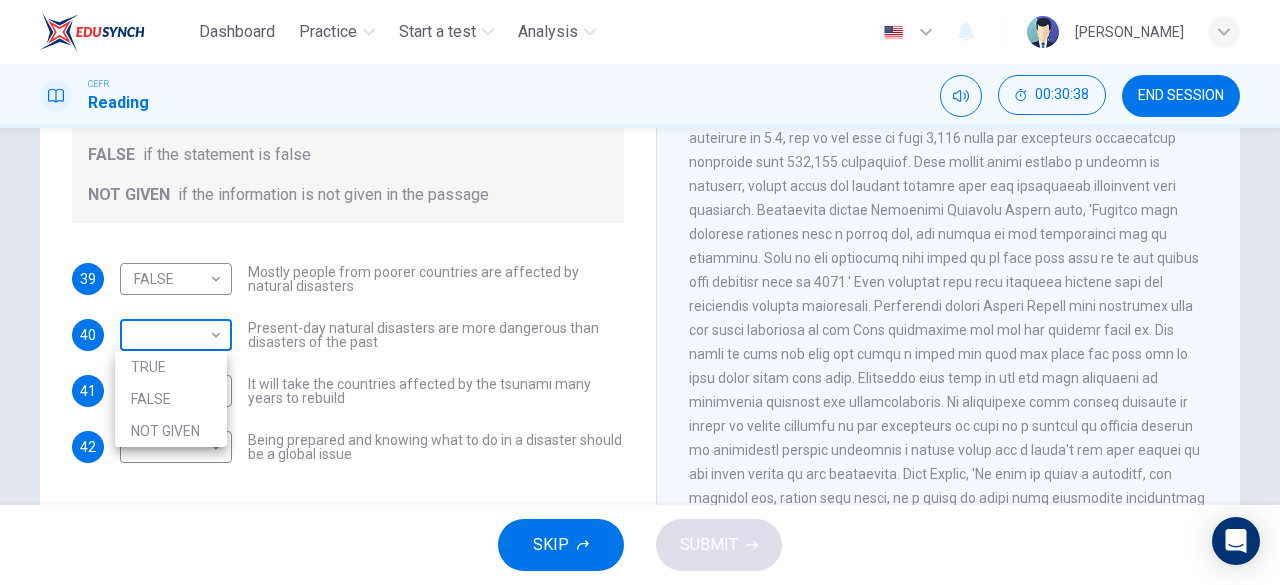 click on "Dashboard Practice Start a test Analysis English en ​ [PERSON_NAME] Reading 00:30:38 END SESSION Questions 39 - 42 Do the following statements agree with the information given in the Reading Passage?
In the boxes below, write TRUE if the statement is true FALSE if the statement is false NOT GIVEN if the information is not given in the passage 39 FALSE FALSE ​ Mostly people from poorer countries are affected by natural disasters 40 ​ ​ Present-day natural disasters are more dangerous than disasters of the past 41 ​ ​ It will take the countries affected by the tsunami many years to rebuild 42 ​ ​ Being prepared and knowing what to do in a disaster should be a global issue Preparing for the Threat CLICK TO ZOOM Click to Zoom 1 2 3 4 5 6 SKIP SUBMIT EduSynch - Online Language Proficiency Testing
Dashboard Practice Start a test Analysis Notifications © Copyright  2025 TRUE FALSE NOT GIVEN" at bounding box center [640, 292] 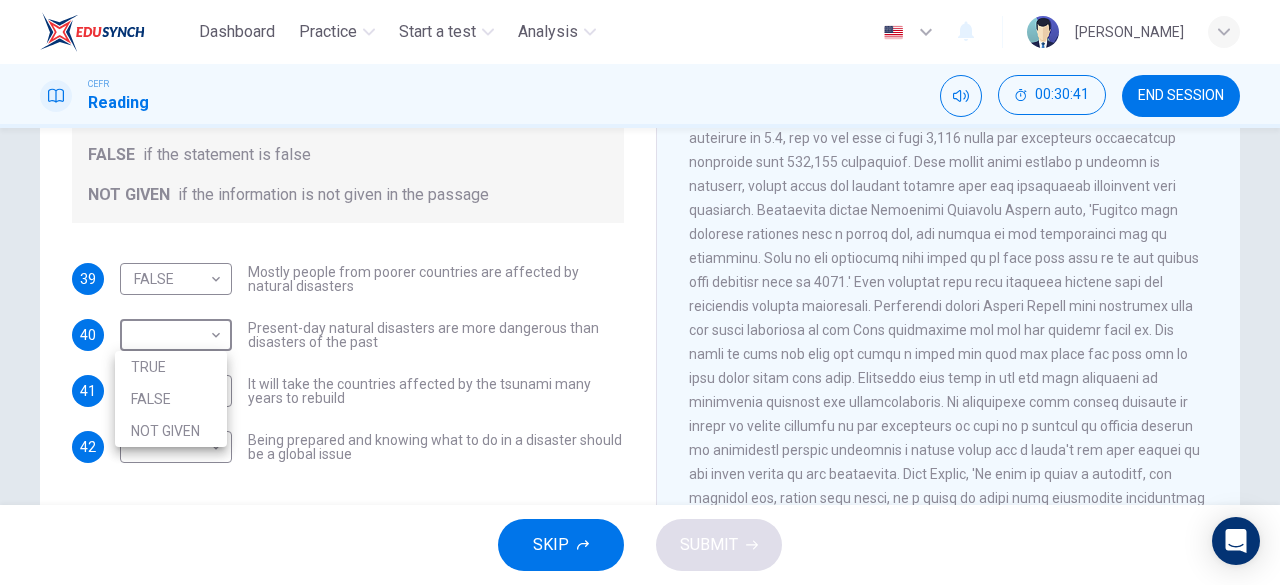 click on "NOT GIVEN" at bounding box center [171, 431] 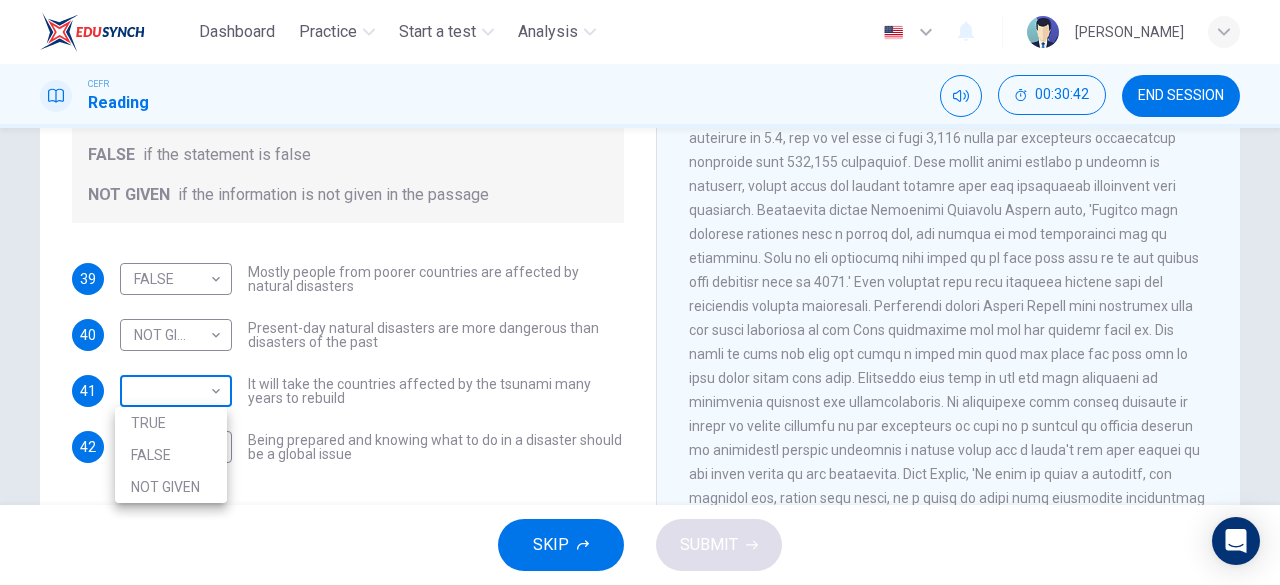 click on "Dashboard Practice Start a test Analysis English en ​ [PERSON_NAME] Reading 00:30:42 END SESSION Questions 39 - 42 Do the following statements agree with the information given in the Reading Passage?
In the boxes below, write TRUE if the statement is true FALSE if the statement is false NOT GIVEN if the information is not given in the passage 39 FALSE FALSE ​ Mostly people from poorer countries are affected by natural disasters 40 NOT GIVEN NOT GIVEN ​ Present-day natural disasters are more dangerous than disasters of the past 41 ​ ​ It will take the countries affected by the tsunami many years to rebuild 42 ​ ​ Being prepared and knowing what to do in a disaster should be a global issue Preparing for the Threat CLICK TO ZOOM Click to Zoom 1 2 3 4 5 6 SKIP SUBMIT EduSynch - Online Language Proficiency Testing
Dashboard Practice Start a test Analysis Notifications © Copyright  2025 TRUE FALSE NOT GIVEN" at bounding box center (640, 292) 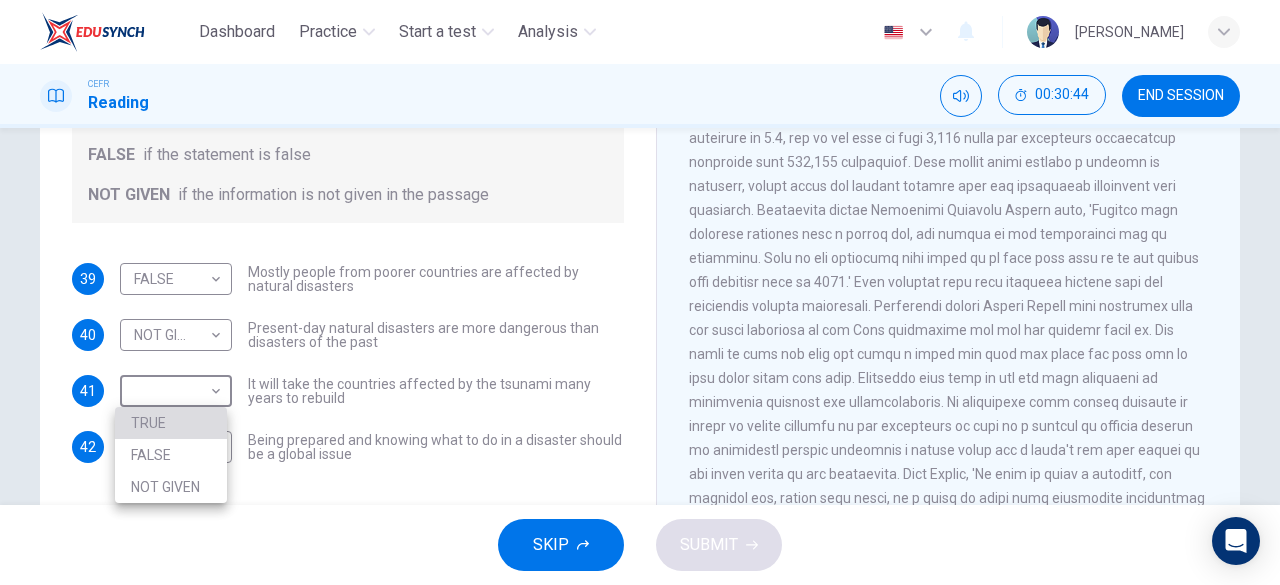 click on "TRUE" at bounding box center (171, 423) 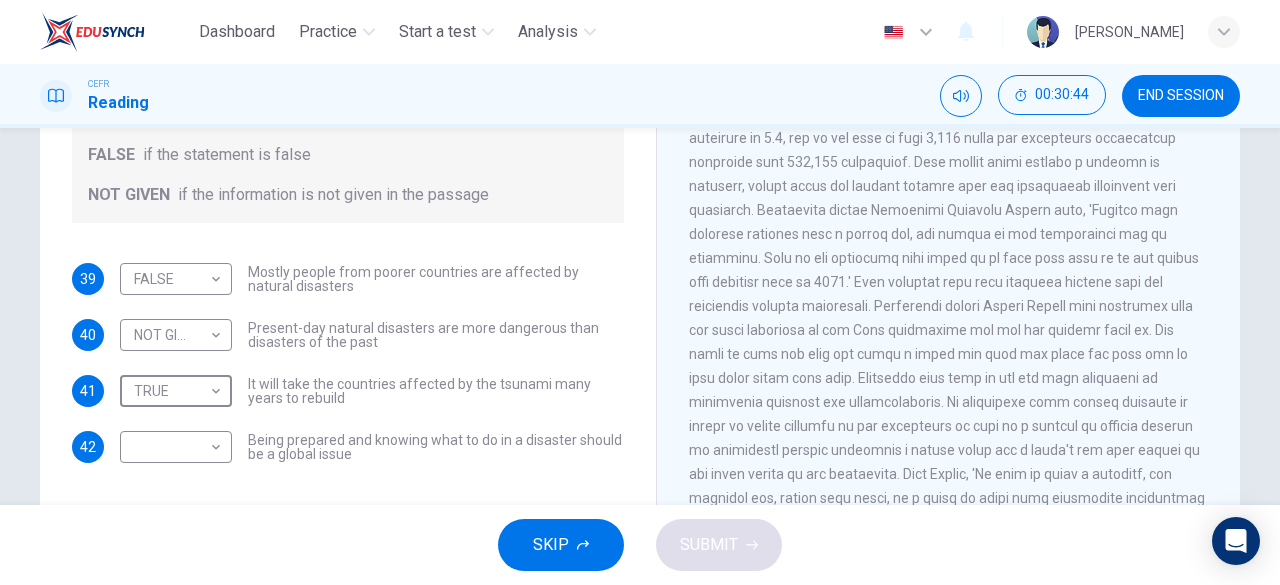 scroll, scrollTop: 398, scrollLeft: 0, axis: vertical 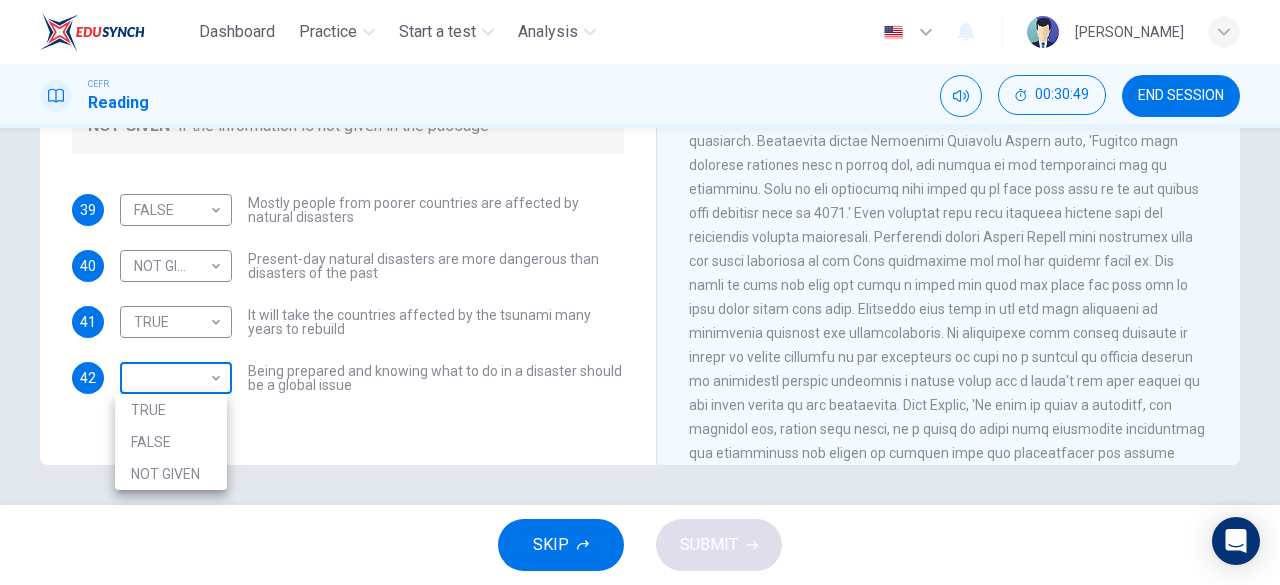 click on "Dashboard Practice Start a test Analysis English en ​ [PERSON_NAME] Reading 00:30:49 END SESSION Questions 39 - 42 Do the following statements agree with the information given in the Reading Passage?
In the boxes below, write TRUE if the statement is true FALSE if the statement is false NOT GIVEN if the information is not given in the passage 39 FALSE FALSE ​ Mostly people from poorer countries are affected by natural disasters 40 NOT GIVEN NOT GIVEN ​ Present-day natural disasters are more dangerous than disasters of the past 41 TRUE TRUE ​ It will take the countries affected by the tsunami many years to rebuild 42 ​ ​ Being prepared and knowing what to do in a disaster should be a global issue Preparing for the Threat CLICK TO ZOOM Click to Zoom 1 2 3 4 5 6 SKIP SUBMIT EduSynch - Online Language Proficiency Testing
Dashboard Practice Start a test Analysis Notifications © Copyright  2025 TRUE FALSE NOT GIVEN" at bounding box center (640, 292) 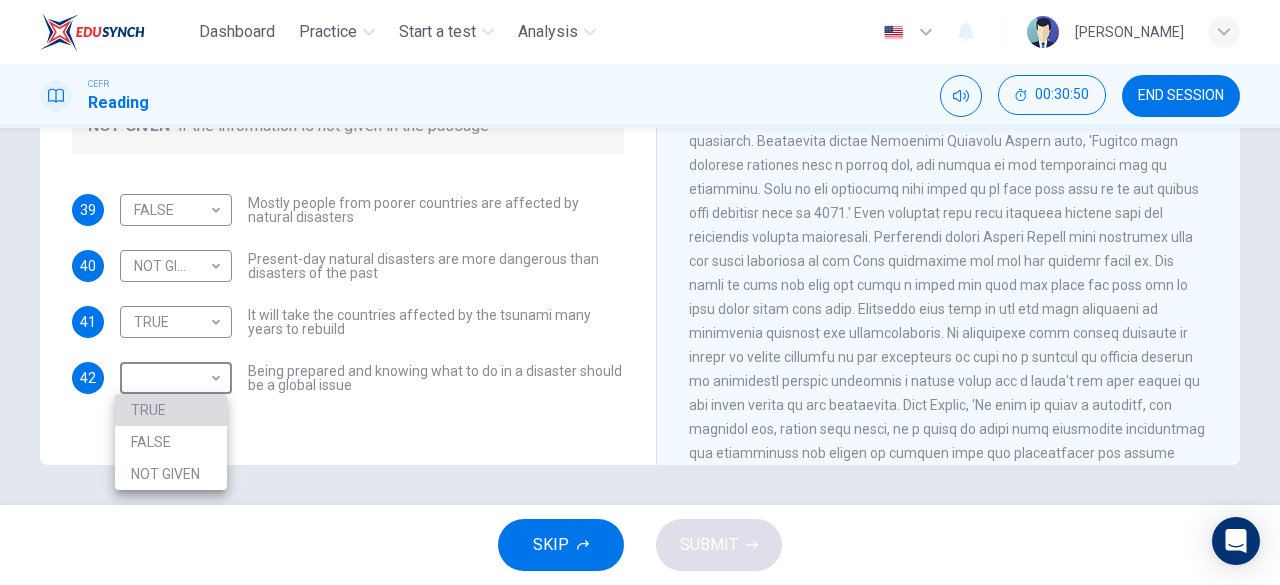click on "TRUE" at bounding box center [171, 410] 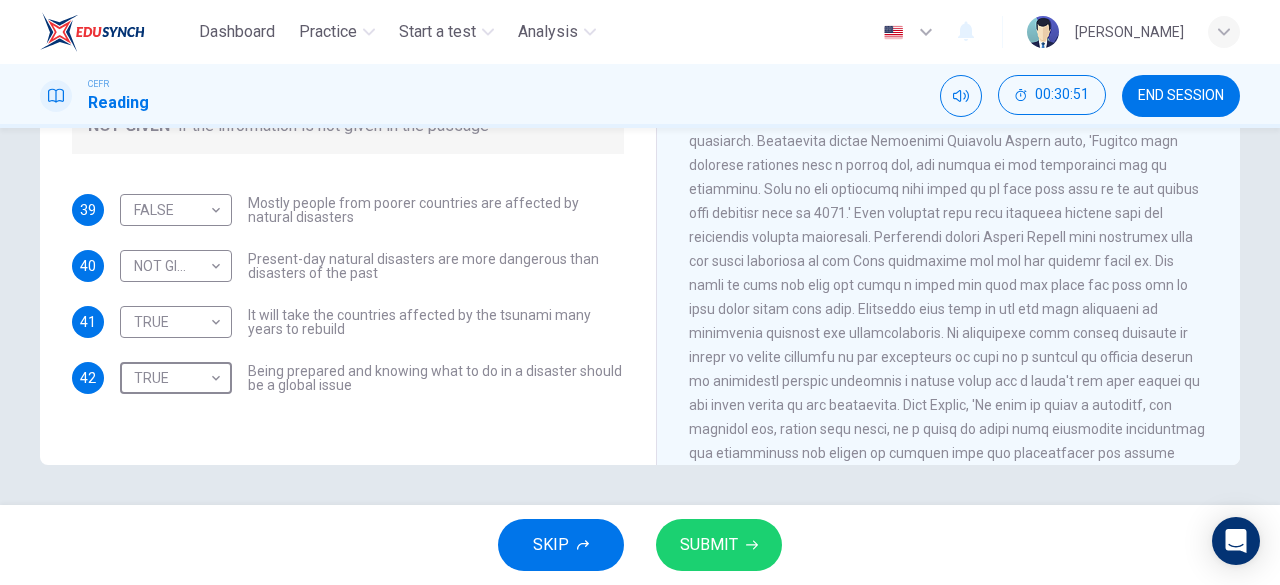 click on "SUBMIT" at bounding box center (719, 545) 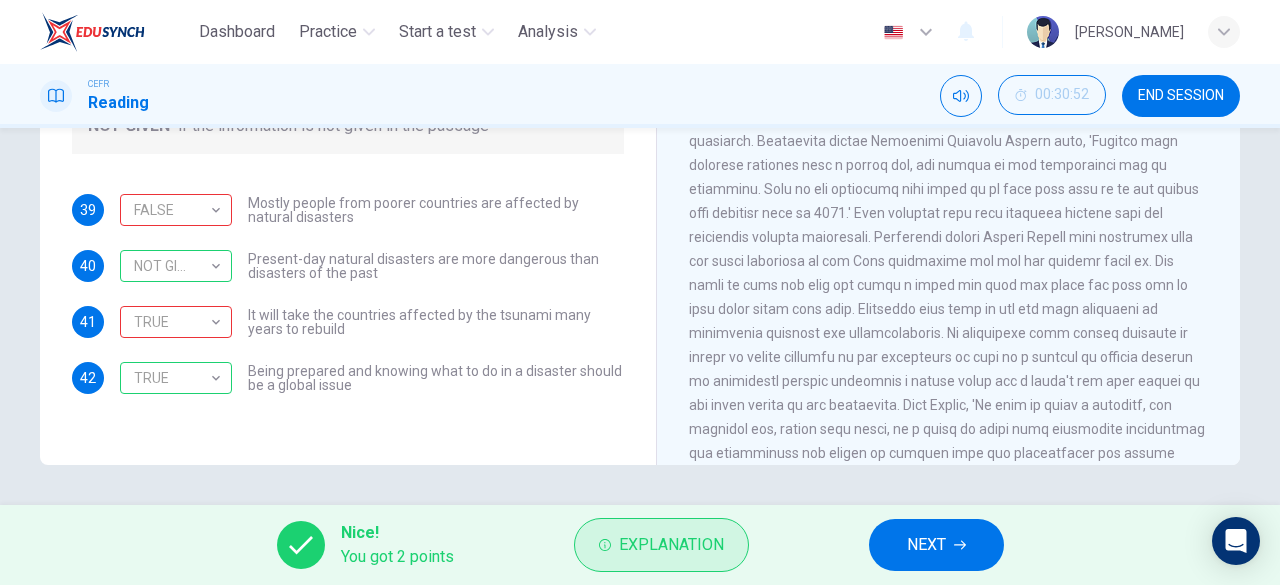 click on "Explanation" at bounding box center (671, 545) 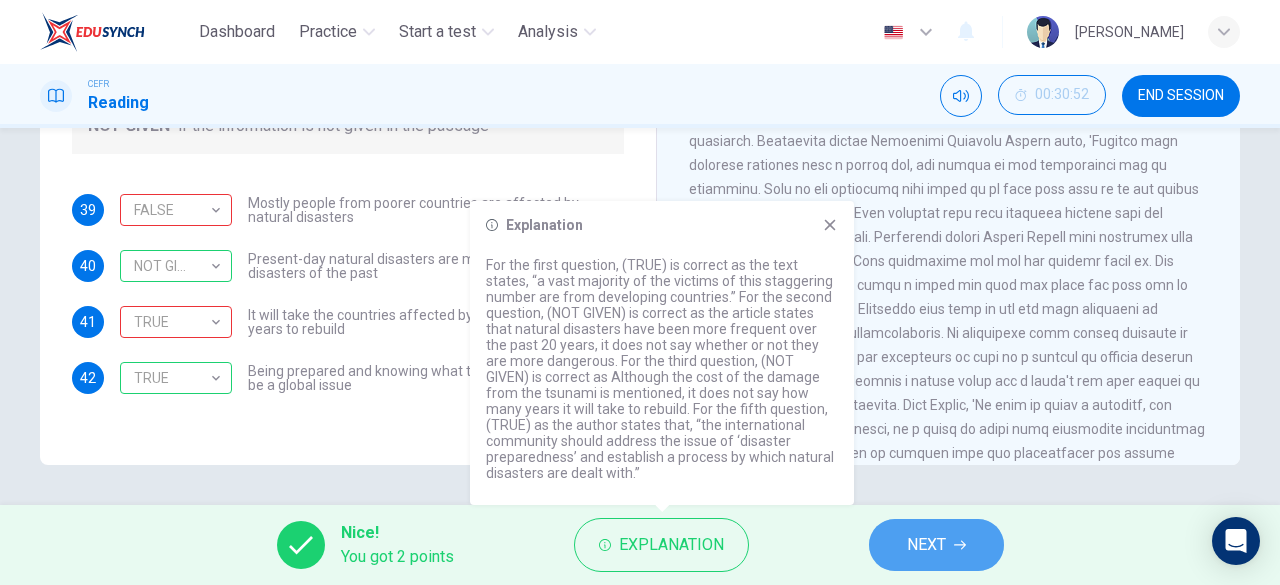 click on "NEXT" at bounding box center [926, 545] 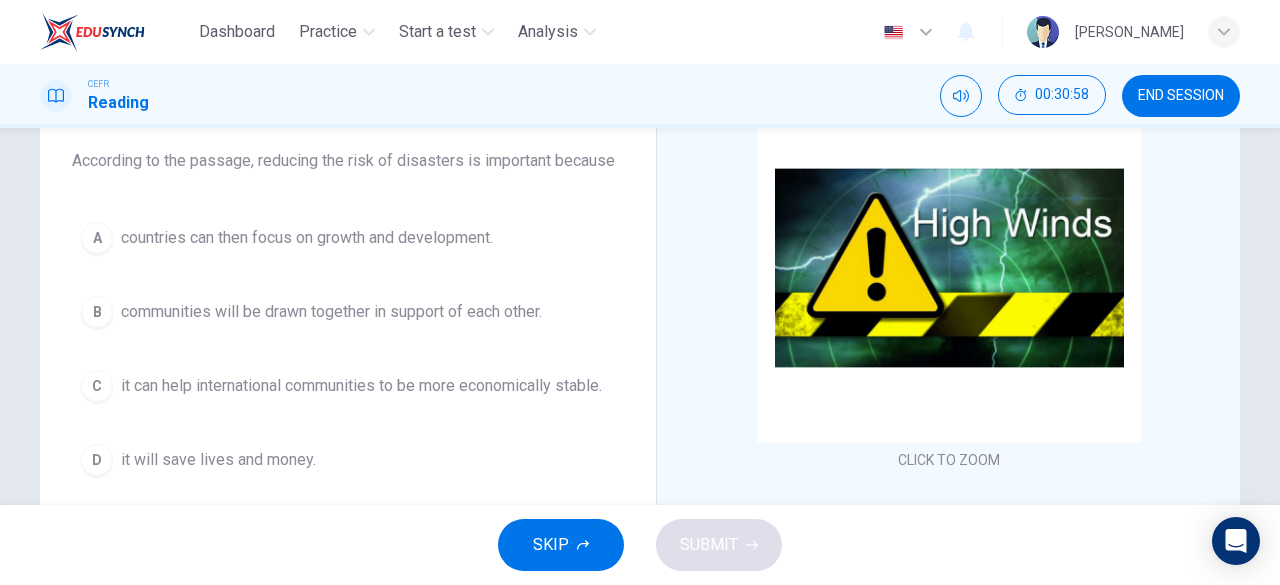 scroll, scrollTop: 164, scrollLeft: 0, axis: vertical 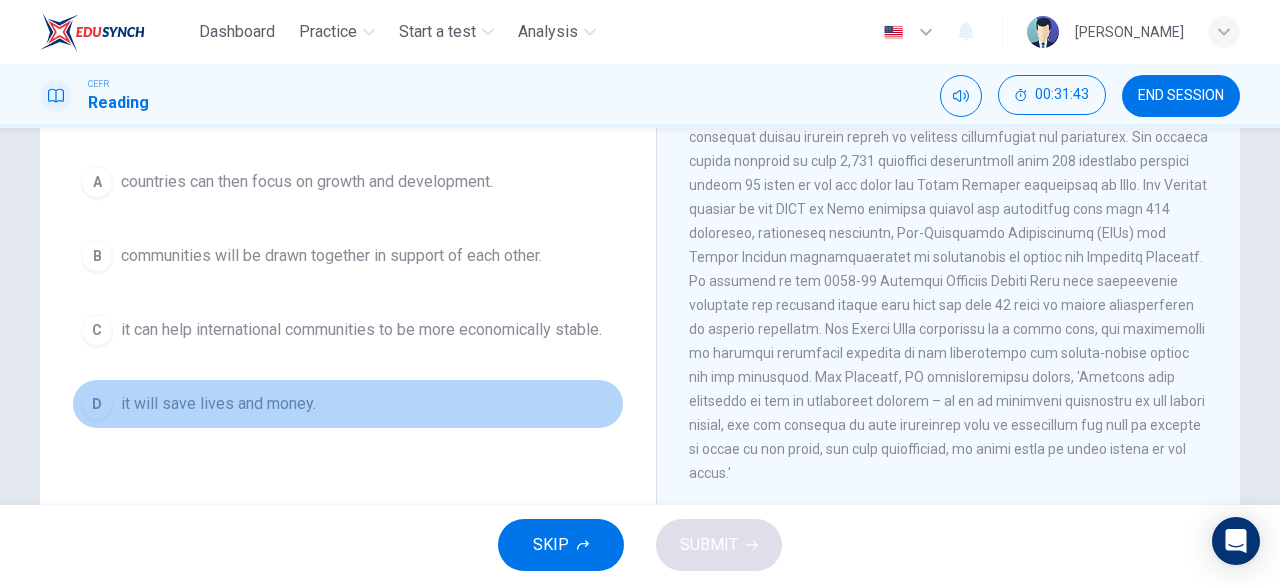 click on "it will save lives and money." at bounding box center (218, 404) 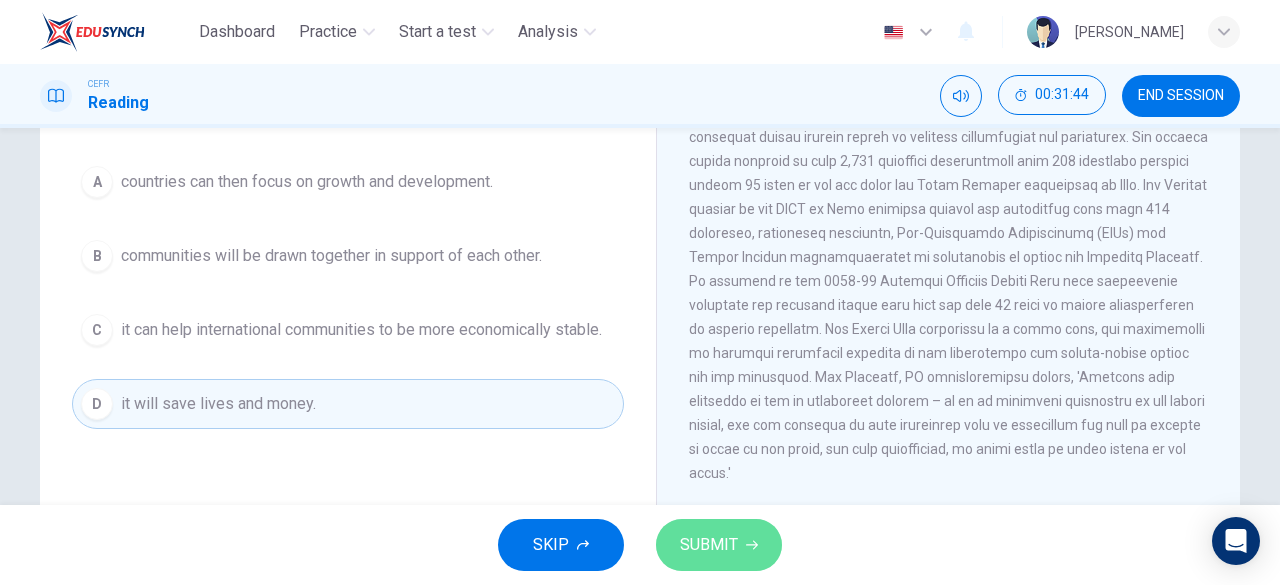 click on "SUBMIT" at bounding box center (719, 545) 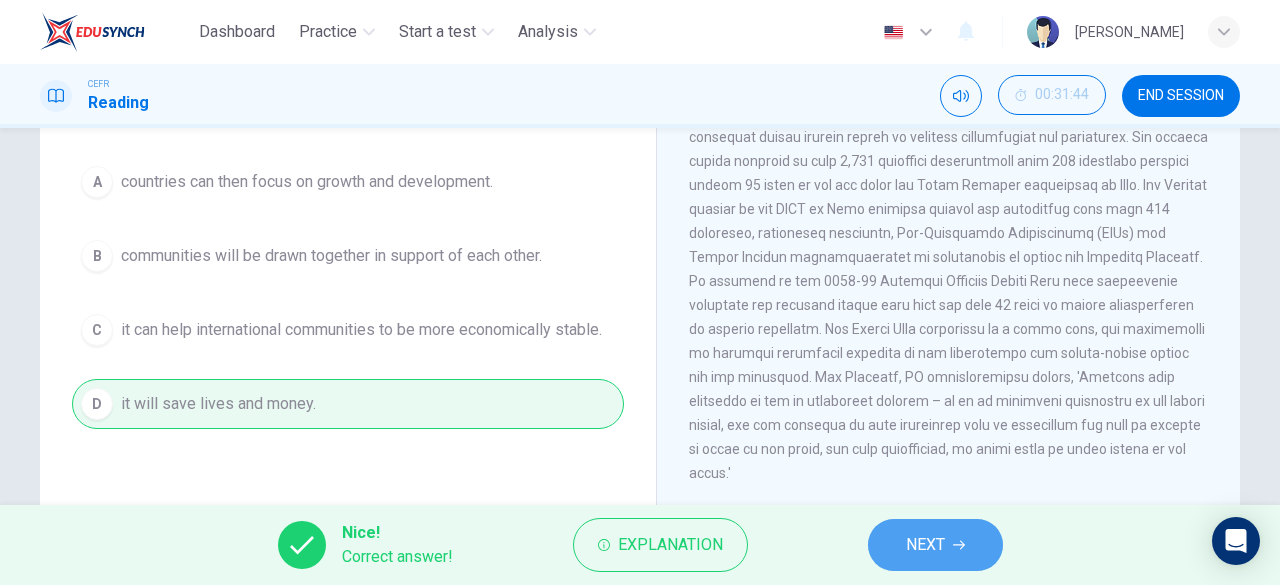 click on "NEXT" at bounding box center (925, 545) 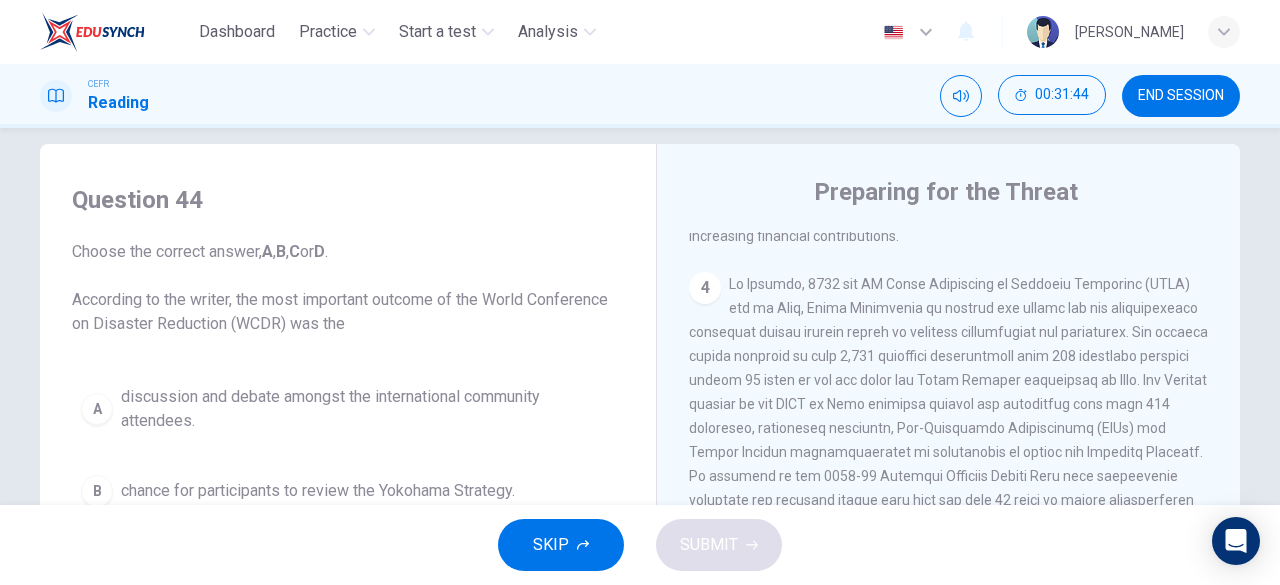 scroll, scrollTop: 21, scrollLeft: 0, axis: vertical 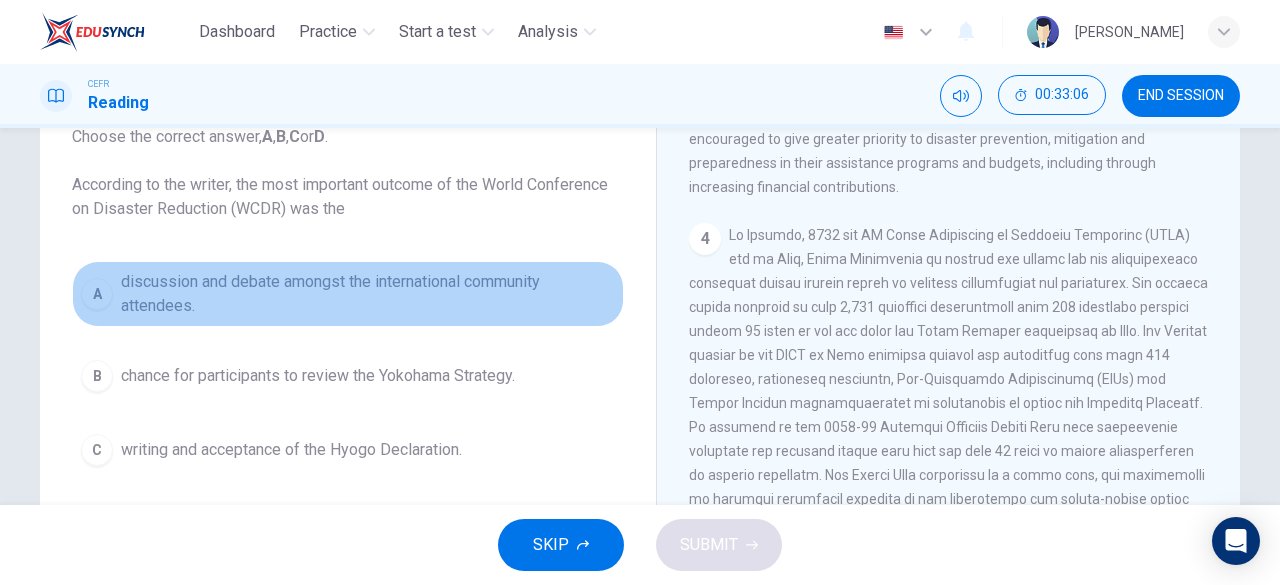 click on "A" at bounding box center (97, 294) 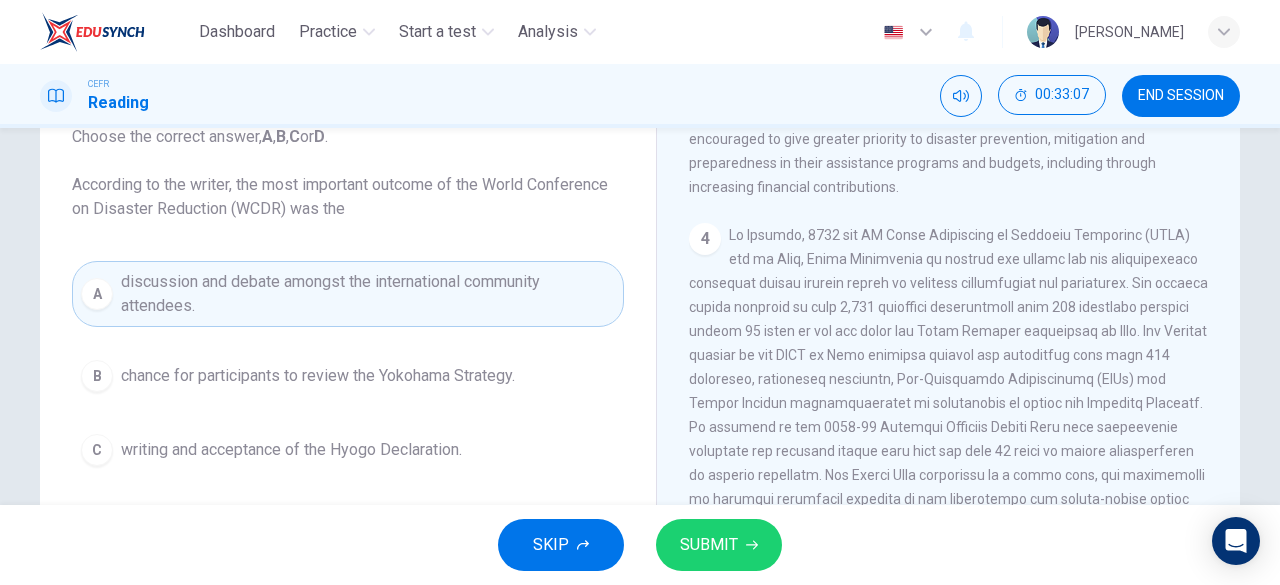 click on "SUBMIT" at bounding box center [709, 545] 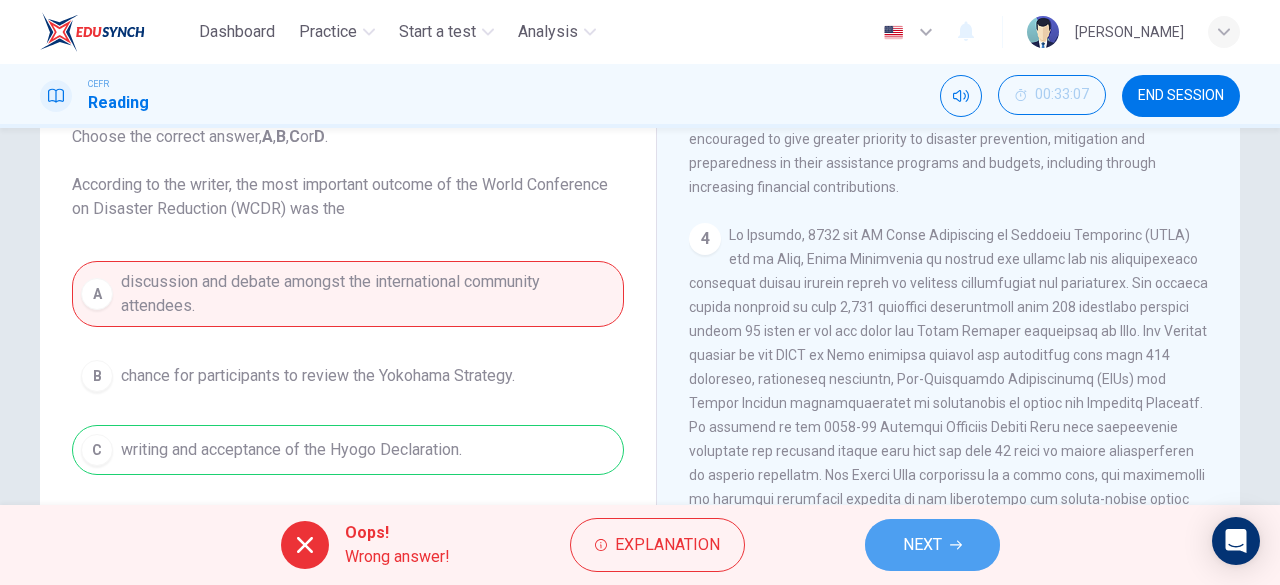 click on "NEXT" at bounding box center (922, 545) 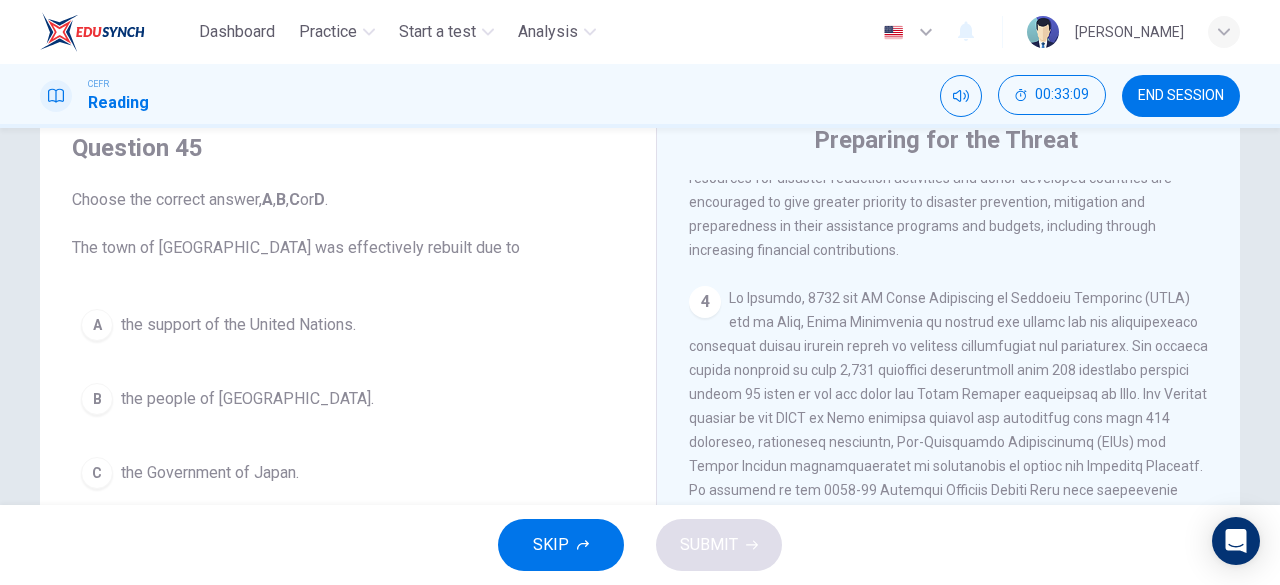 scroll, scrollTop: 82, scrollLeft: 0, axis: vertical 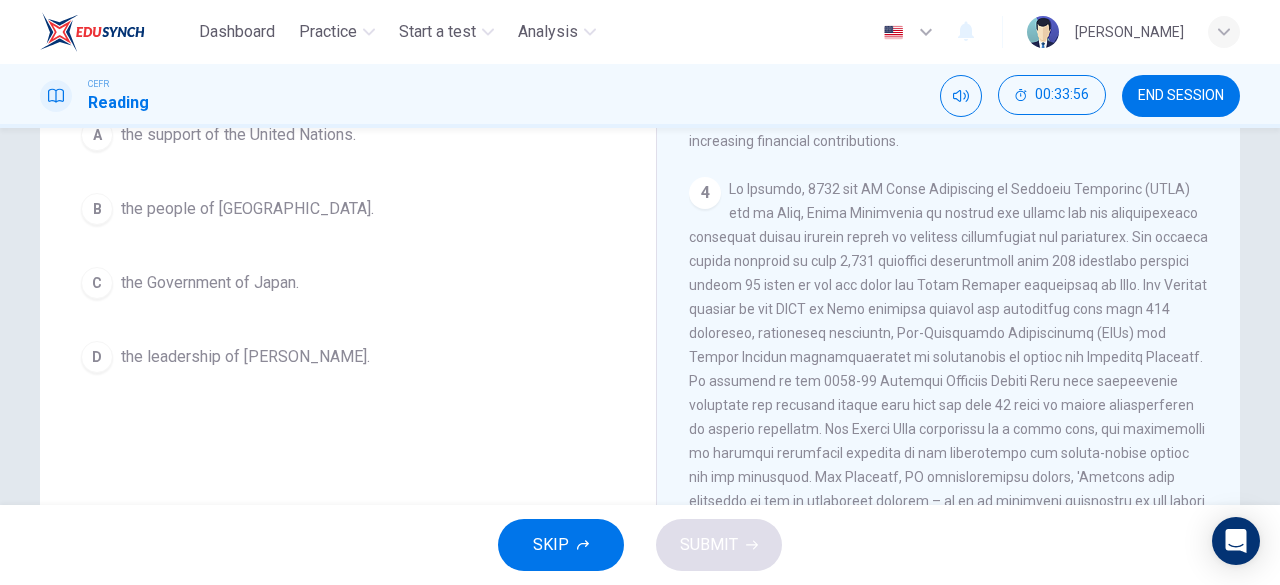 click at bounding box center (948, 381) 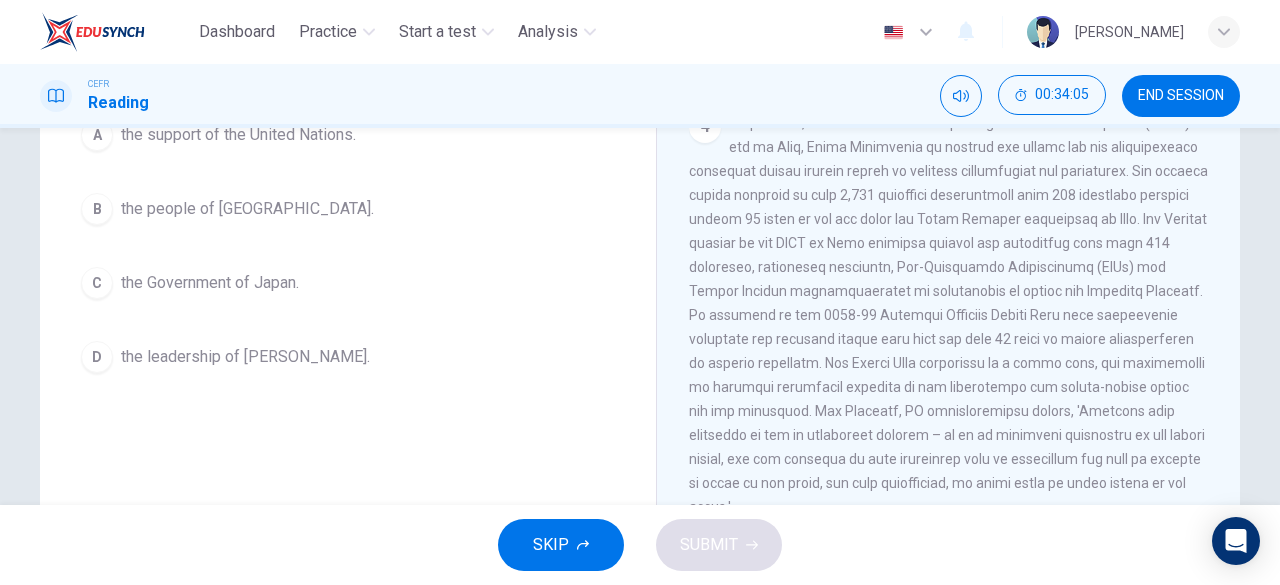 scroll, scrollTop: 1056, scrollLeft: 0, axis: vertical 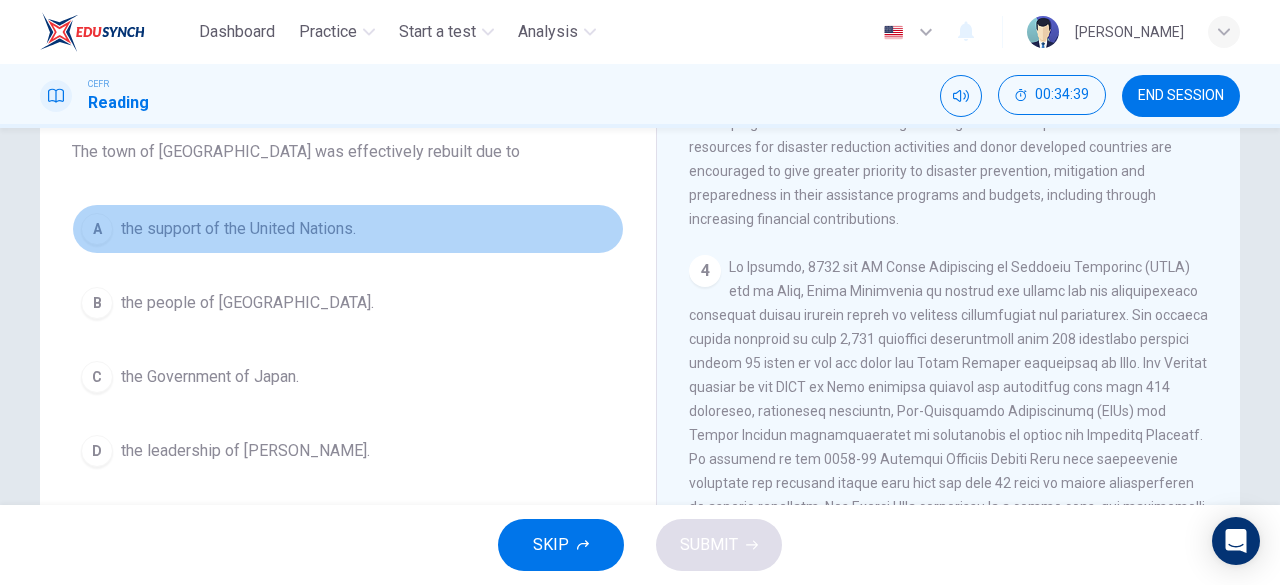 drag, startPoint x: 98, startPoint y: 241, endPoint x: 791, endPoint y: 534, distance: 752.39484 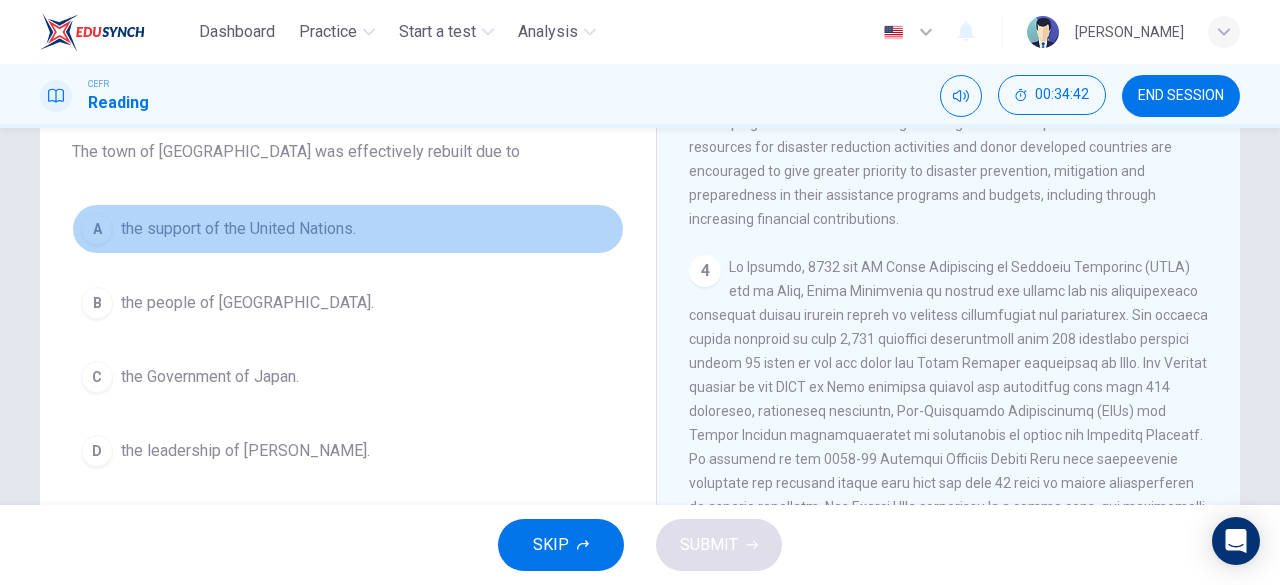 click on "A the support of the United Nations." at bounding box center [348, 229] 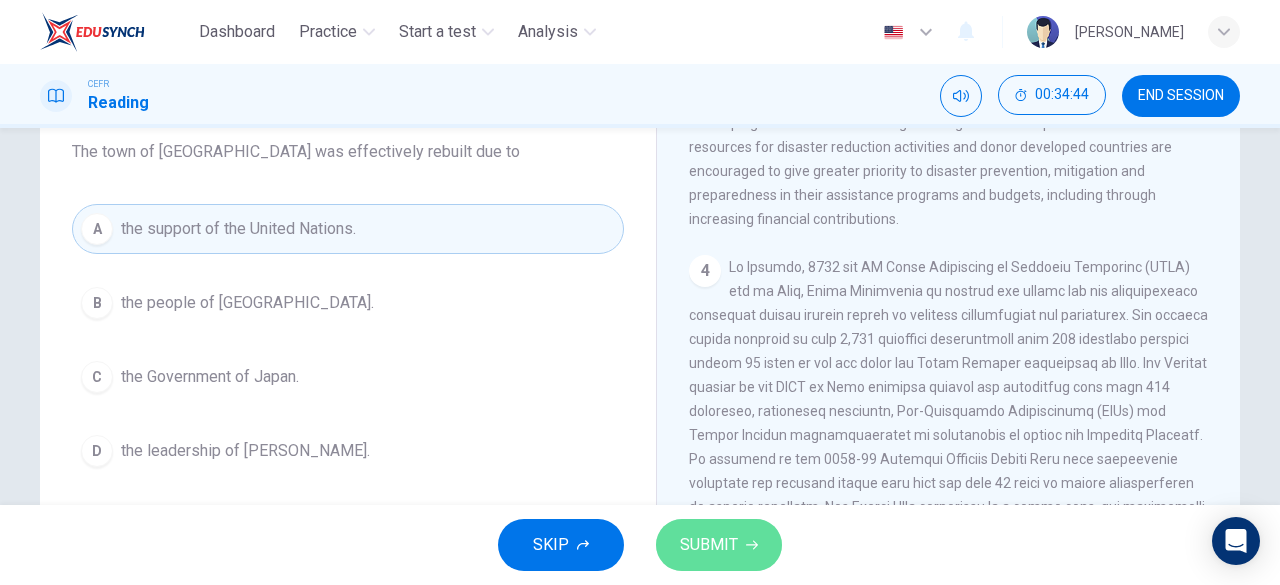 click on "SUBMIT" at bounding box center [709, 545] 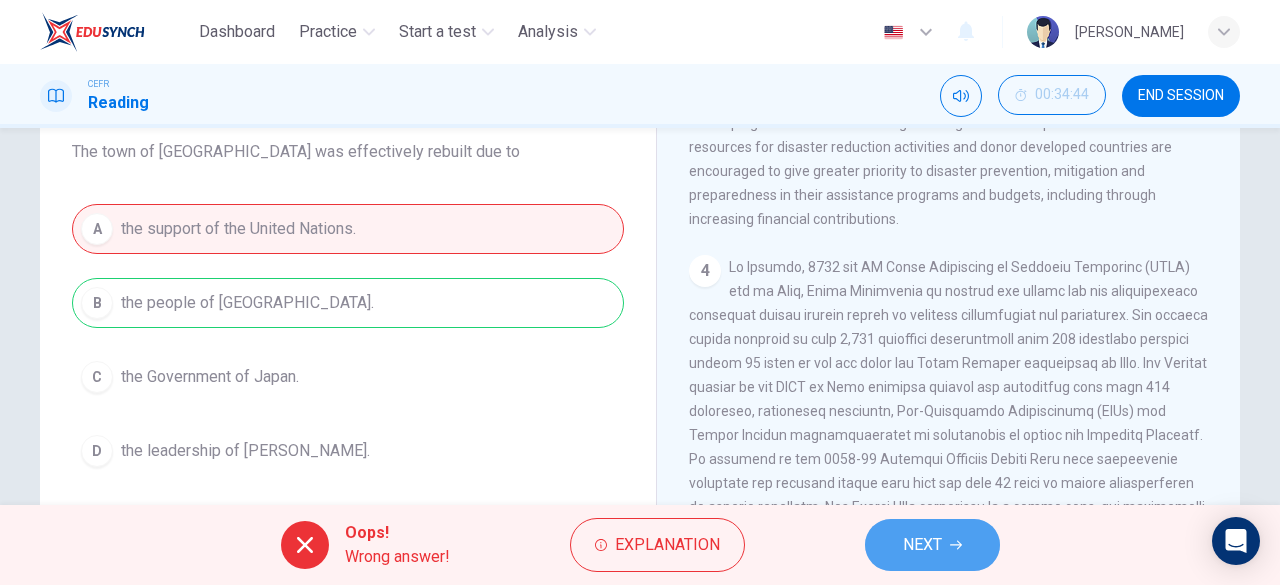click on "NEXT" at bounding box center [922, 545] 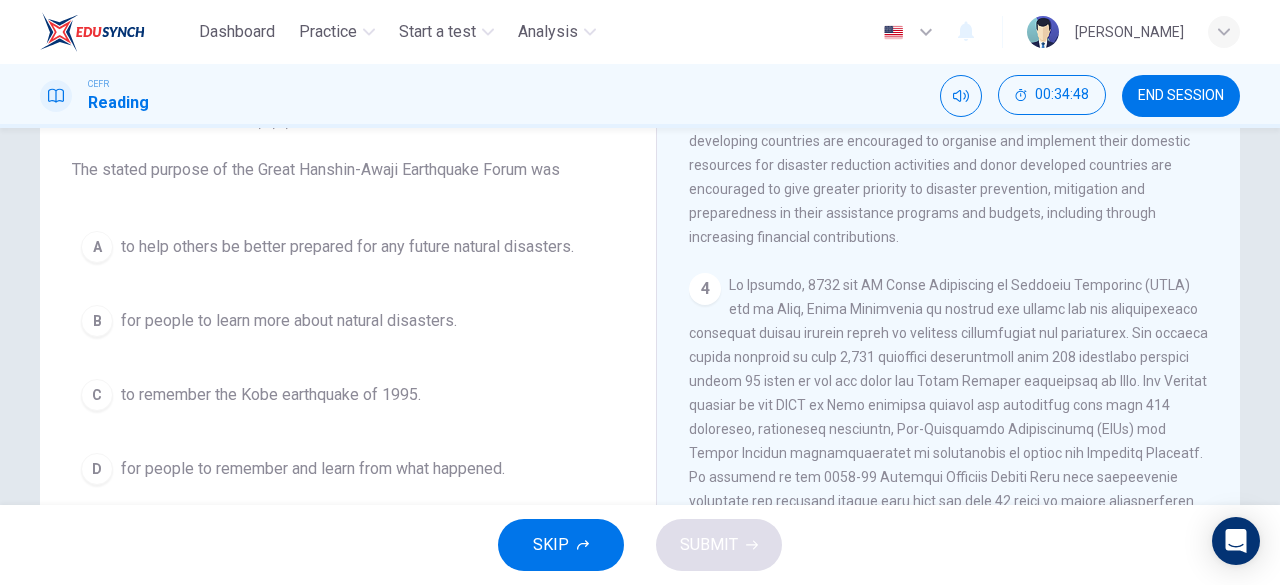 scroll, scrollTop: 155, scrollLeft: 0, axis: vertical 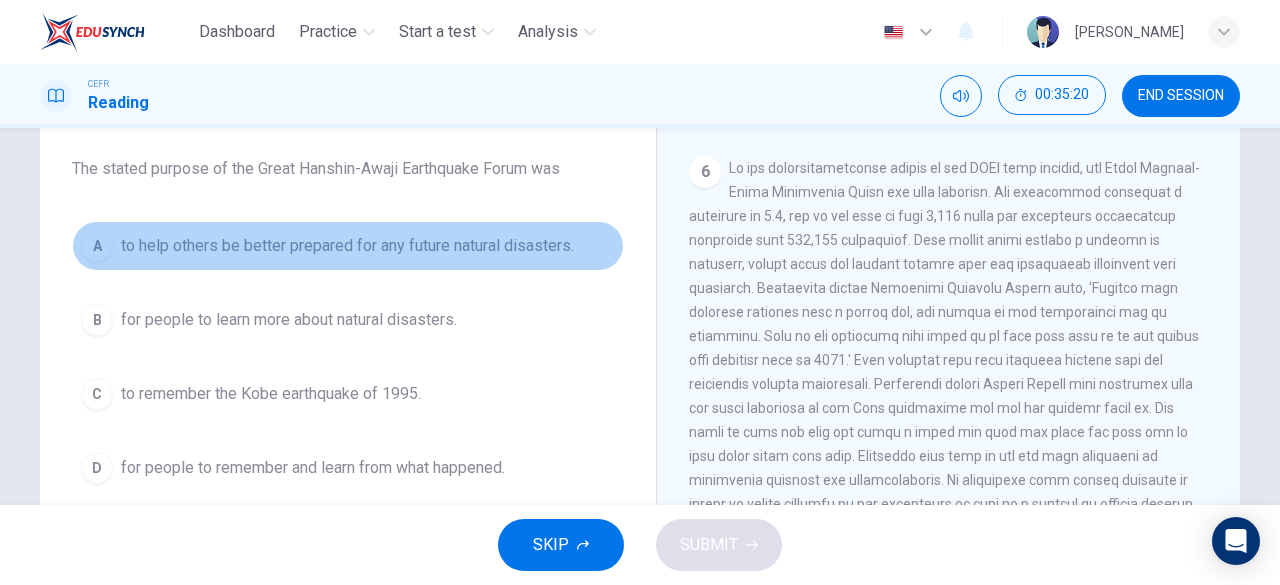 click on "to help others be better prepared for any future natural disasters." at bounding box center [347, 246] 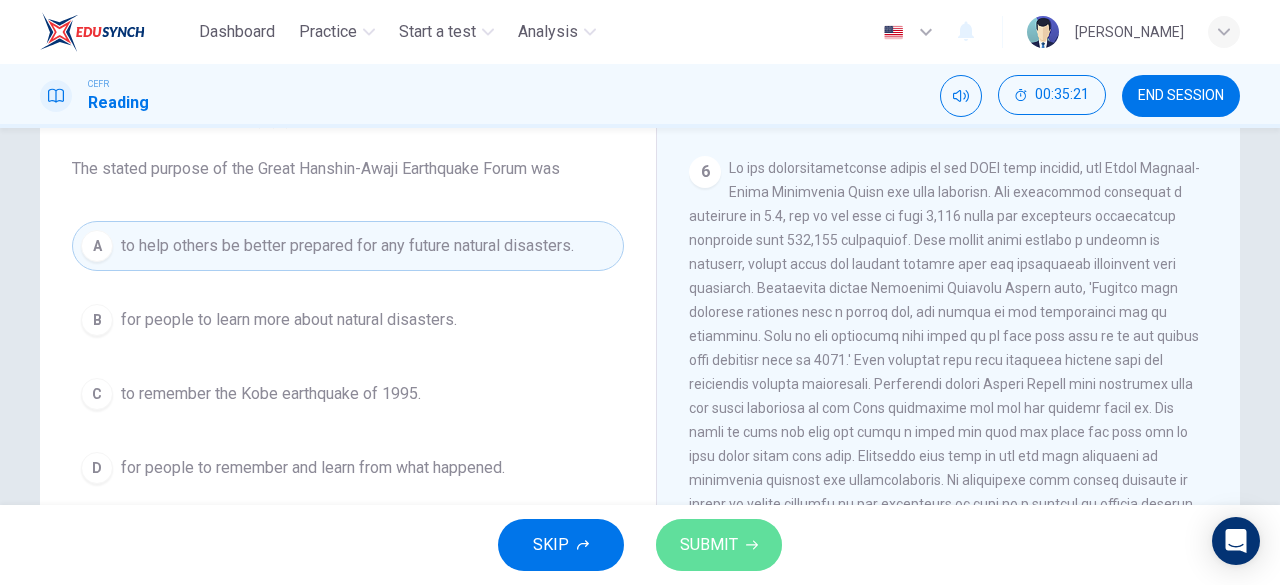 click on "SUBMIT" at bounding box center (709, 545) 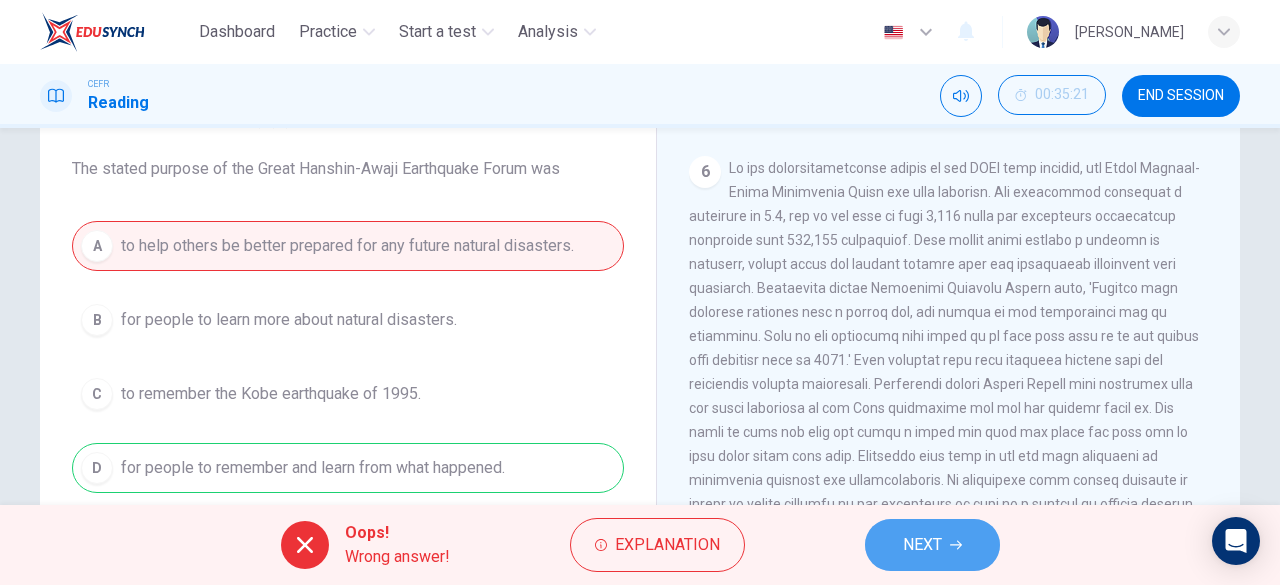click on "NEXT" at bounding box center [932, 545] 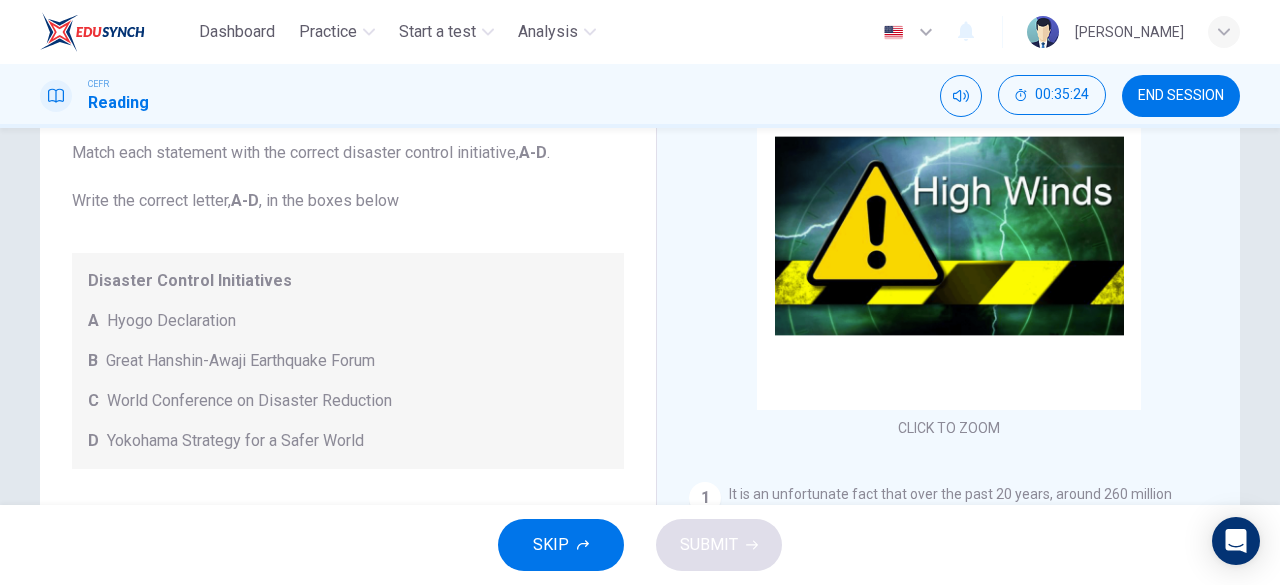 scroll, scrollTop: 202, scrollLeft: 0, axis: vertical 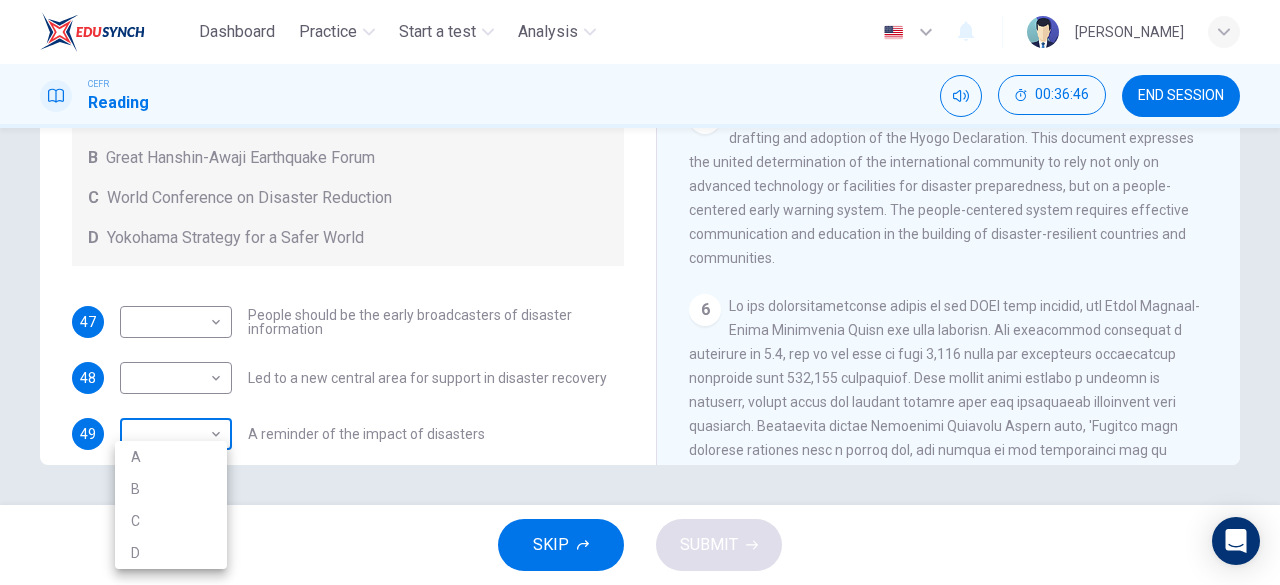 click on "Dashboard Practice Start a test Analysis English en ​ [PERSON_NAME] CEFR Reading 00:36:46 END SESSION Questions 47 - 51 Look at the following statements and the list of disaster control initiatives below.
Match each statement with the correct disaster control initiative,  A-D .
Write the correct letter,  A-D , in the boxes below Disaster Control Initiatives A Hyogo Declaration B Great Hanshin-Awaji Earthquake Forum C World Conference on Disaster Reduction D Yokohama Strategy for a Safer World 47 ​ ​ People should be the early broadcasters of disaster information 48 ​ ​ Led to a new central area for support in disaster recovery 49 ​ ​ A reminder of the impact of disasters 50 ​ ​ In times of disaster, developed countries should do more to help less-developed countries 51 ​ ​ National development and disaster prevention should be considered at the same time Preparing for the Threat CLICK TO ZOOM Click to Zoom 1 2 3 4 5 6 SKIP SUBMIT
Dashboard Practice Start a test A" at bounding box center [640, 292] 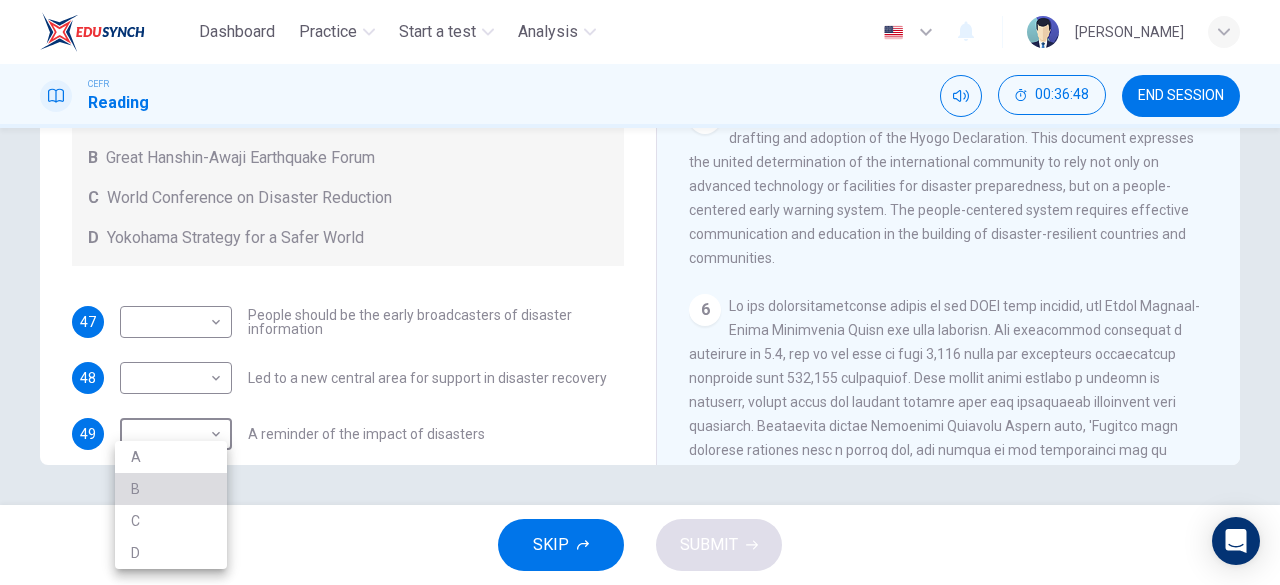click on "B" at bounding box center (171, 489) 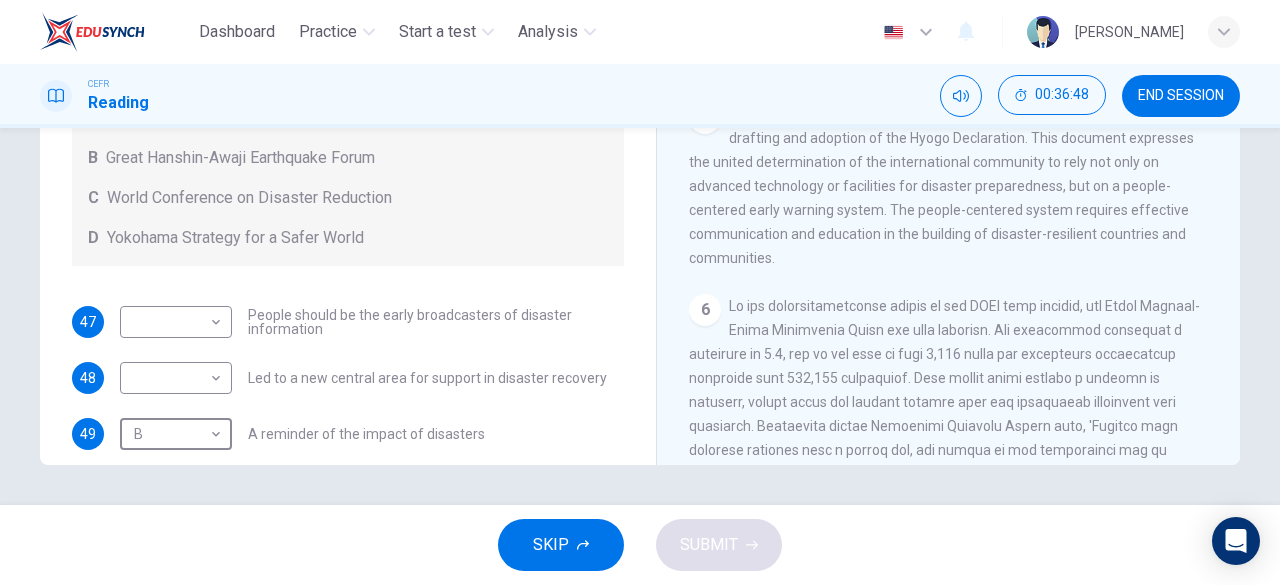 scroll, scrollTop: 101, scrollLeft: 0, axis: vertical 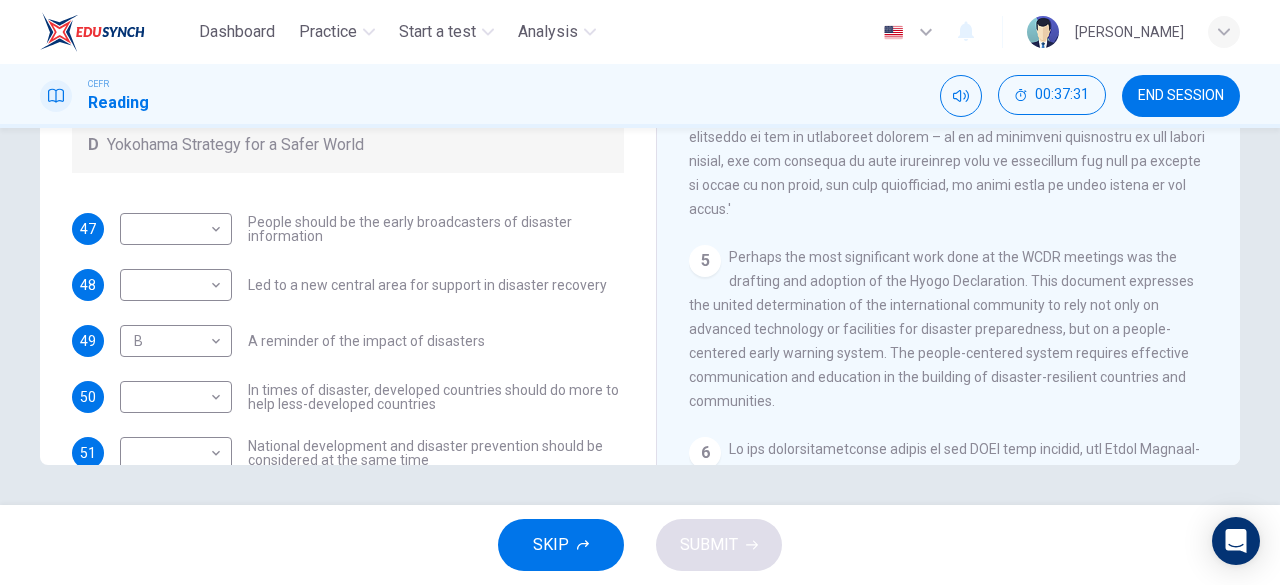 click on "People should be the early broadcasters of disaster information" at bounding box center (436, 229) 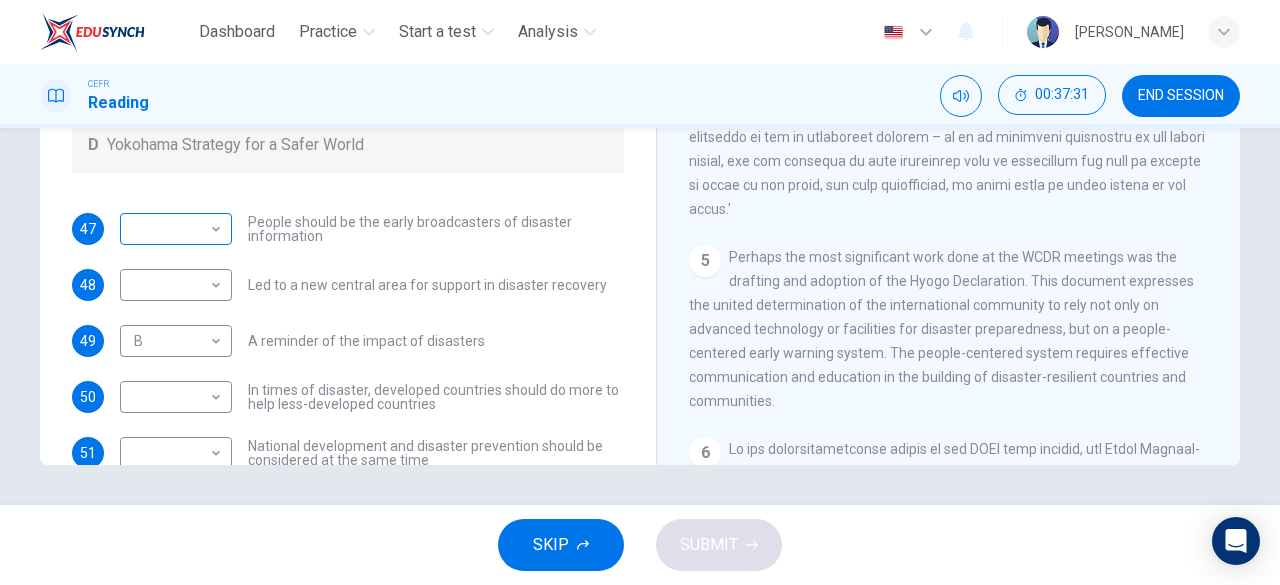click on "Dashboard Practice Start a test Analysis English en ​ [PERSON_NAME] Reading 00:37:31 END SESSION Questions 47 - 51 Look at the following statements and the list of disaster control initiatives below.
Match each statement with the correct disaster control initiative,  A-D .
Write the correct letter,  A-D , in the boxes below Disaster Control Initiatives A Hyogo Declaration B Great Hanshin-Awaji Earthquake Forum C World Conference on Disaster Reduction D Yokohama Strategy for a Safer World 47 ​ ​ People should be the early broadcasters of disaster information 48 ​ ​ Led to a new central area for support in disaster recovery 49 B B ​ A reminder of the impact of disasters 50 ​ ​ In times of disaster, developed countries should do more to help less-developed countries 51 ​ ​ National development and disaster prevention should be considered at the same time Preparing for the Threat CLICK TO ZOOM Click to Zoom 1 2 3 4 5 6 SKIP SUBMIT
Dashboard Practice Start a test" at bounding box center [640, 292] 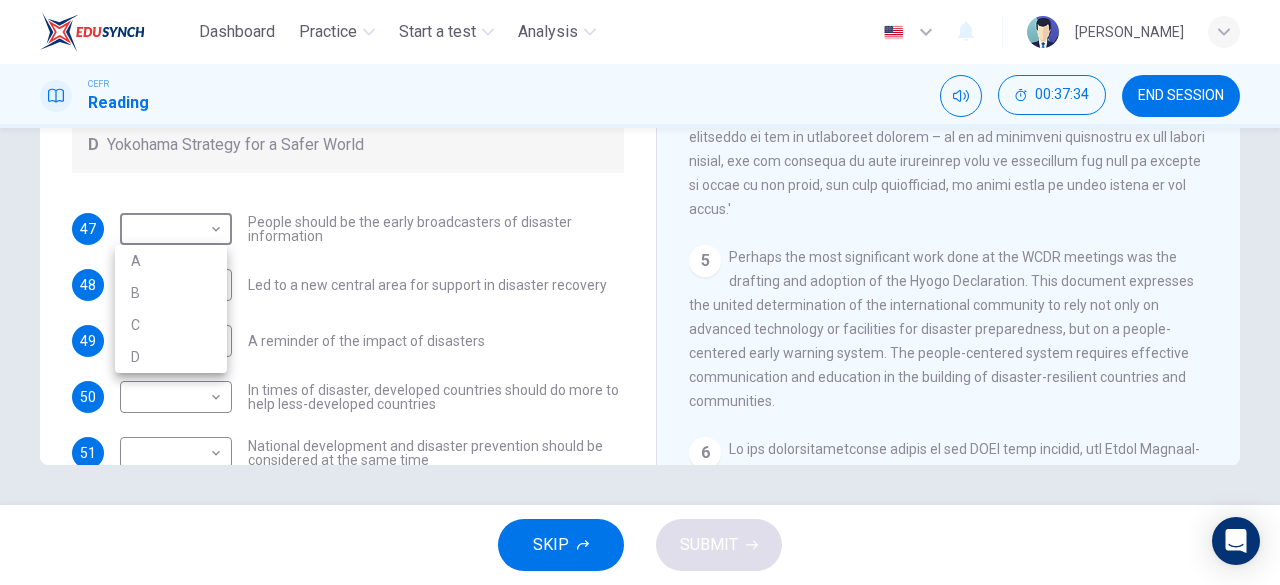 click at bounding box center [640, 292] 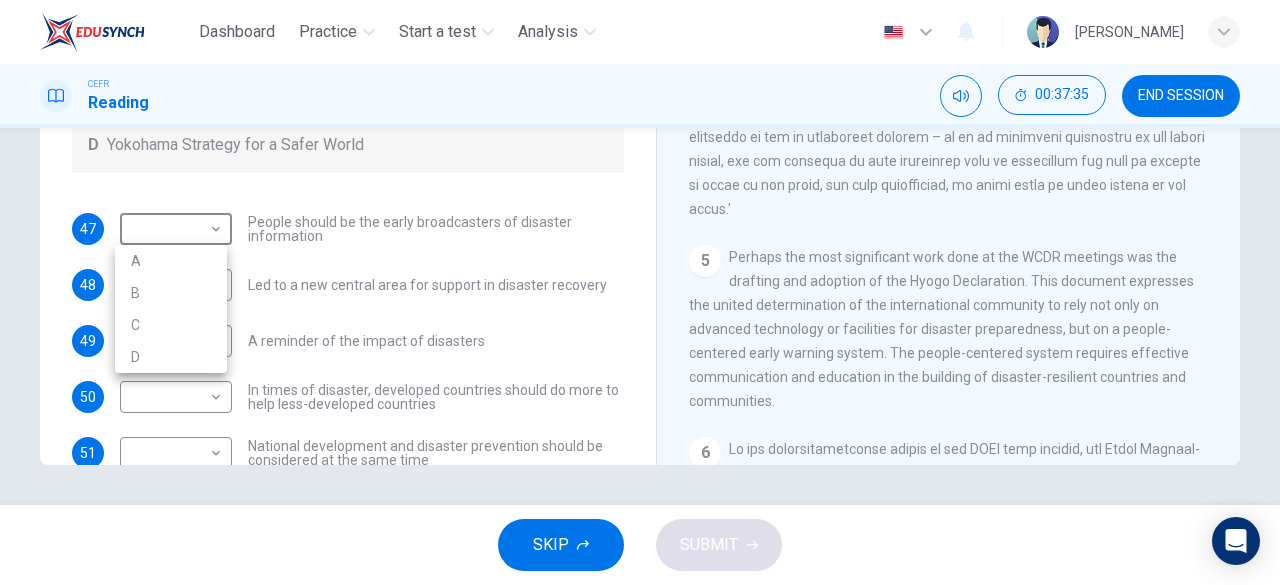 click on "Dashboard Practice Start a test Analysis English en ​ [PERSON_NAME] Reading 00:37:35 END SESSION Questions 47 - 51 Look at the following statements and the list of disaster control initiatives below.
Match each statement with the correct disaster control initiative,  A-D .
Write the correct letter,  A-D , in the boxes below Disaster Control Initiatives A Hyogo Declaration B Great Hanshin-Awaji Earthquake Forum C World Conference on Disaster Reduction D Yokohama Strategy for a Safer World 47 ​ ​ People should be the early broadcasters of disaster information 48 ​ ​ Led to a new central area for support in disaster recovery 49 B B ​ A reminder of the impact of disasters 50 ​ ​ In times of disaster, developed countries should do more to help less-developed countries 51 ​ ​ National development and disaster prevention should be considered at the same time Preparing for the Threat CLICK TO ZOOM Click to Zoom 1 2 3 4 5 6 SKIP SUBMIT
Dashboard Practice Start a test A" at bounding box center [640, 292] 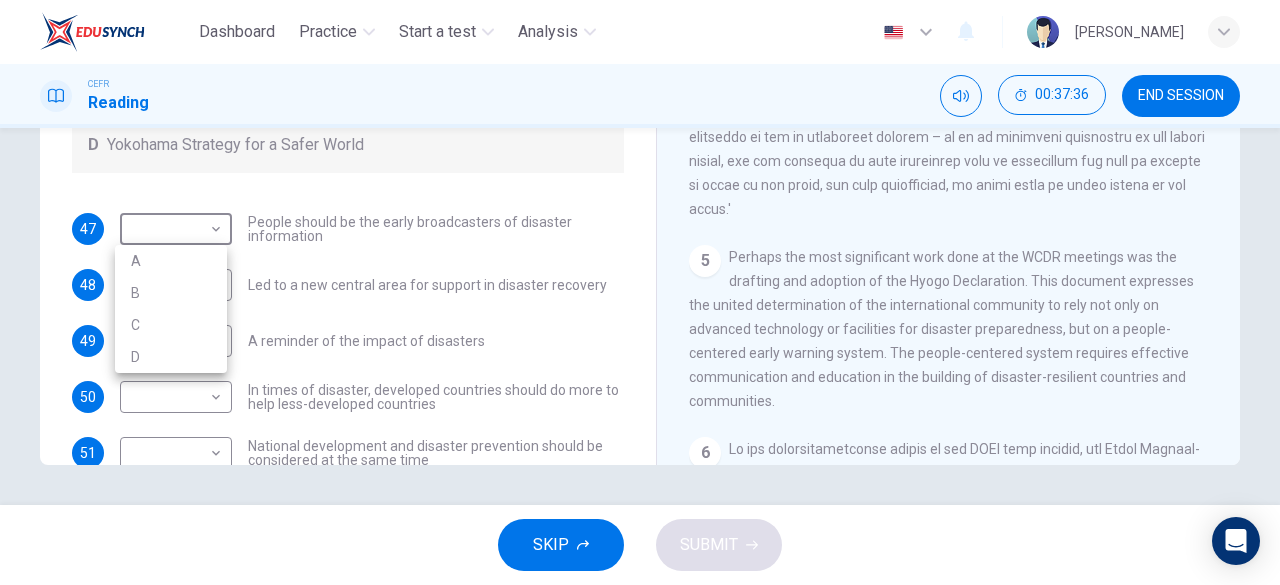 drag, startPoint x: 181, startPoint y: 225, endPoint x: 395, endPoint y: 227, distance: 214.00934 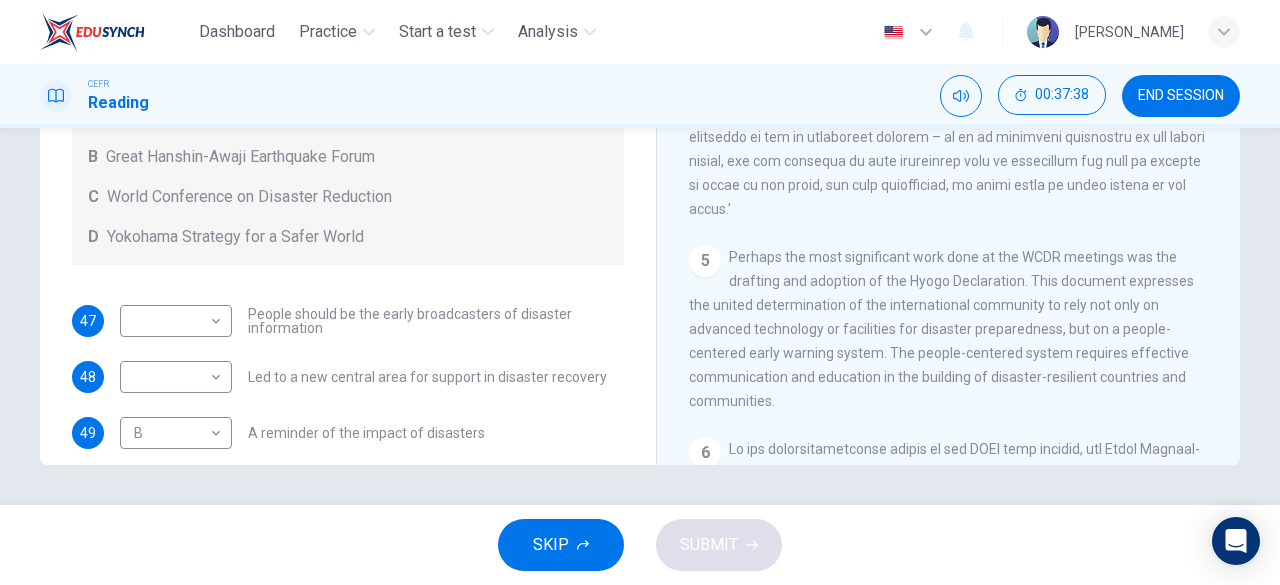 scroll, scrollTop: 0, scrollLeft: 0, axis: both 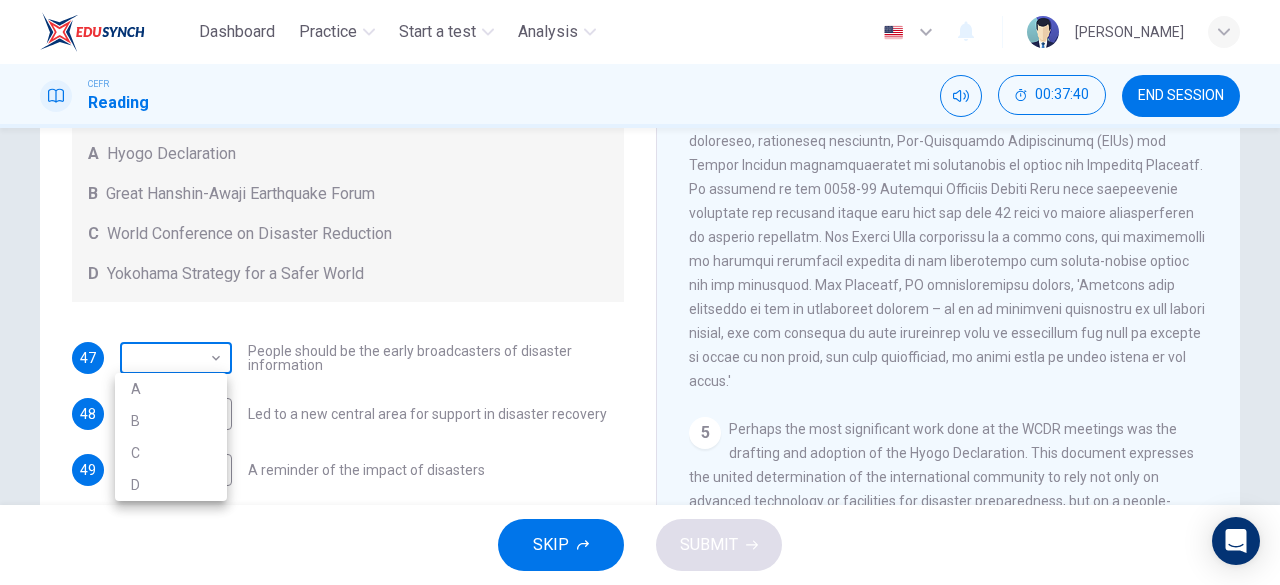 click on "Dashboard Practice Start a test Analysis English en ​ [PERSON_NAME] Reading 00:37:40 END SESSION Questions 47 - 51 Look at the following statements and the list of disaster control initiatives below.
Match each statement with the correct disaster control initiative,  A-D .
Write the correct letter,  A-D , in the boxes below Disaster Control Initiatives A Hyogo Declaration B Great Hanshin-Awaji Earthquake Forum C World Conference on Disaster Reduction D Yokohama Strategy for a Safer World 47 ​ ​ People should be the early broadcasters of disaster information 48 ​ ​ Led to a new central area for support in disaster recovery 49 B B ​ A reminder of the impact of disasters 50 ​ ​ In times of disaster, developed countries should do more to help less-developed countries 51 ​ ​ National development and disaster prevention should be considered at the same time Preparing for the Threat CLICK TO ZOOM Click to Zoom 1 2 3 4 5 6 SKIP SUBMIT
Dashboard Practice Start a test A" at bounding box center [640, 292] 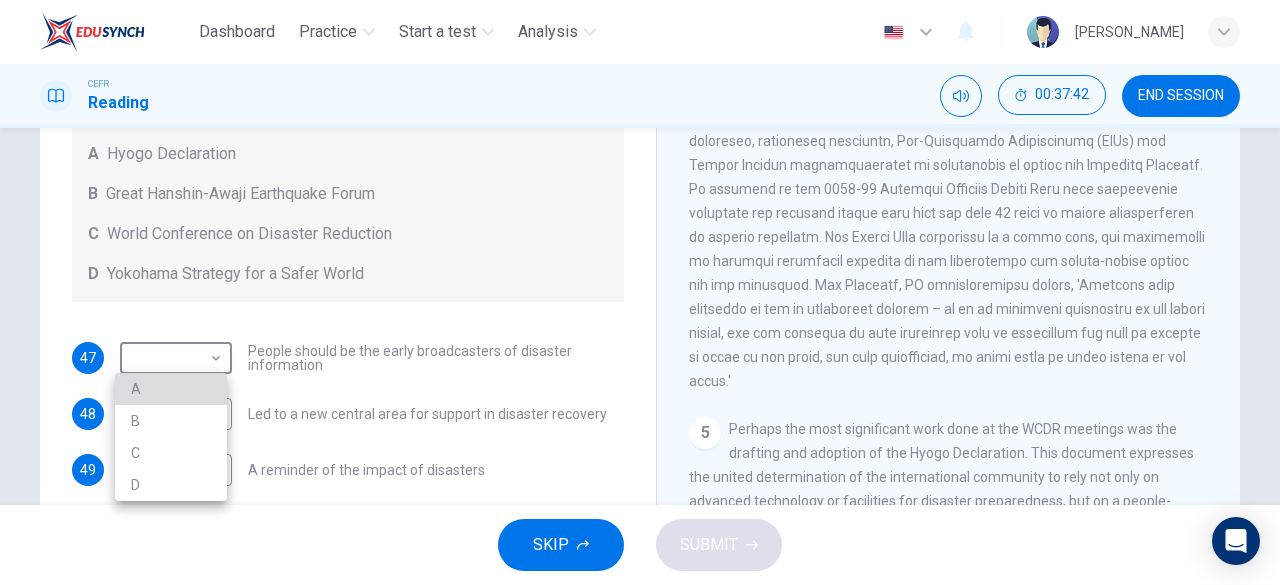click on "A" at bounding box center (171, 389) 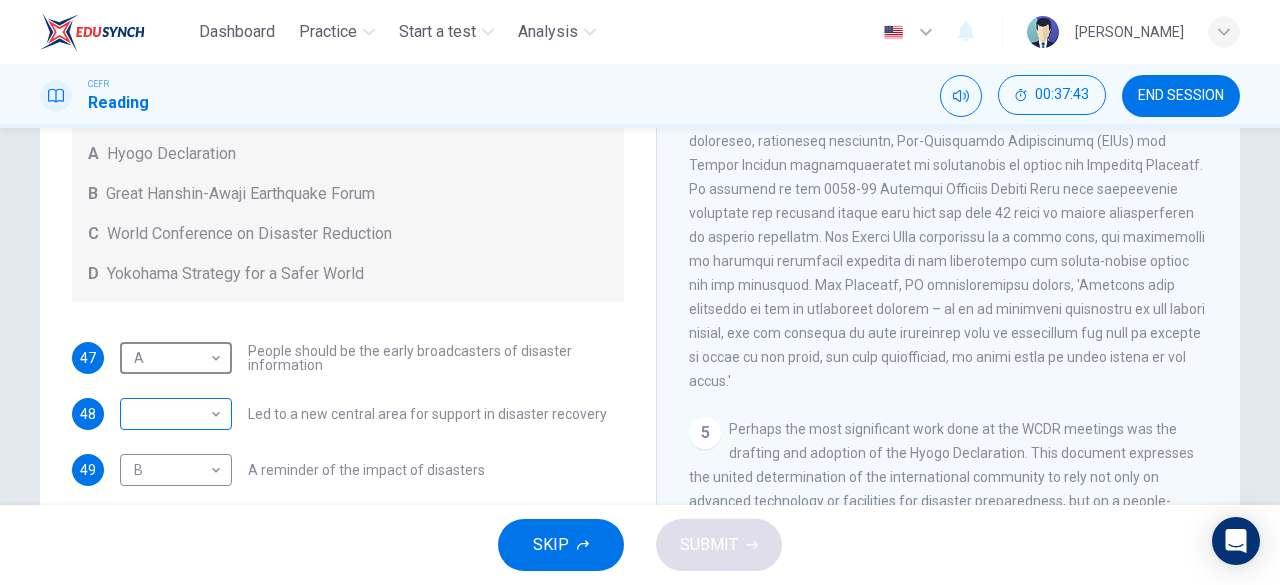 click on "Dashboard Practice Start a test Analysis English en ​ [PERSON_NAME] CEFR Reading 00:37:43 END SESSION Questions 47 - 51 Look at the following statements and the list of disaster control initiatives below.
Match each statement with the correct disaster control initiative,  A-D .
Write the correct letter,  A-D , in the boxes below Disaster Control Initiatives A Hyogo Declaration B Great Hanshin-Awaji Earthquake Forum C World Conference on Disaster Reduction D Yokohama Strategy for a Safer World 47 A A ​ People should be the early broadcasters of disaster information 48 ​ ​ Led to a new central area for support in disaster recovery 49 B B ​ A reminder of the impact of disasters 50 ​ ​ In times of disaster, developed countries should do more to help less-developed countries 51 ​ ​ National development and disaster prevention should be considered at the same time Preparing for the Threat CLICK TO ZOOM Click to Zoom 1 2 3 4 5 6 SKIP SUBMIT
Dashboard Practice Start a test" at bounding box center (640, 292) 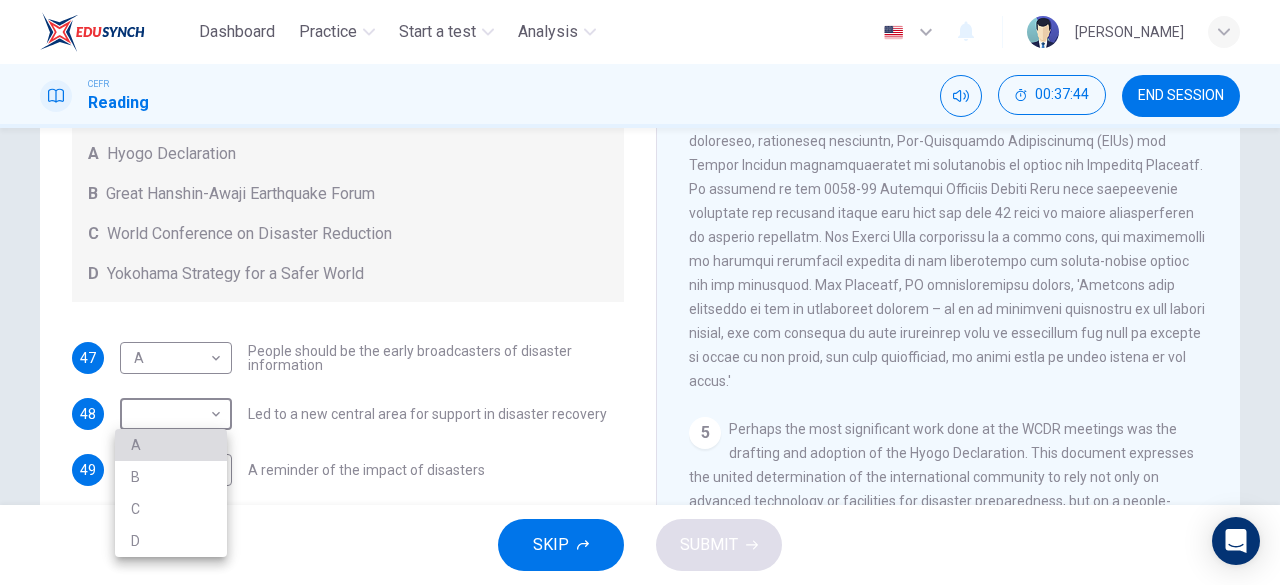 click on "A" at bounding box center (171, 445) 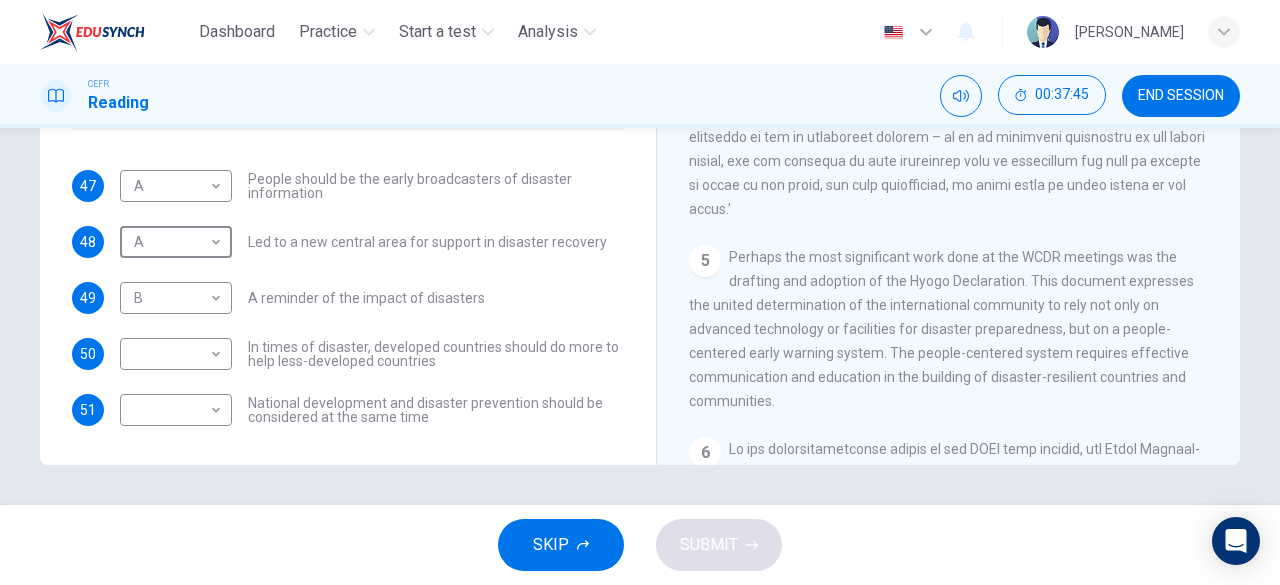 scroll, scrollTop: 382, scrollLeft: 0, axis: vertical 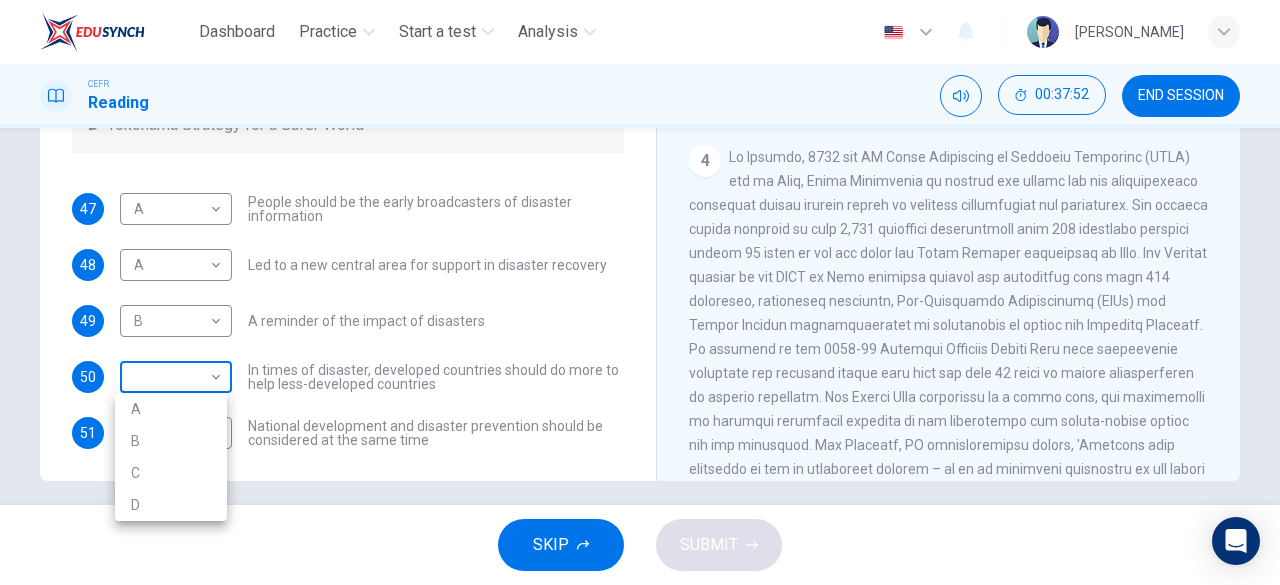click on "Dashboard Practice Start a test Analysis English en ​ [PERSON_NAME] Reading 00:37:52 END SESSION Questions 47 - 51 Look at the following statements and the list of disaster control initiatives below.
Match each statement with the correct disaster control initiative,  A-D .
Write the correct letter,  A-D , in the boxes below Disaster Control Initiatives A Hyogo Declaration B Great Hanshin-Awaji Earthquake Forum C World Conference on Disaster Reduction D Yokohama Strategy for a Safer World 47 A A ​ People should be the early broadcasters of disaster information 48 A A ​ Led to a new central area for support in disaster recovery 49 B B ​ A reminder of the impact of disasters 50 ​ ​ In times of disaster, developed countries should do more to help less-developed countries 51 ​ ​ National development and disaster prevention should be considered at the same time Preparing for the Threat CLICK TO ZOOM Click to Zoom 1 2 3 4 5 6 SKIP SUBMIT
Dashboard Practice Start a test A" at bounding box center (640, 292) 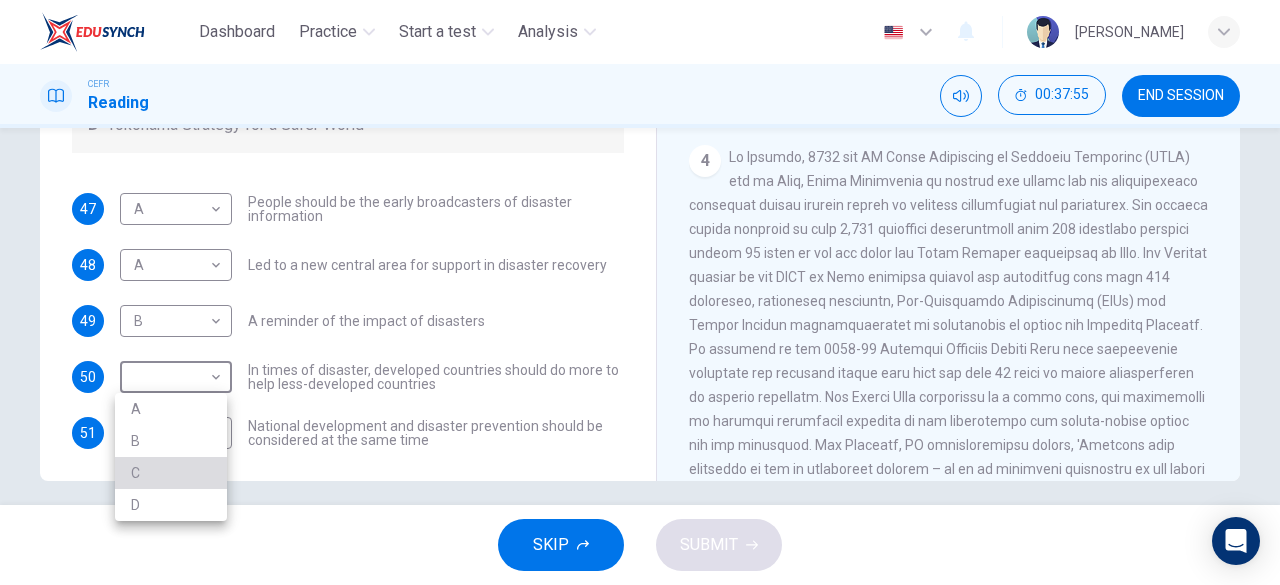 click on "C" at bounding box center (171, 473) 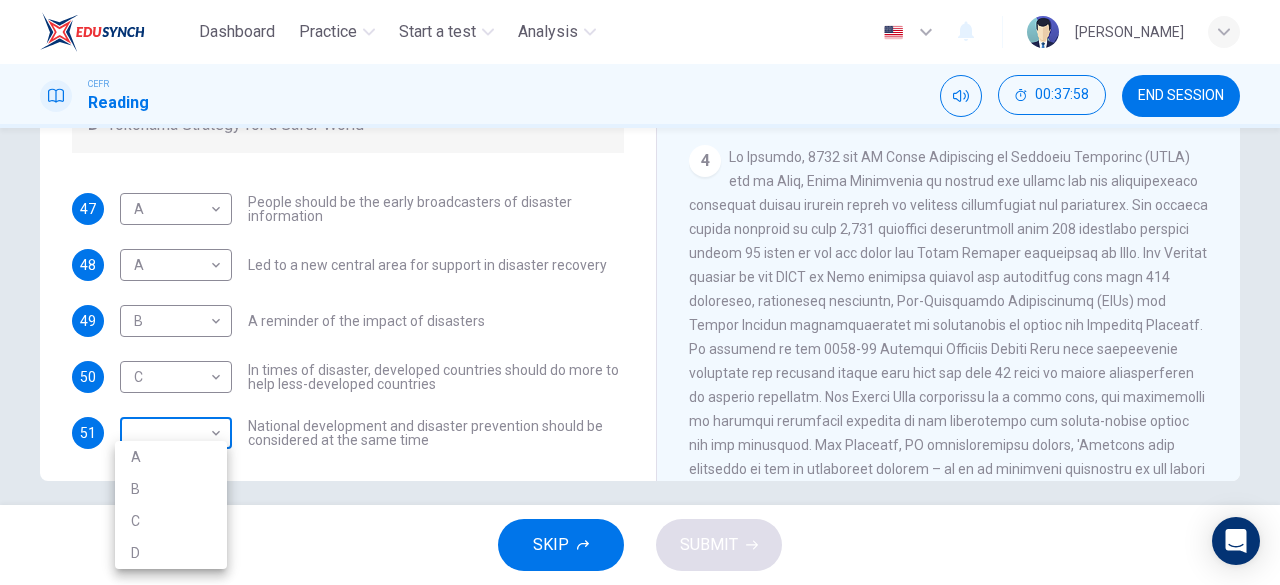 click on "Dashboard Practice Start a test Analysis English en ​ [PERSON_NAME] Reading 00:37:58 END SESSION Questions 47 - 51 Look at the following statements and the list of disaster control initiatives below.
Match each statement with the correct disaster control initiative,  A-D .
Write the correct letter,  A-D , in the boxes below Disaster Control Initiatives A Hyogo Declaration B Great Hanshin-Awaji Earthquake Forum C World Conference on Disaster Reduction D Yokohama Strategy for a Safer World 47 A A ​ People should be the early broadcasters of disaster information 48 A A ​ Led to a new central area for support in disaster recovery 49 B B ​ A reminder of the impact of disasters 50 C C ​ In times of disaster, developed countries should do more to help less-developed countries 51 ​ ​ National development and disaster prevention should be considered at the same time Preparing for the Threat CLICK TO ZOOM Click to Zoom 1 2 3 4 5 6 SKIP SUBMIT
Dashboard Practice Start a test A" at bounding box center (640, 292) 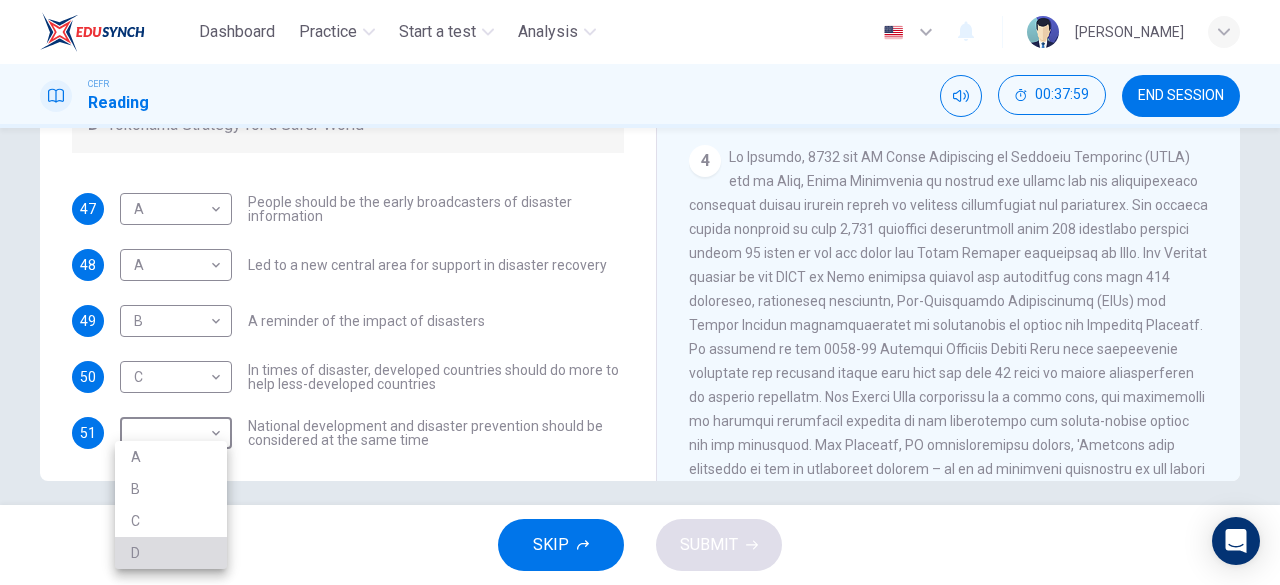click on "D" at bounding box center (171, 553) 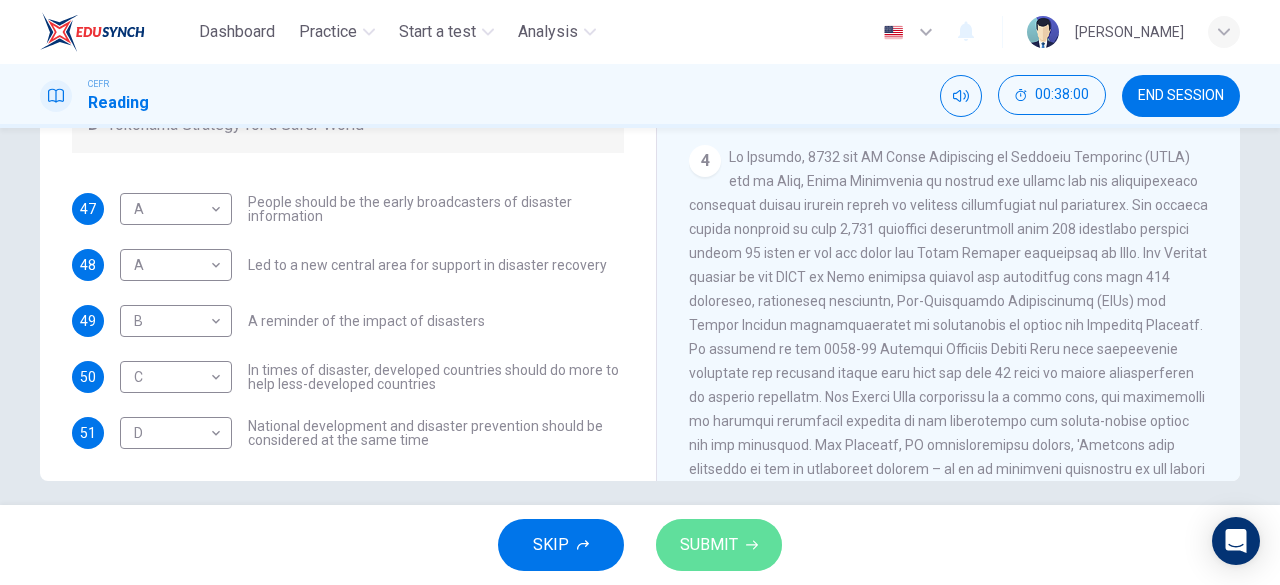 click on "SUBMIT" at bounding box center (719, 545) 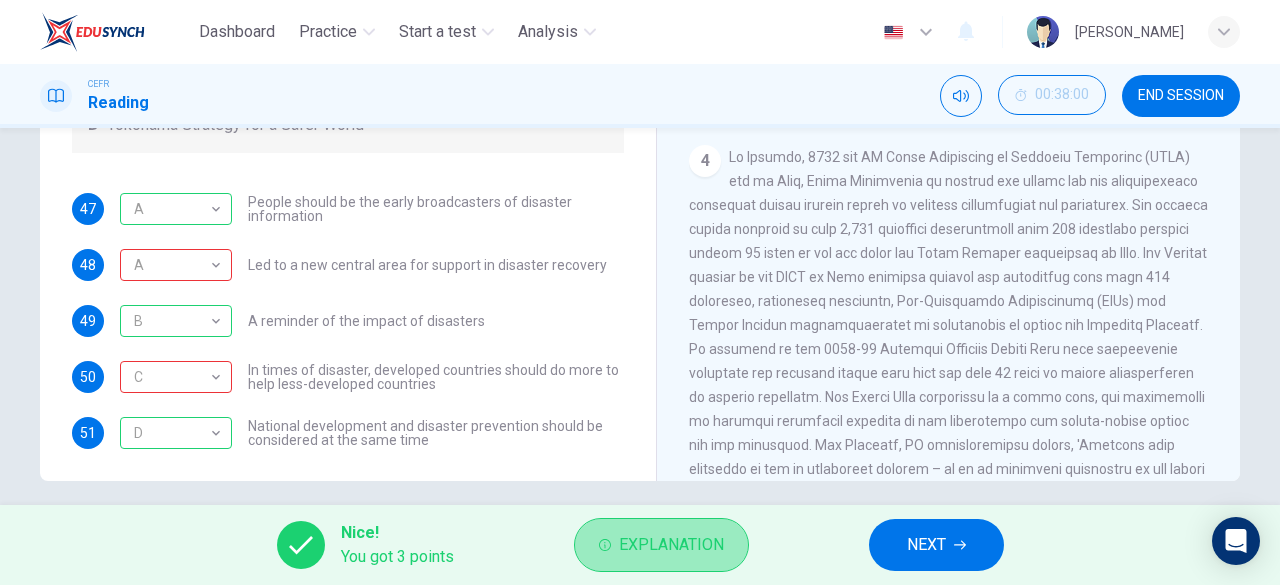 click on "Explanation" at bounding box center (671, 545) 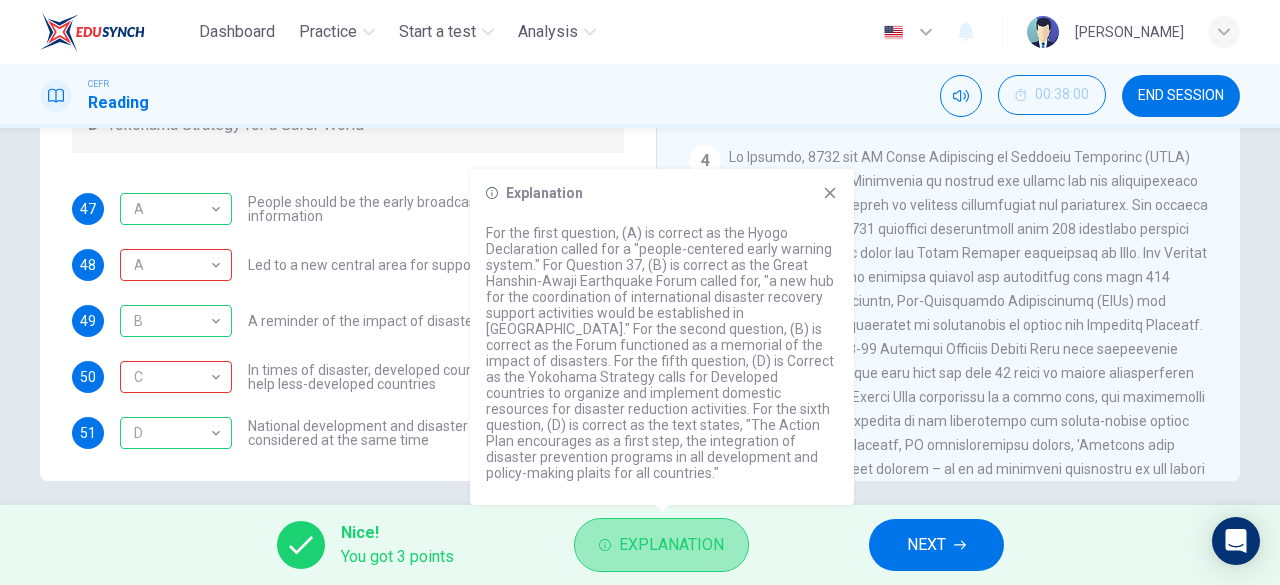 click on "Explanation" at bounding box center [671, 545] 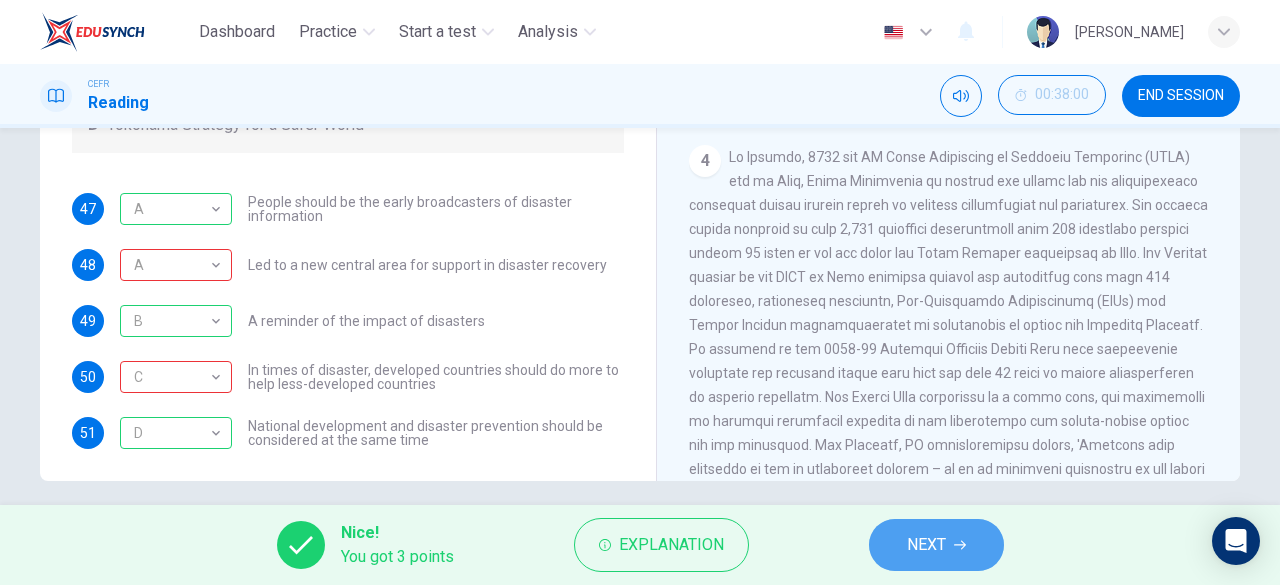 click on "NEXT" at bounding box center [926, 545] 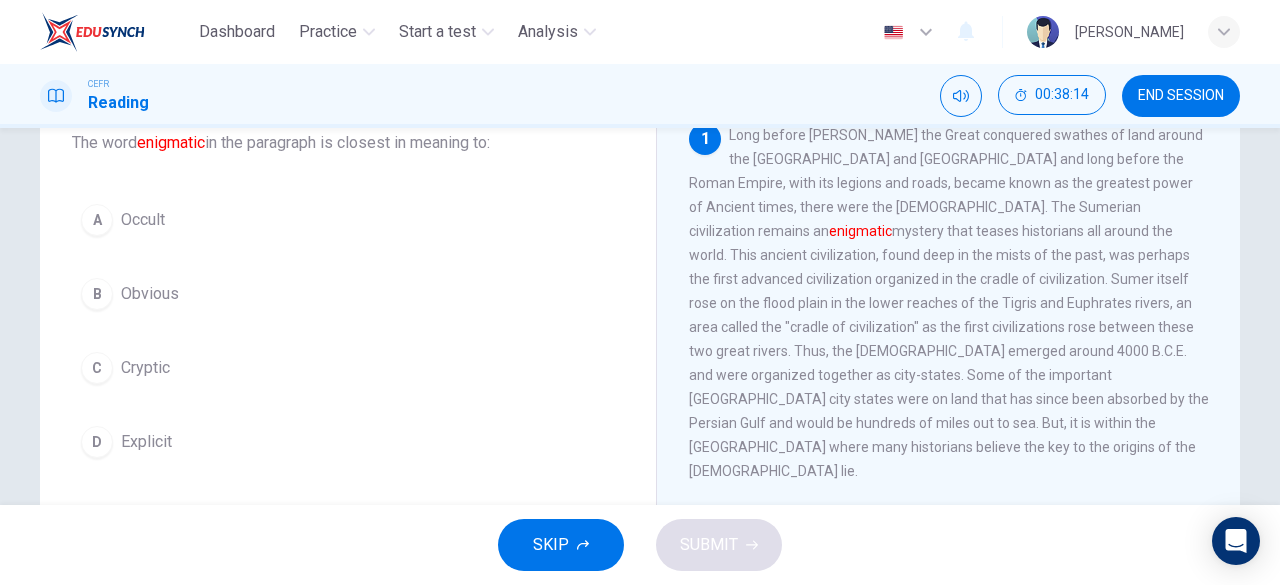 scroll, scrollTop: 136, scrollLeft: 0, axis: vertical 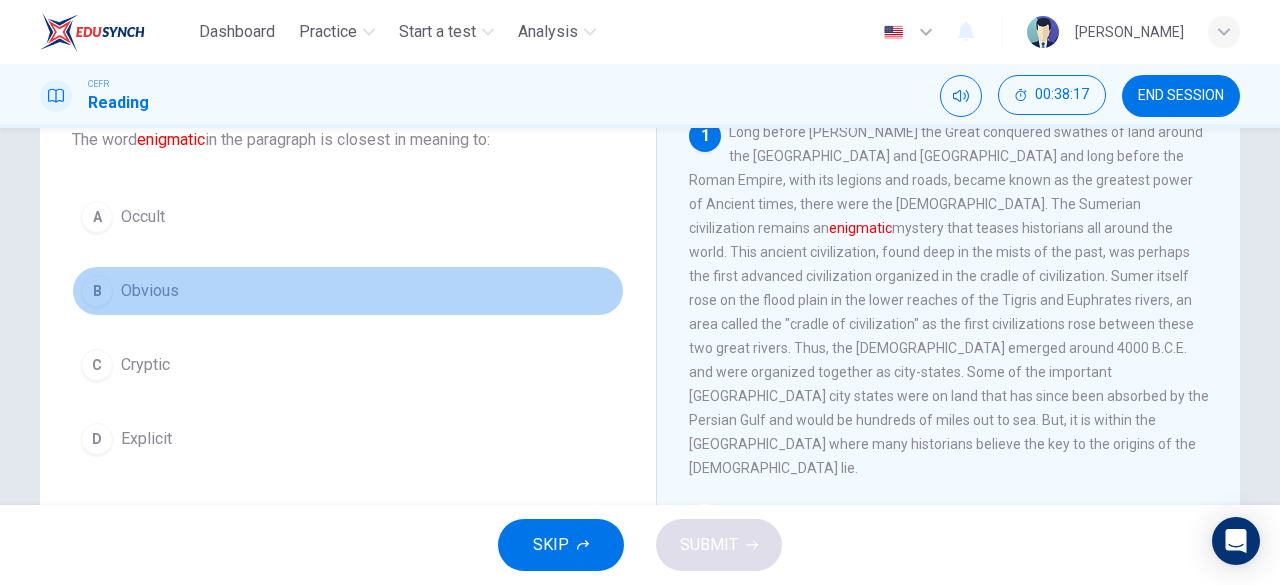 click on "Obvious" at bounding box center [150, 291] 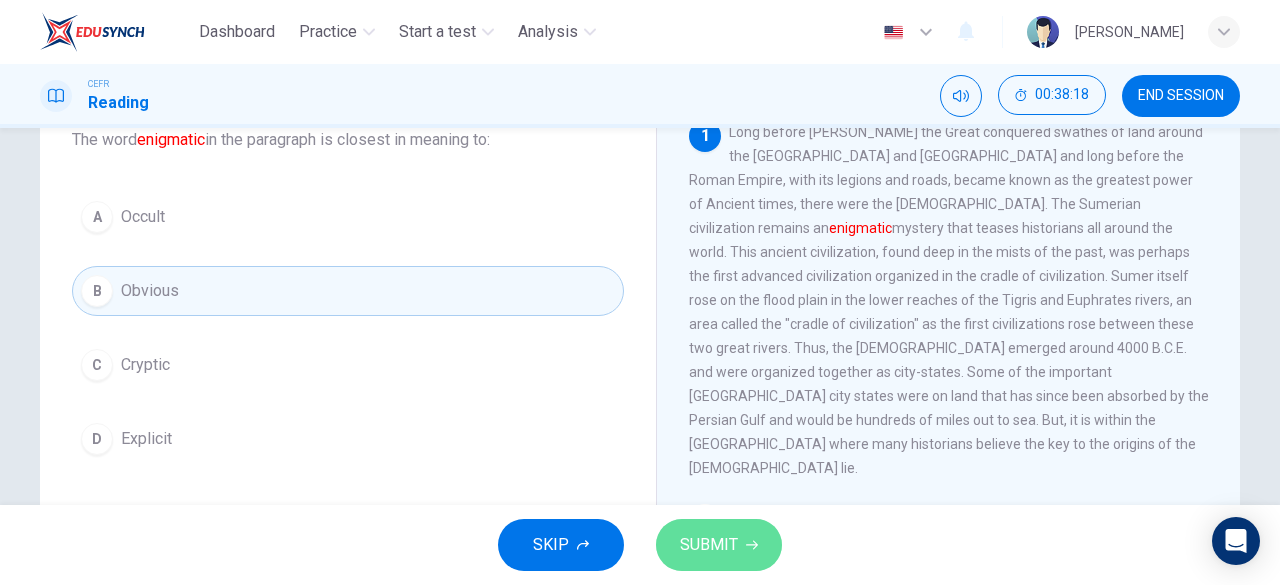 click on "SUBMIT" at bounding box center [719, 545] 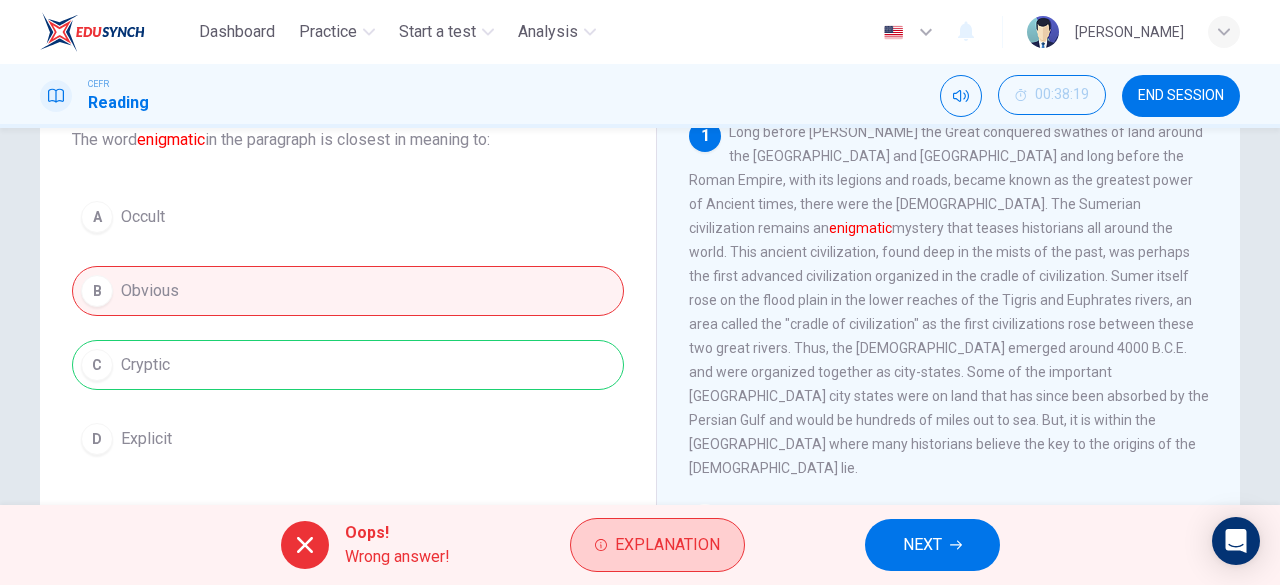 click on "Explanation" at bounding box center (657, 545) 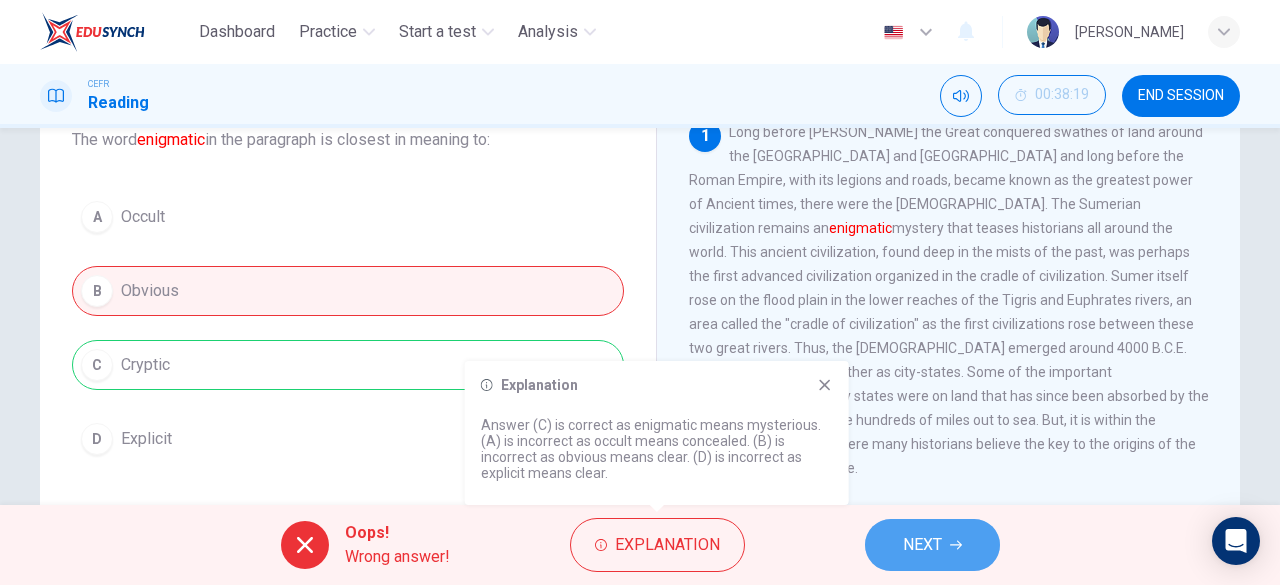 click on "NEXT" at bounding box center (922, 545) 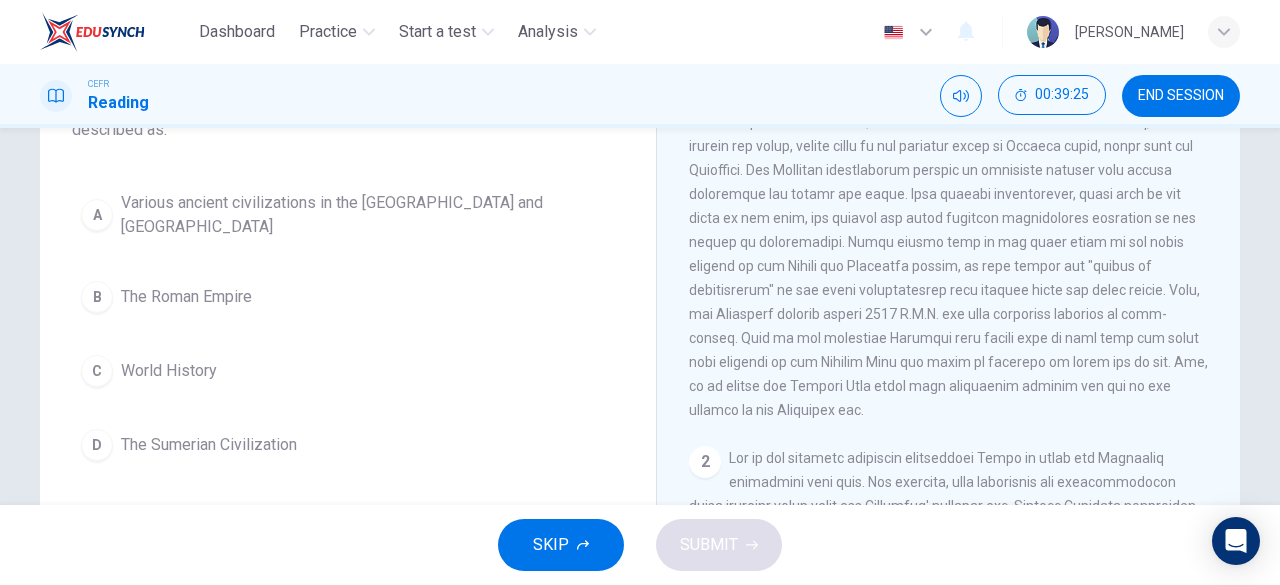 scroll, scrollTop: 170, scrollLeft: 0, axis: vertical 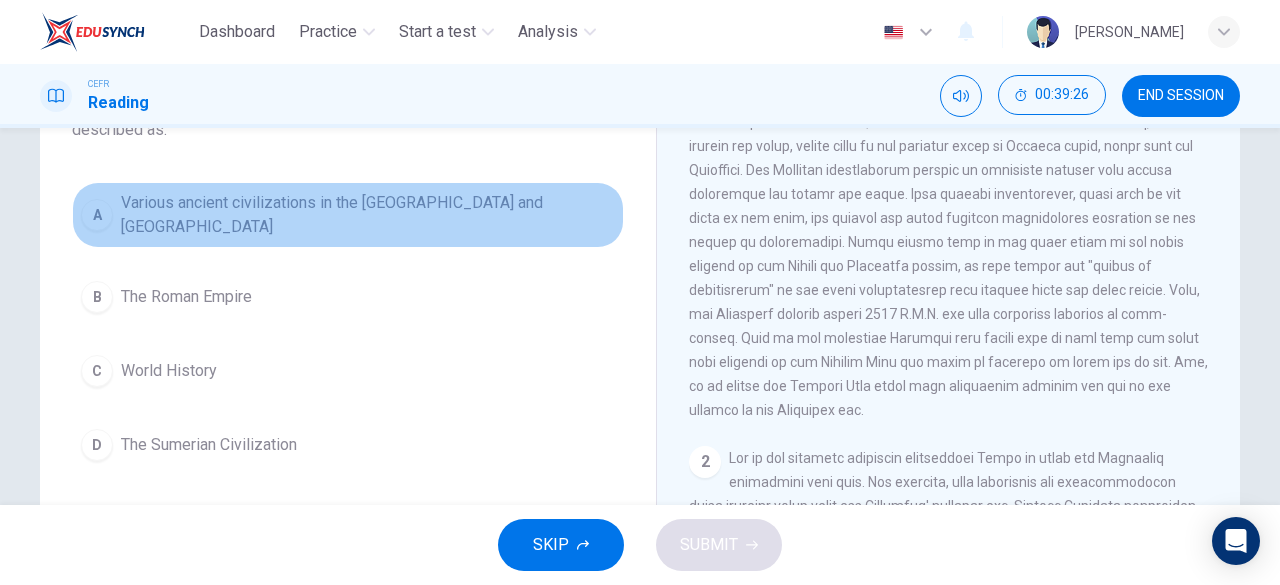 click on "A" at bounding box center (97, 215) 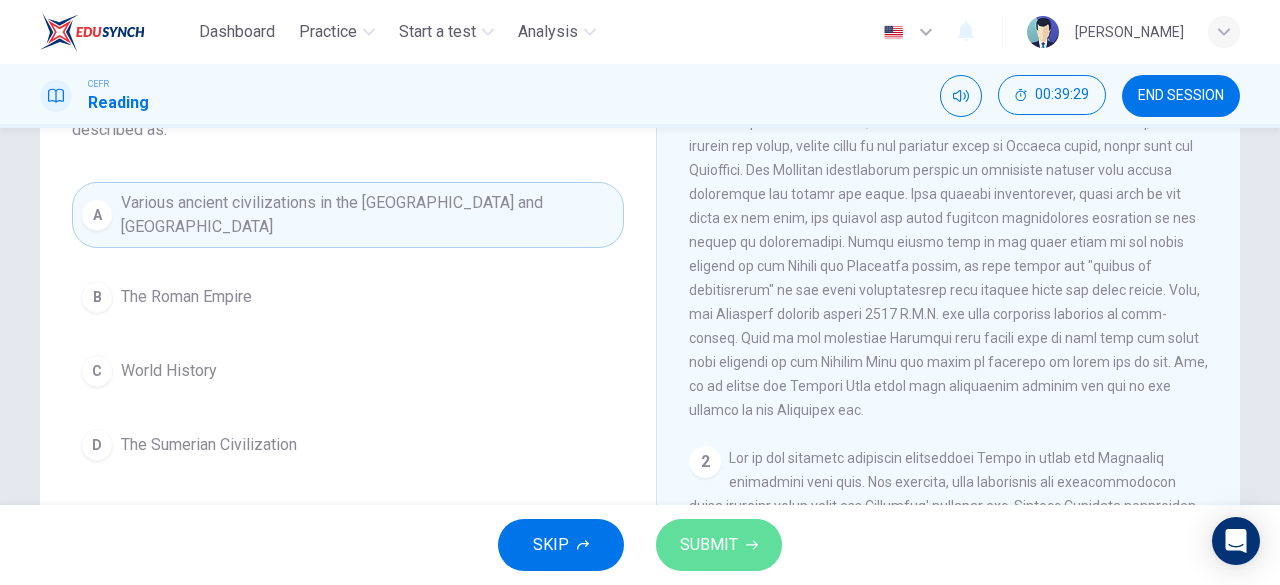 click on "SUBMIT" at bounding box center [709, 545] 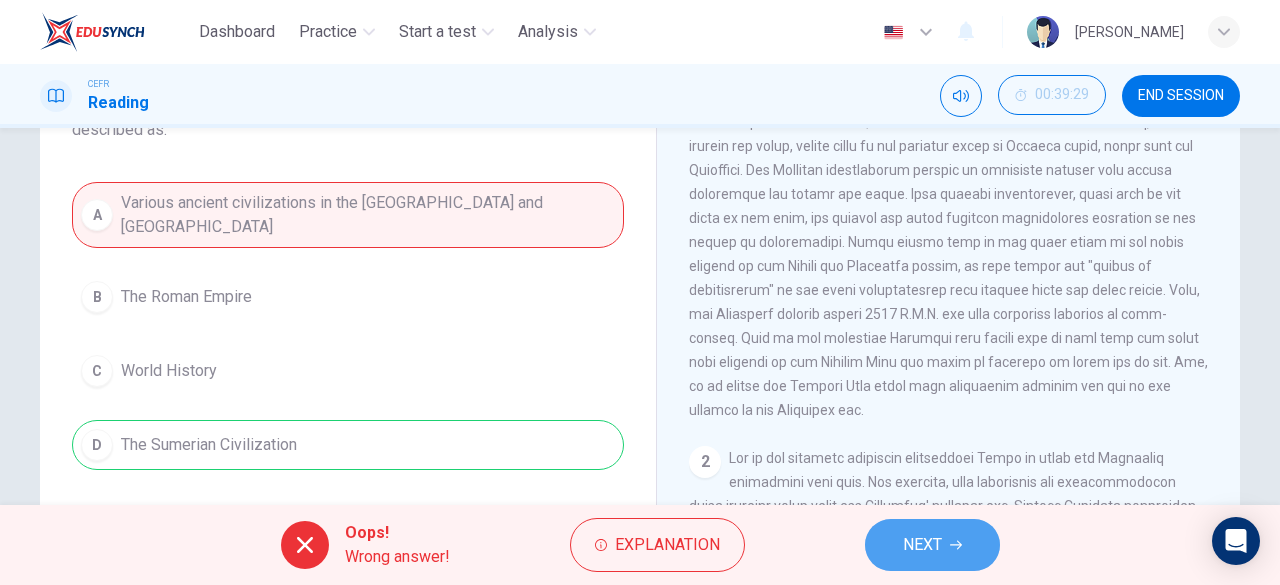 click on "NEXT" at bounding box center (932, 545) 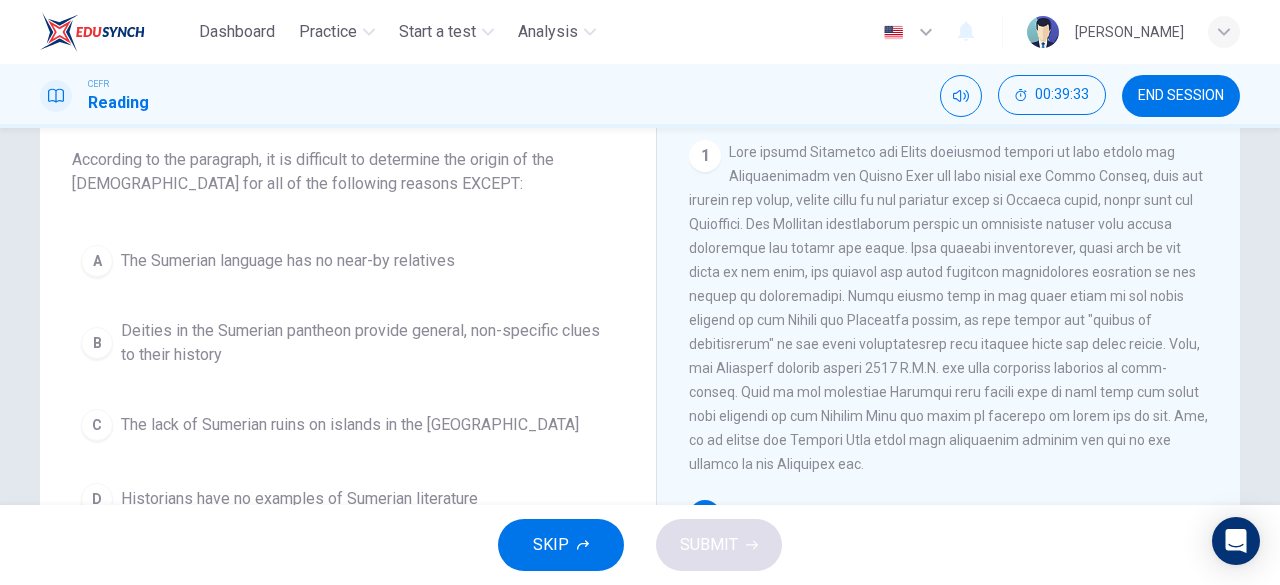scroll, scrollTop: 117, scrollLeft: 0, axis: vertical 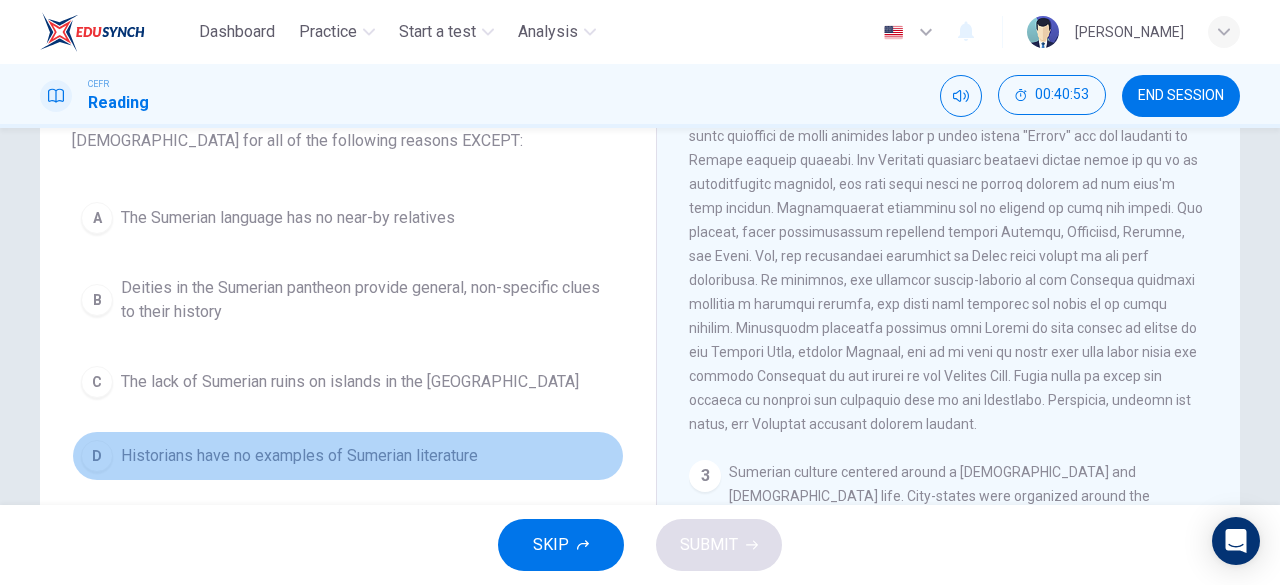 click on "D" at bounding box center [97, 456] 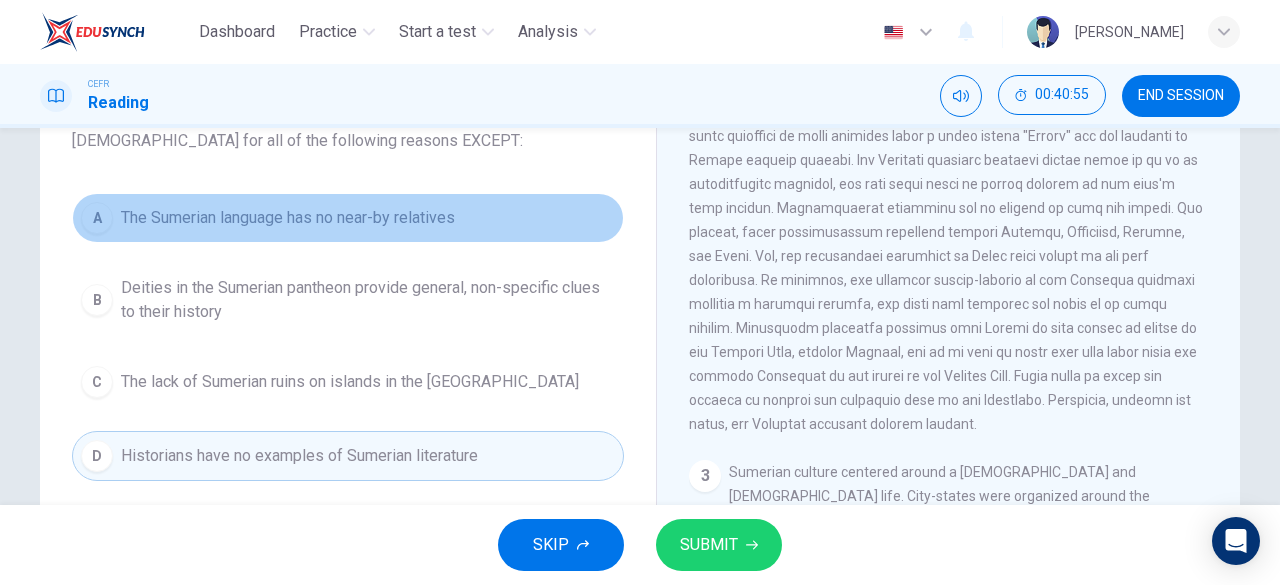 click on "A The Sumerian language has no near-by relatives" at bounding box center [348, 218] 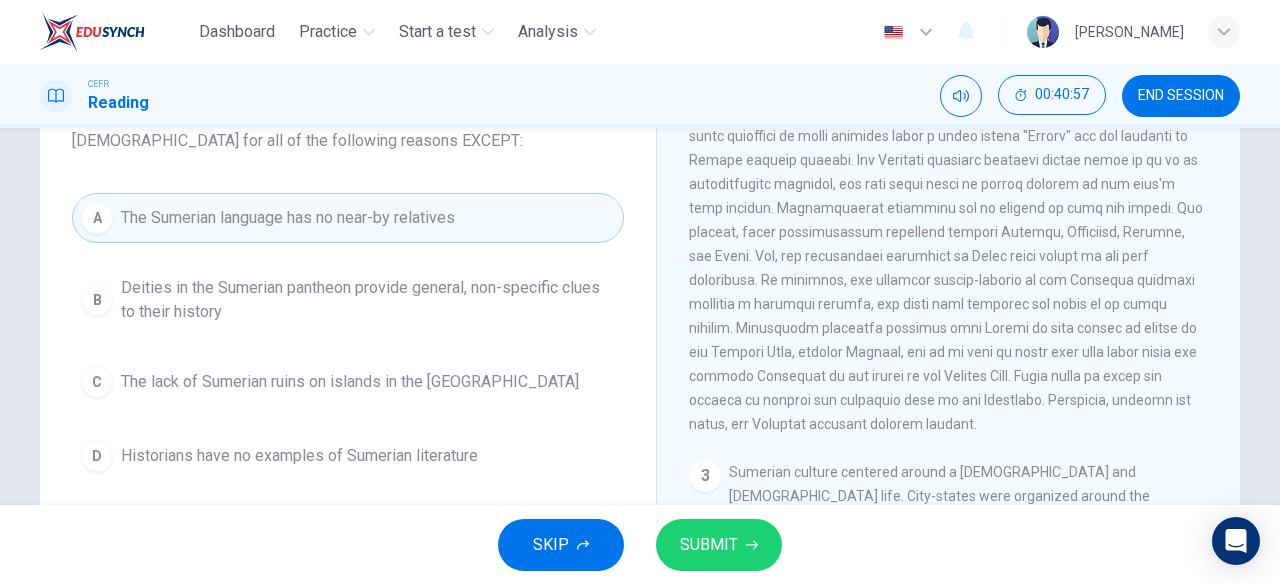 click on "SUBMIT" at bounding box center (719, 545) 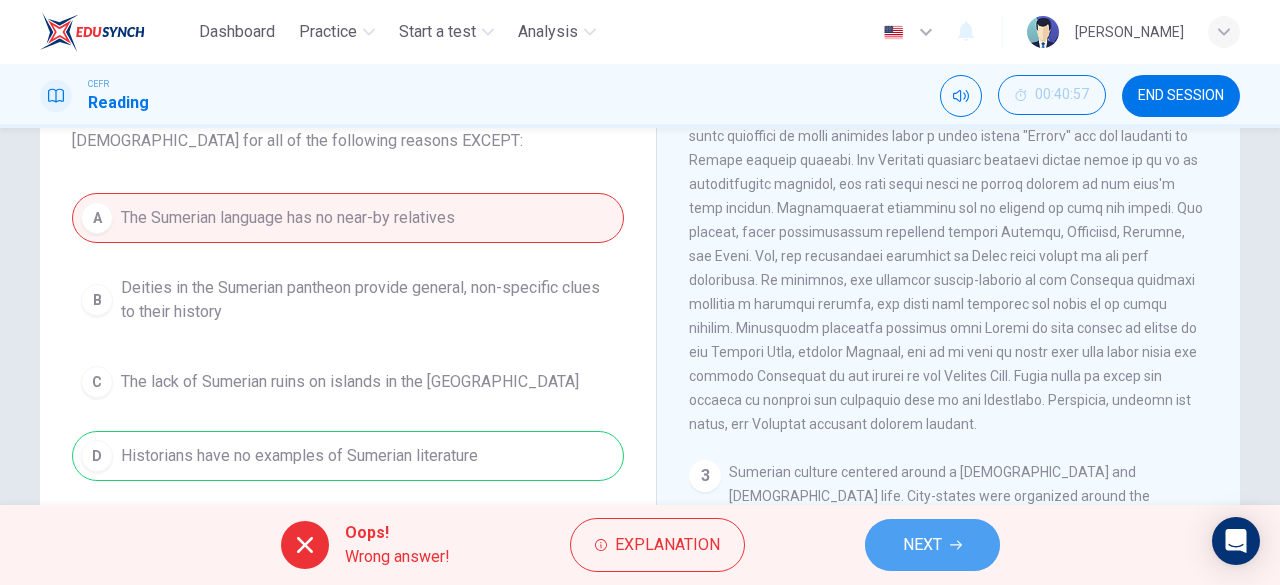 click on "NEXT" at bounding box center [922, 545] 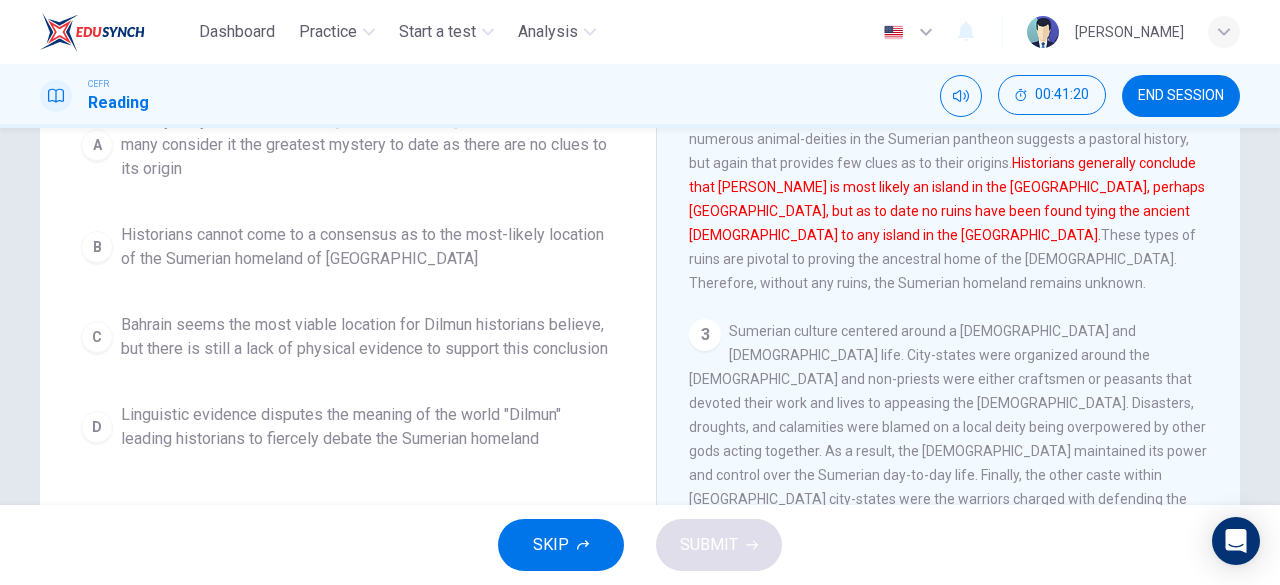 scroll, scrollTop: 358, scrollLeft: 0, axis: vertical 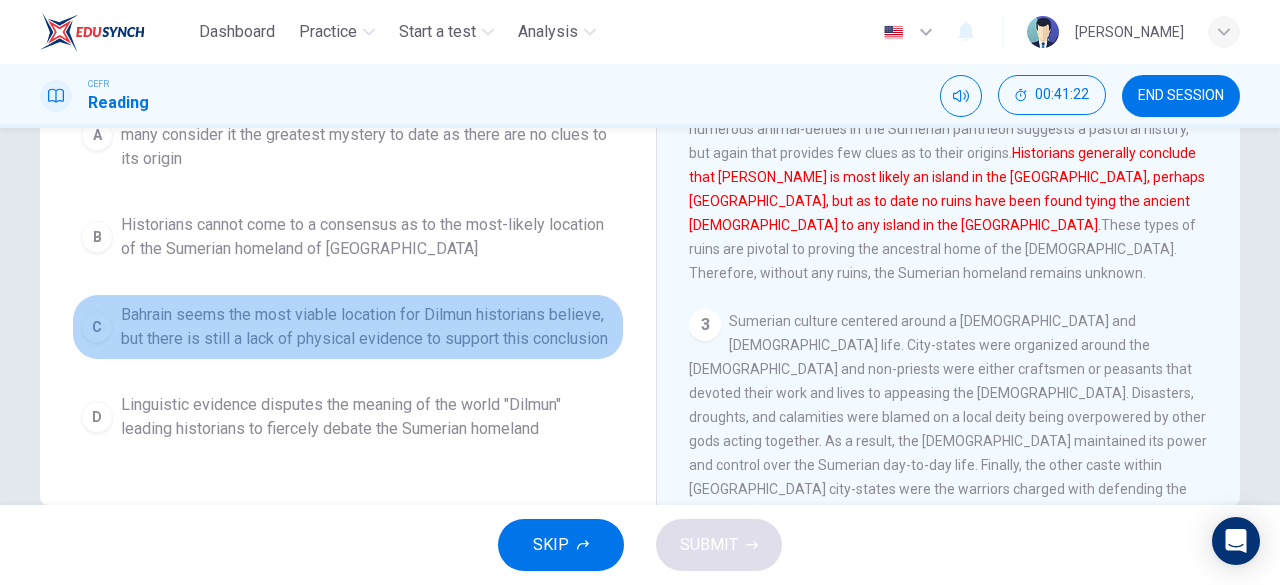 click on "Bahrain seems the most viable location for Dilmun historians believe, but there is still a lack of physical evidence to support this conclusion" at bounding box center (368, 327) 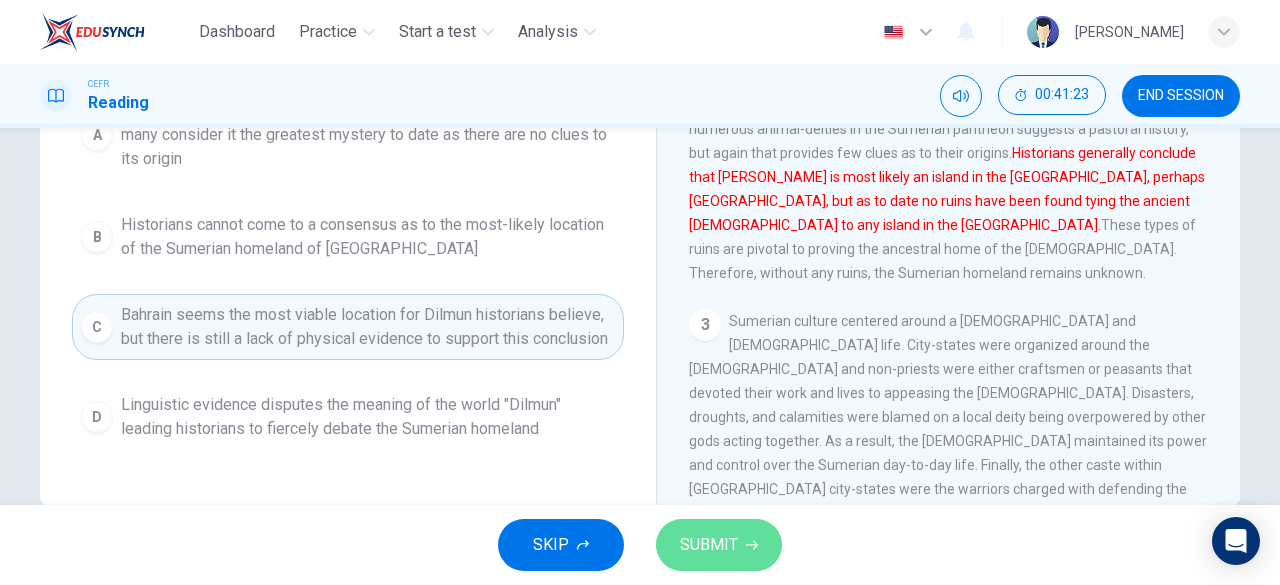 click on "SUBMIT" at bounding box center (709, 545) 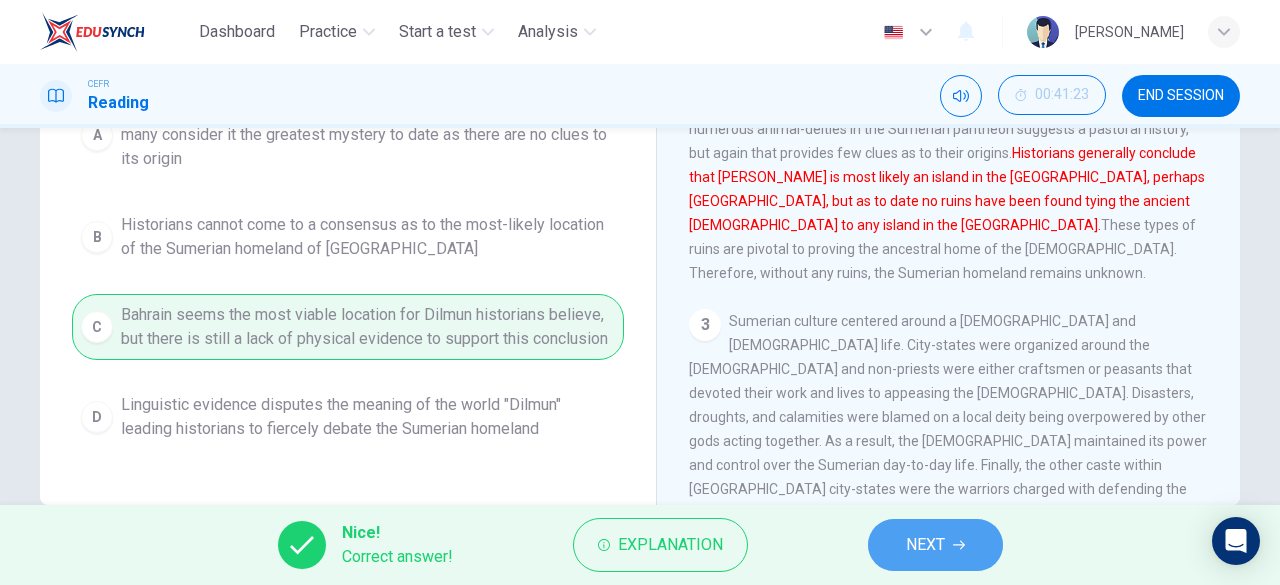 click on "NEXT" at bounding box center [935, 545] 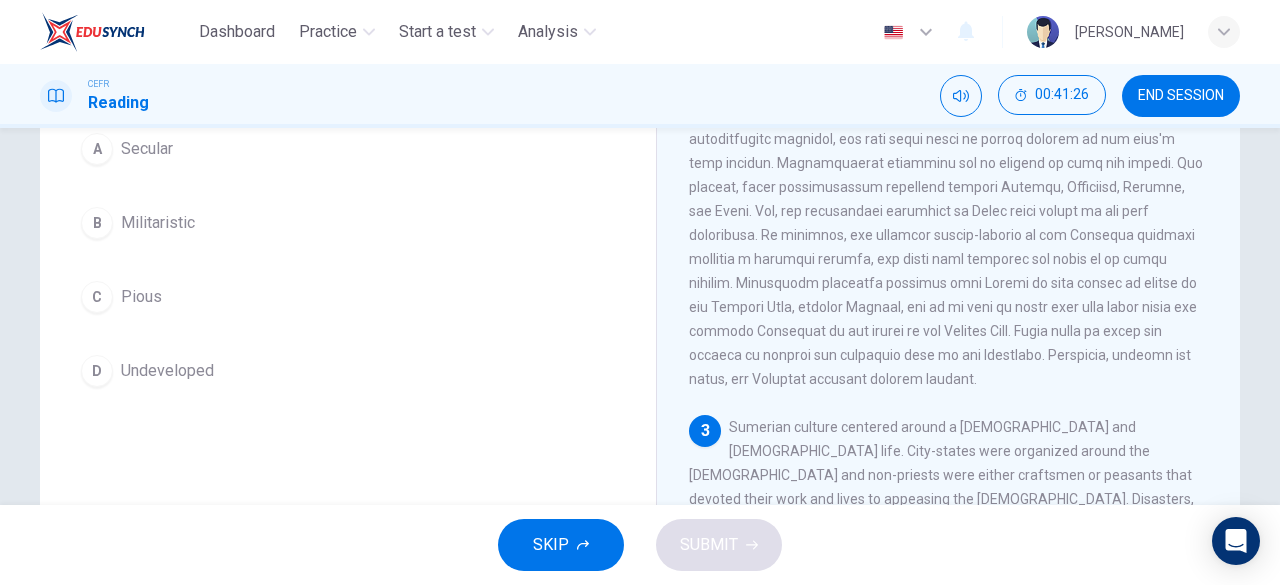 scroll, scrollTop: 212, scrollLeft: 0, axis: vertical 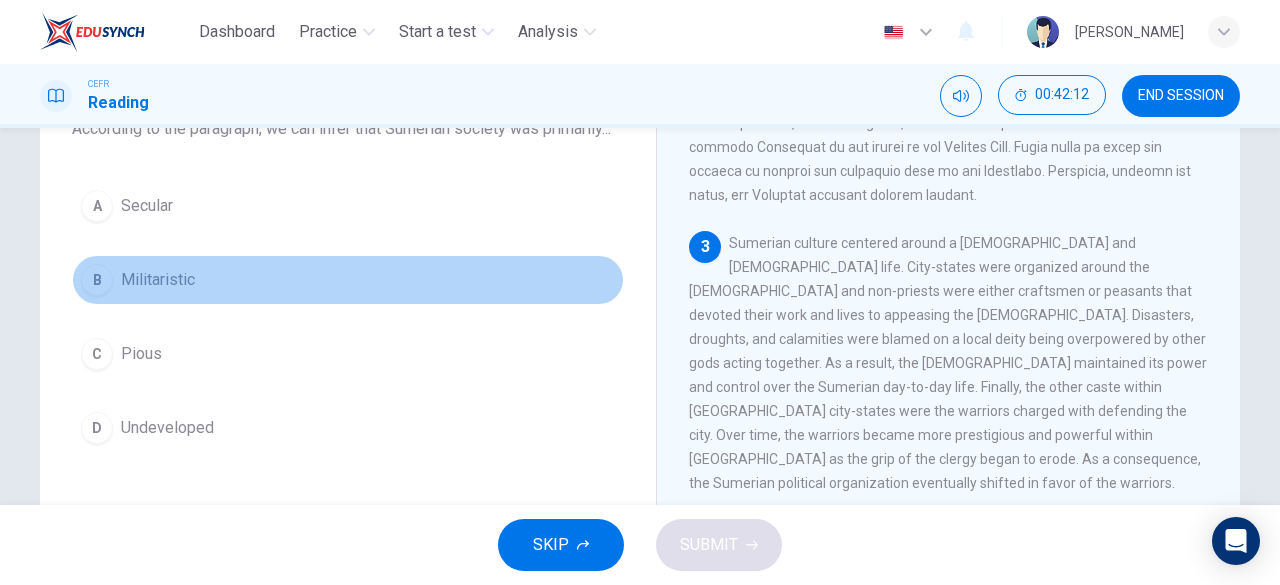 click on "B Militaristic" at bounding box center (348, 280) 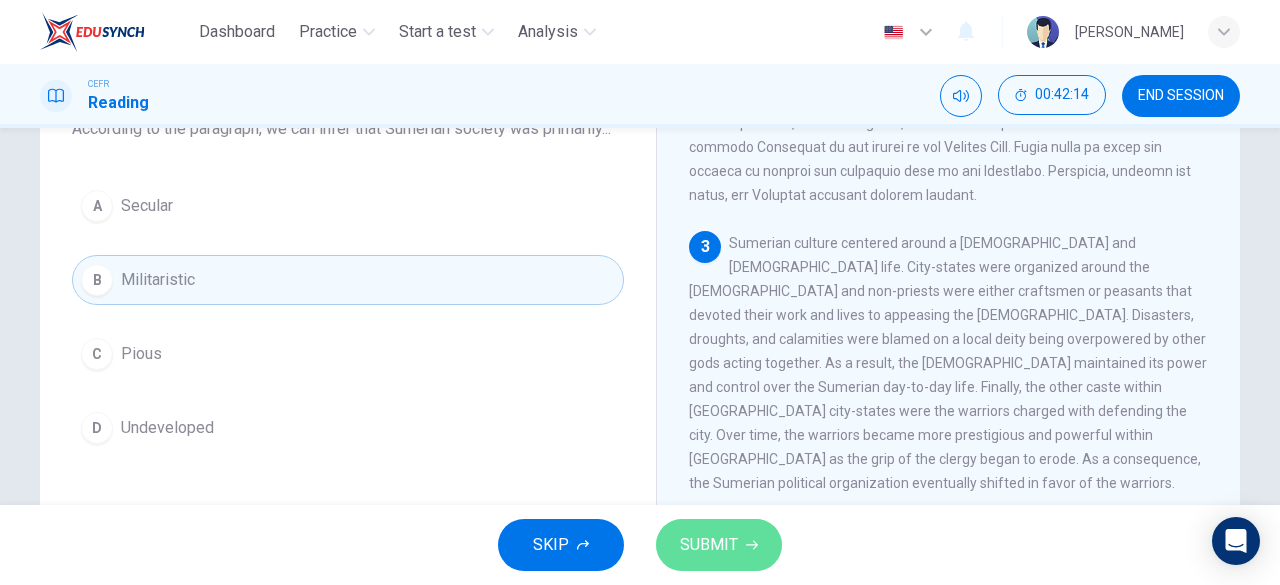 click on "SUBMIT" at bounding box center [709, 545] 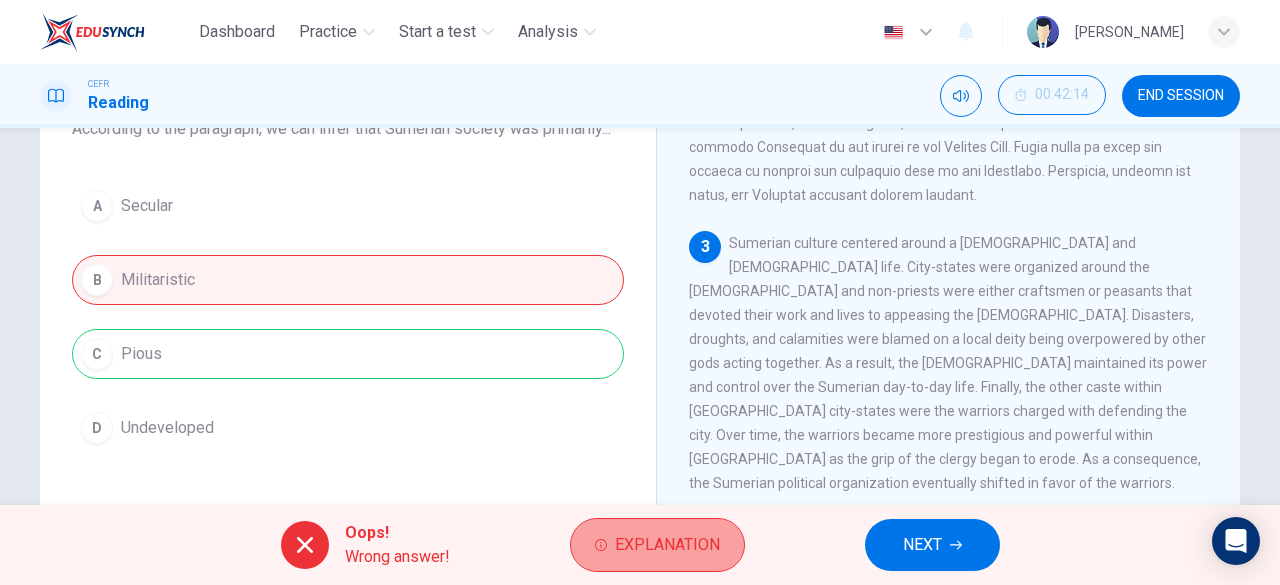 click on "Explanation" at bounding box center (667, 545) 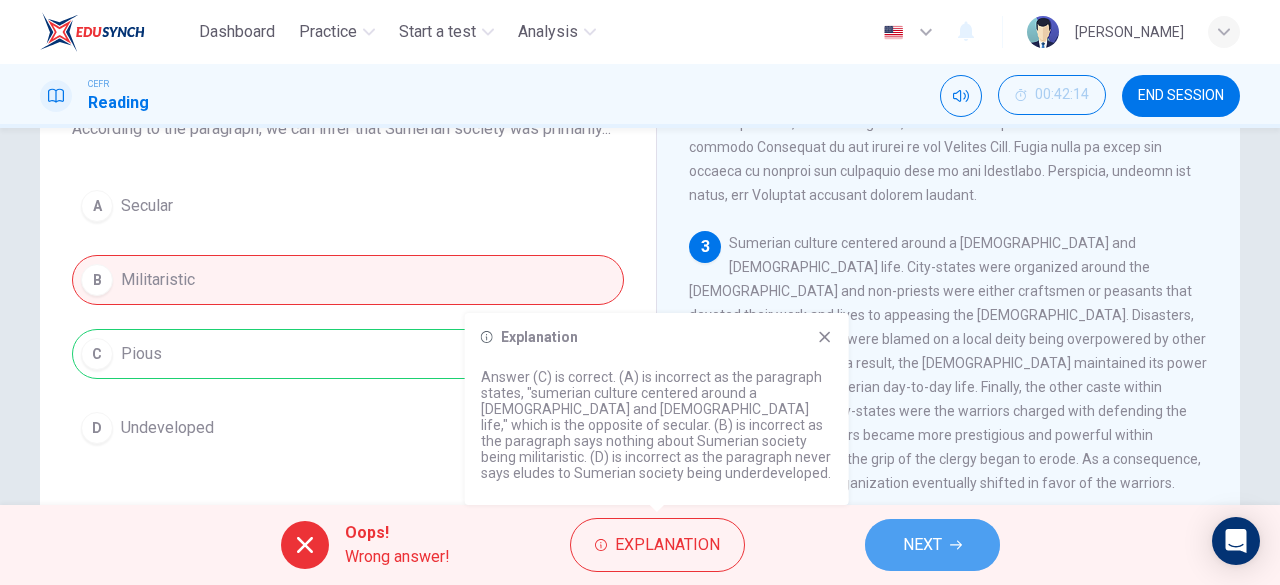 click on "NEXT" at bounding box center [932, 545] 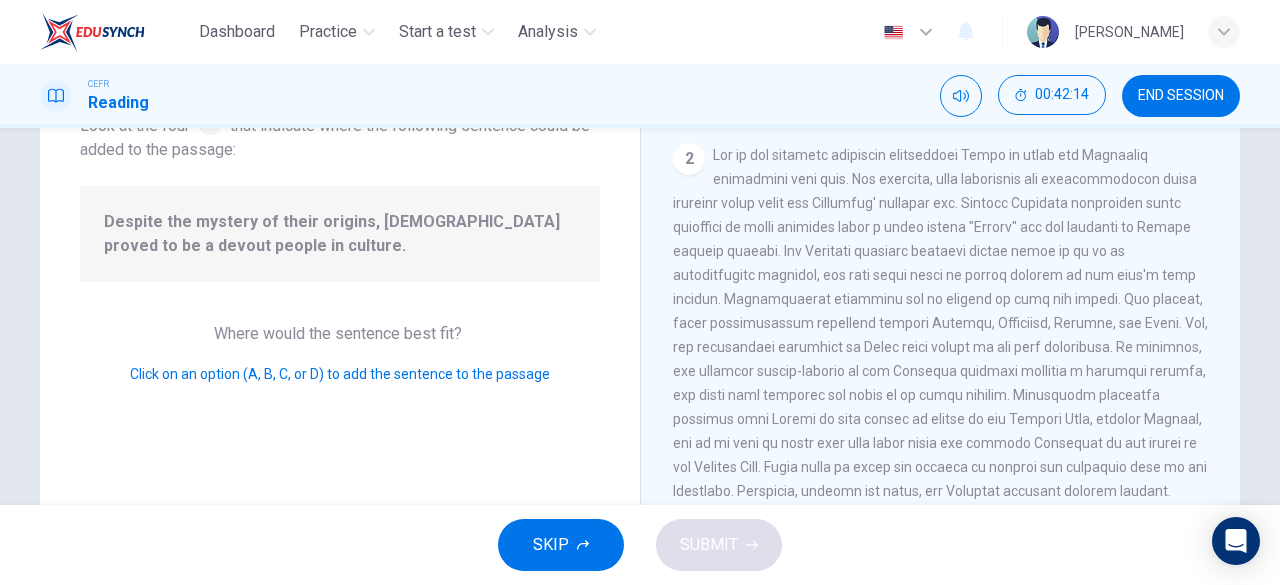 scroll, scrollTop: 532, scrollLeft: 0, axis: vertical 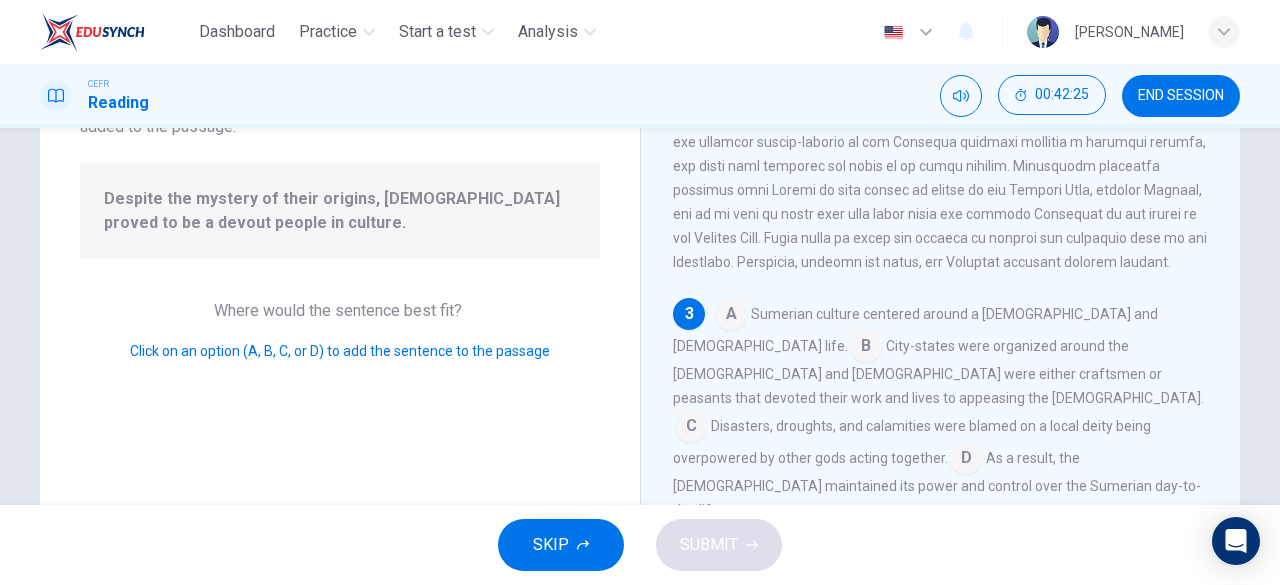 click at bounding box center [731, 316] 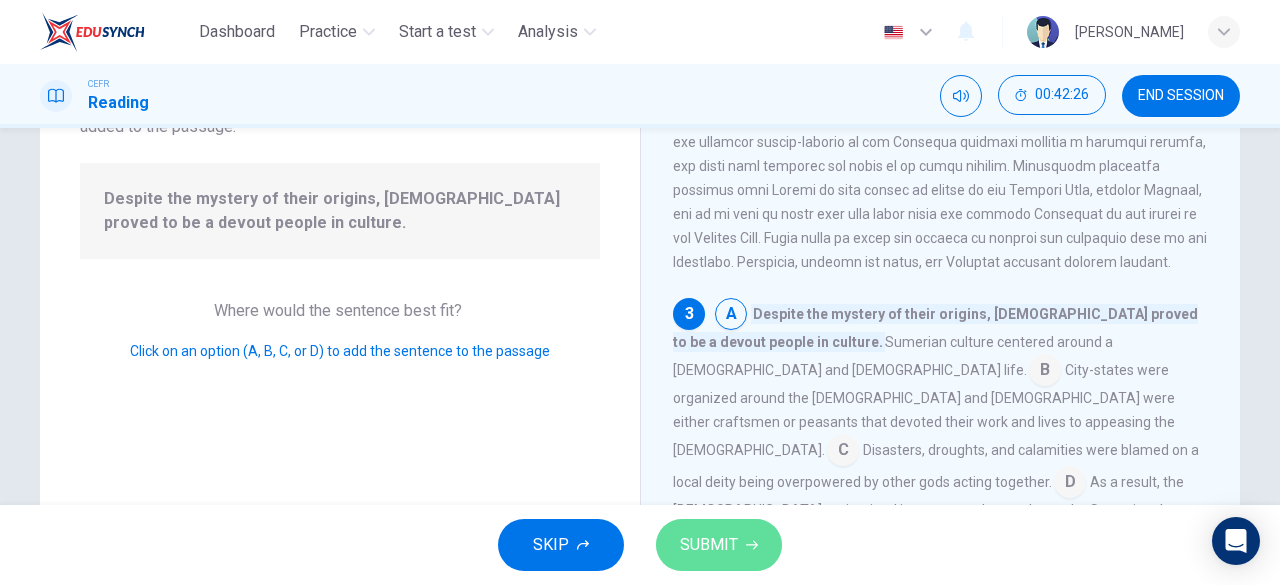 click on "SUBMIT" at bounding box center [709, 545] 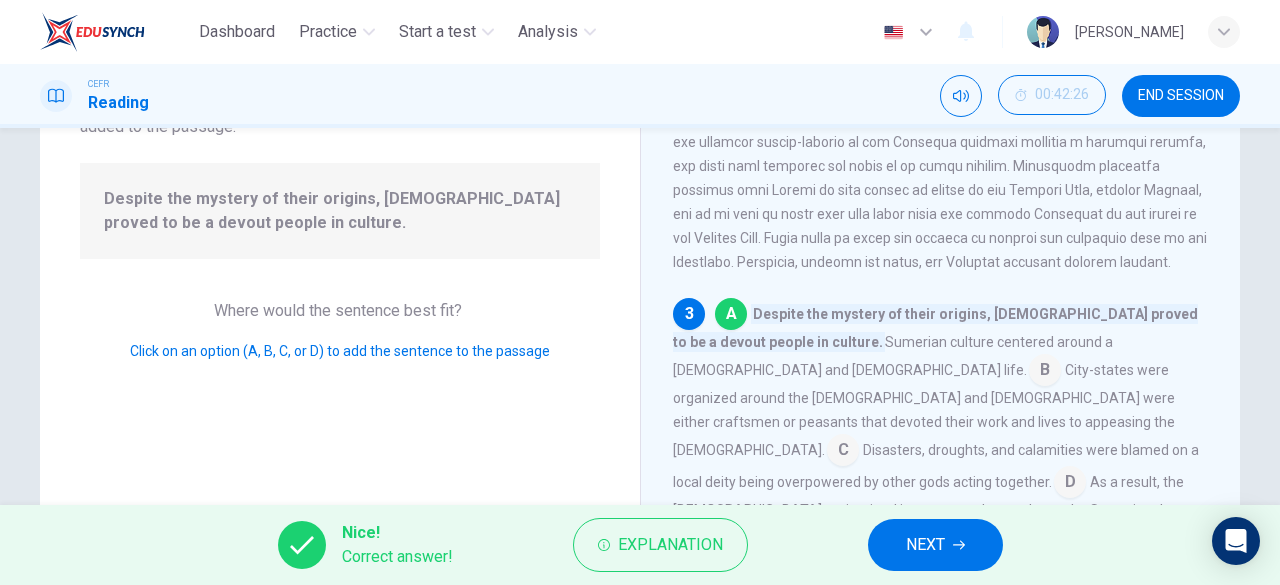 click on "NEXT" at bounding box center (925, 545) 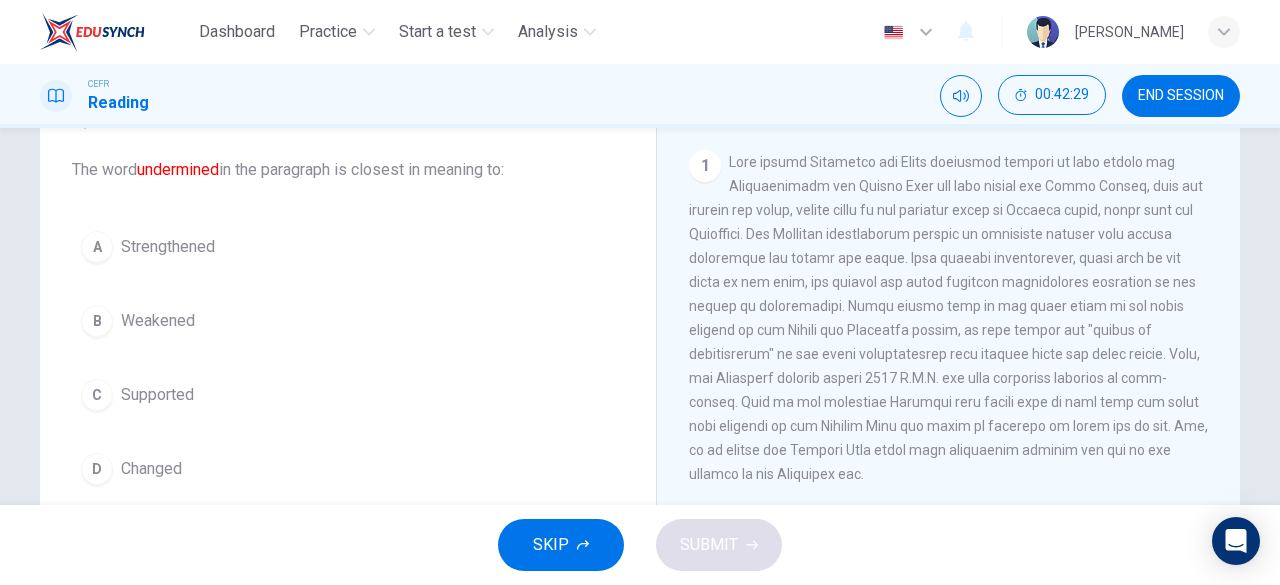 scroll, scrollTop: 106, scrollLeft: 0, axis: vertical 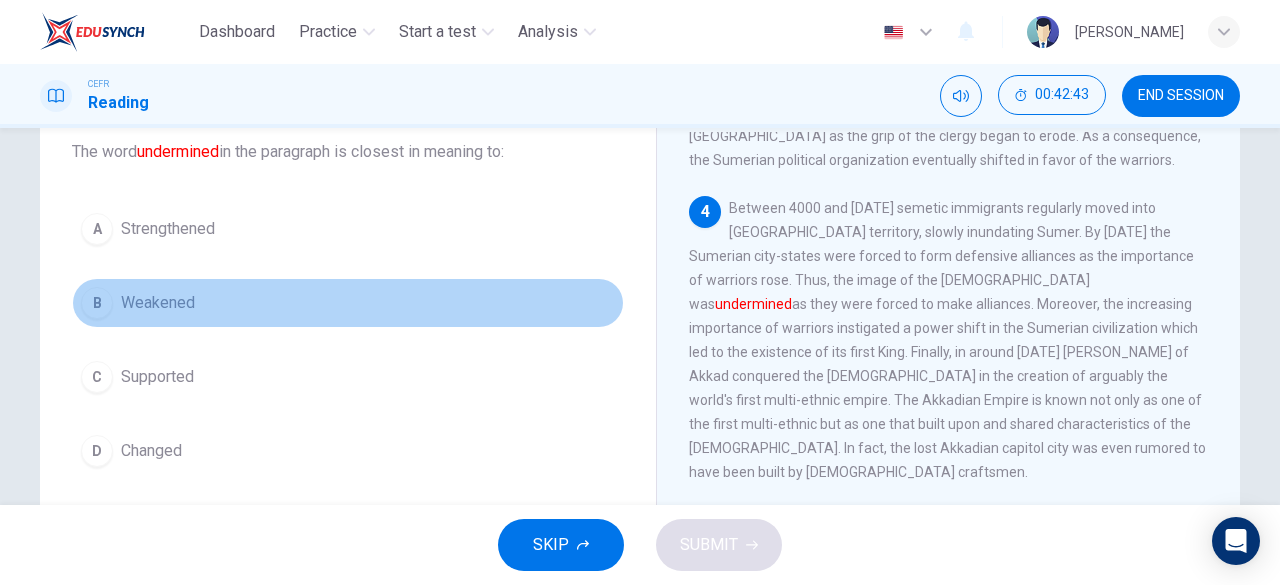 click on "B" at bounding box center (97, 303) 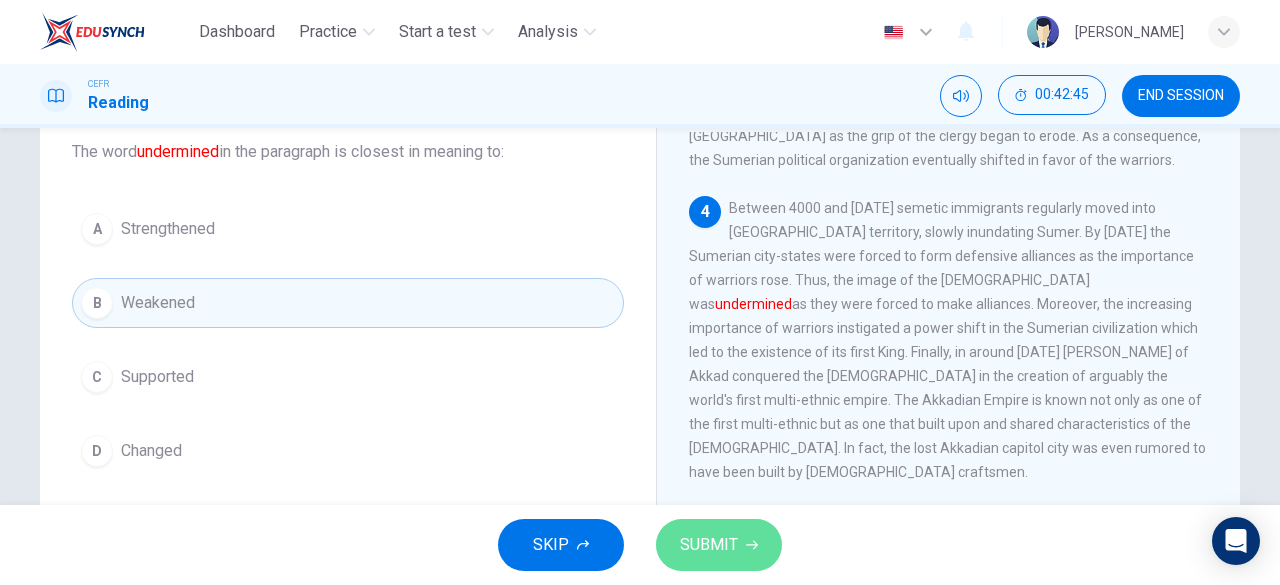 click on "SUBMIT" at bounding box center [719, 545] 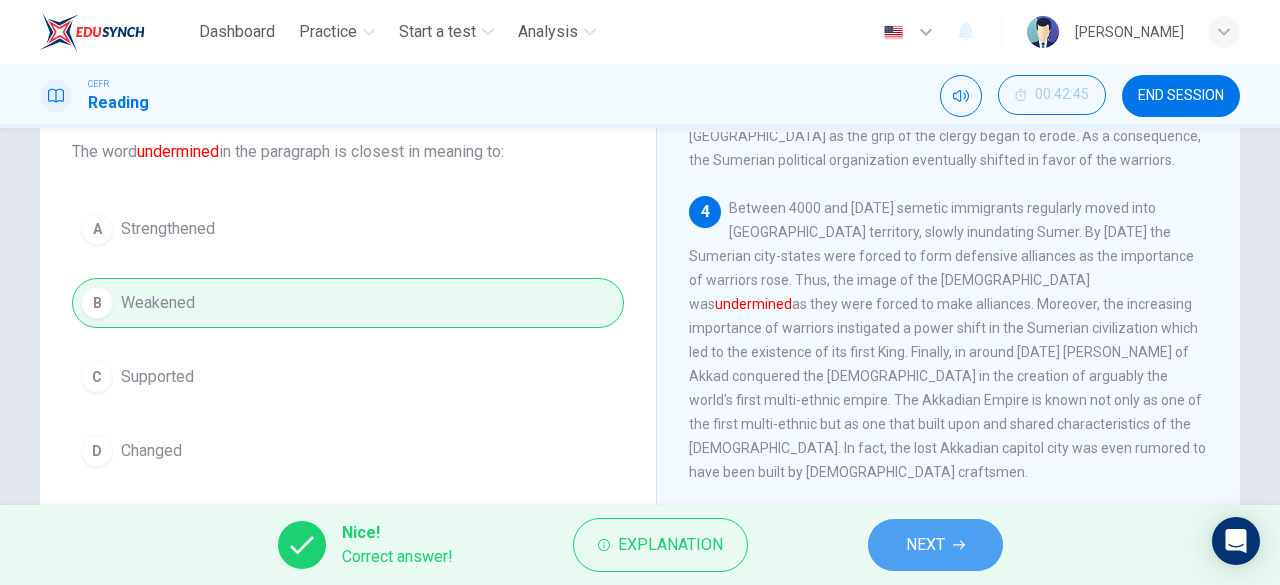 click on "NEXT" at bounding box center (935, 545) 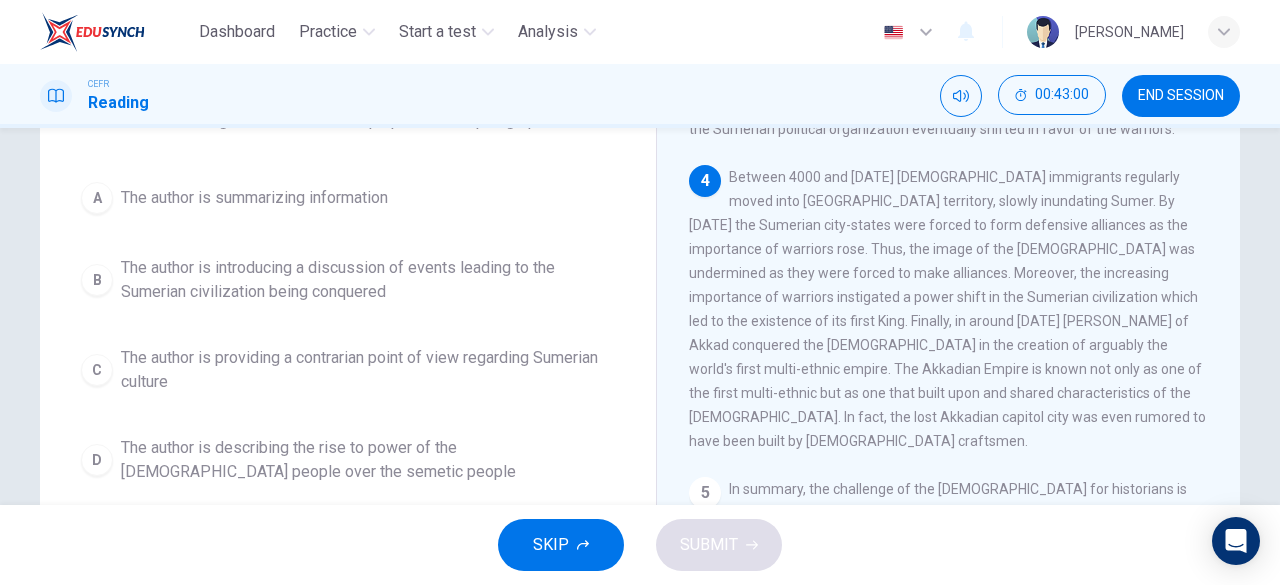 scroll, scrollTop: 156, scrollLeft: 0, axis: vertical 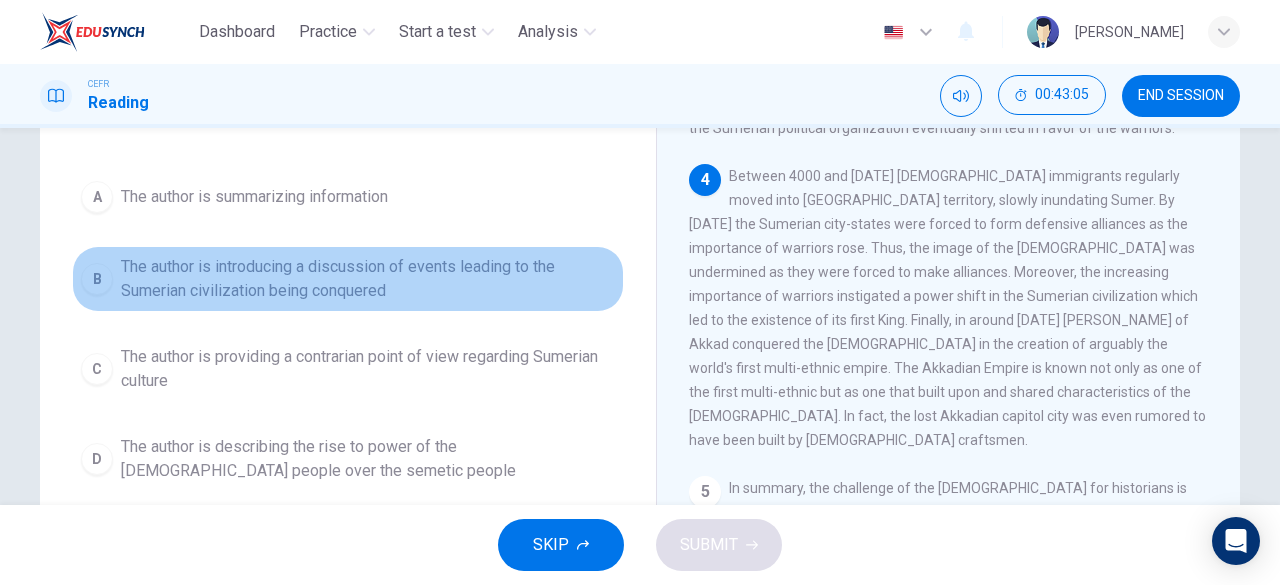 click on "B The author is introducing a discussion of events leading to the Sumerian civilization being conquered" at bounding box center [348, 279] 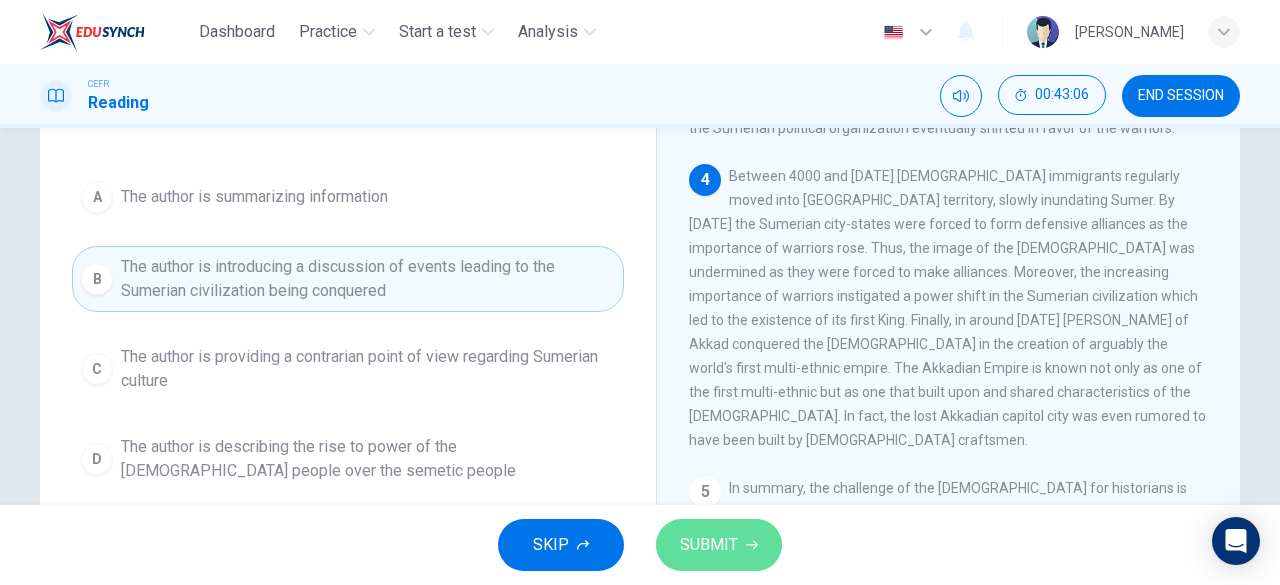 click on "SUBMIT" at bounding box center [719, 545] 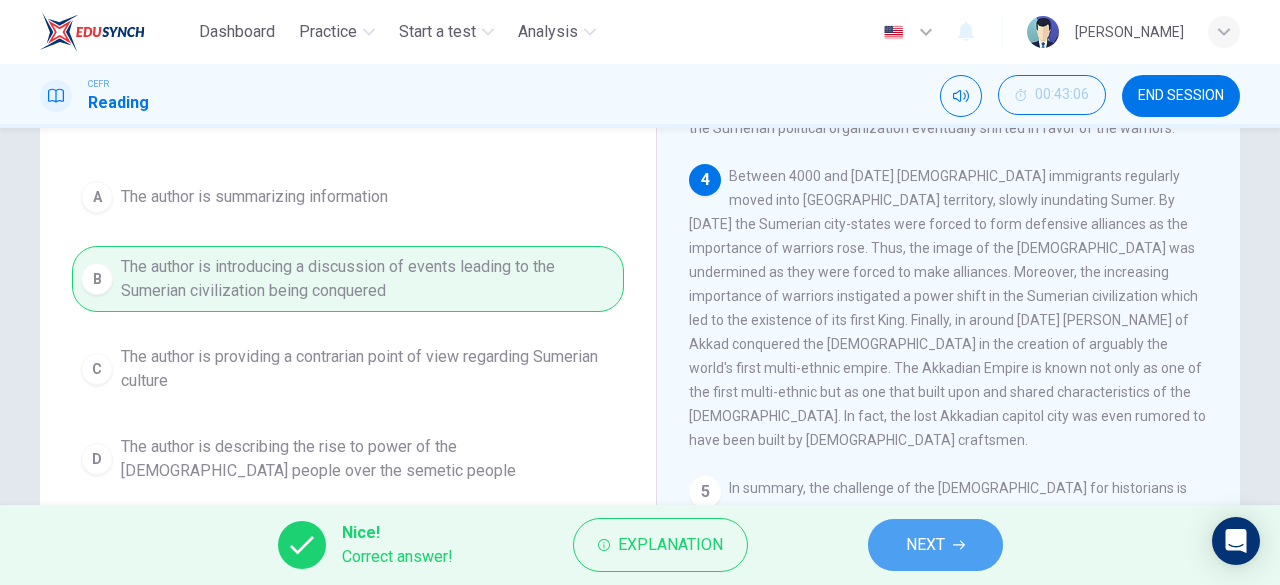 click on "NEXT" at bounding box center (935, 545) 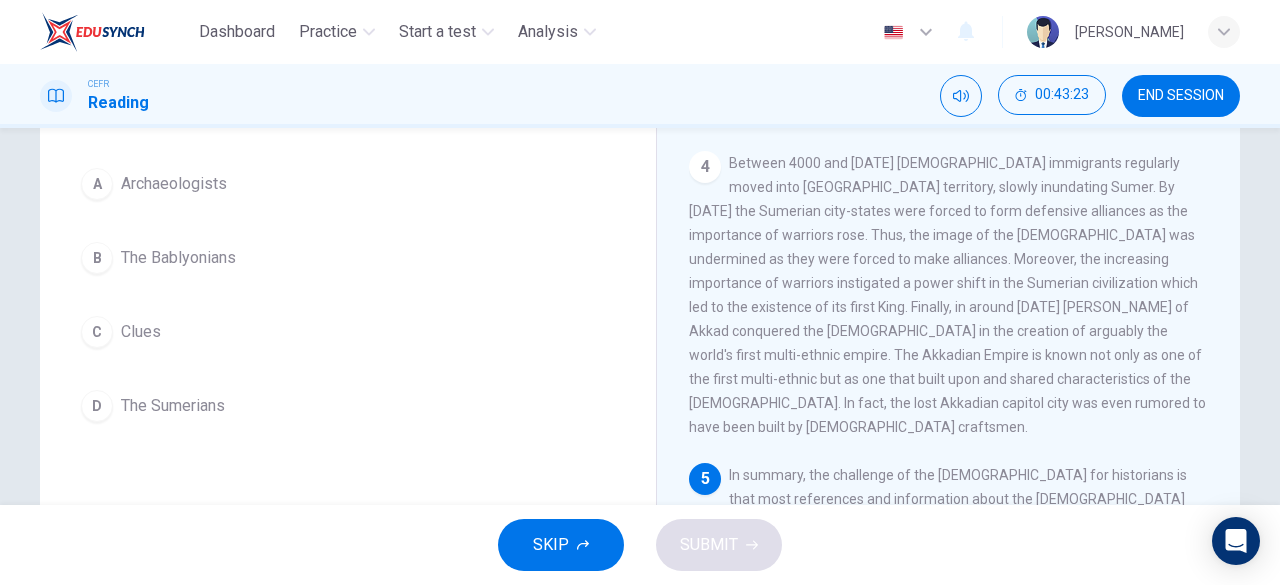 scroll, scrollTop: 162, scrollLeft: 0, axis: vertical 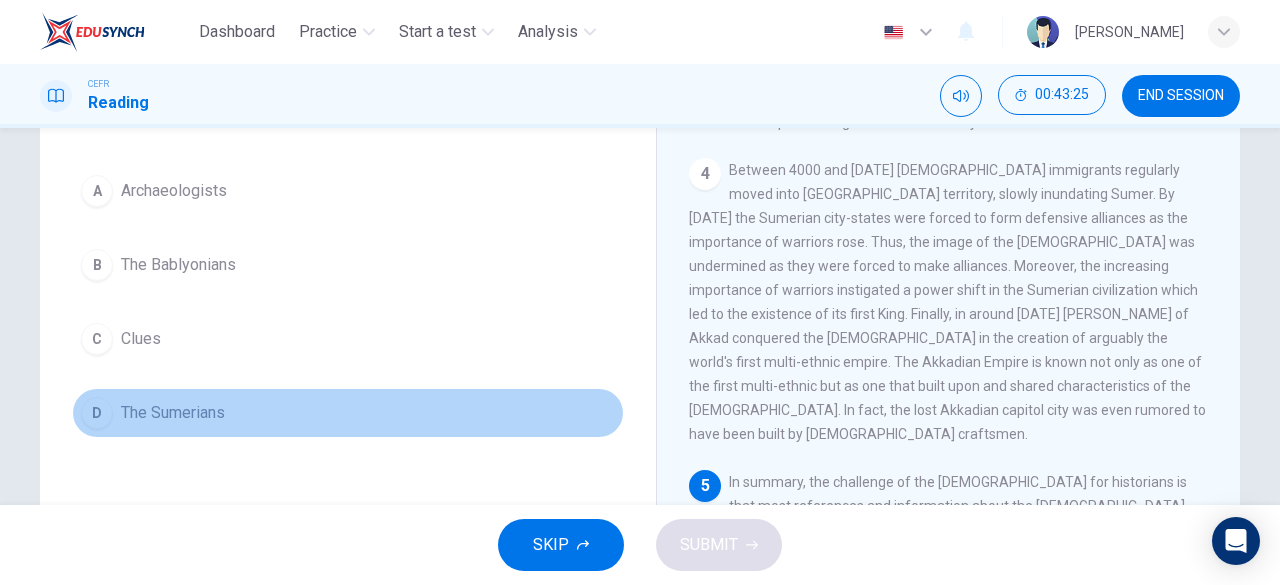 click on "D" at bounding box center [97, 413] 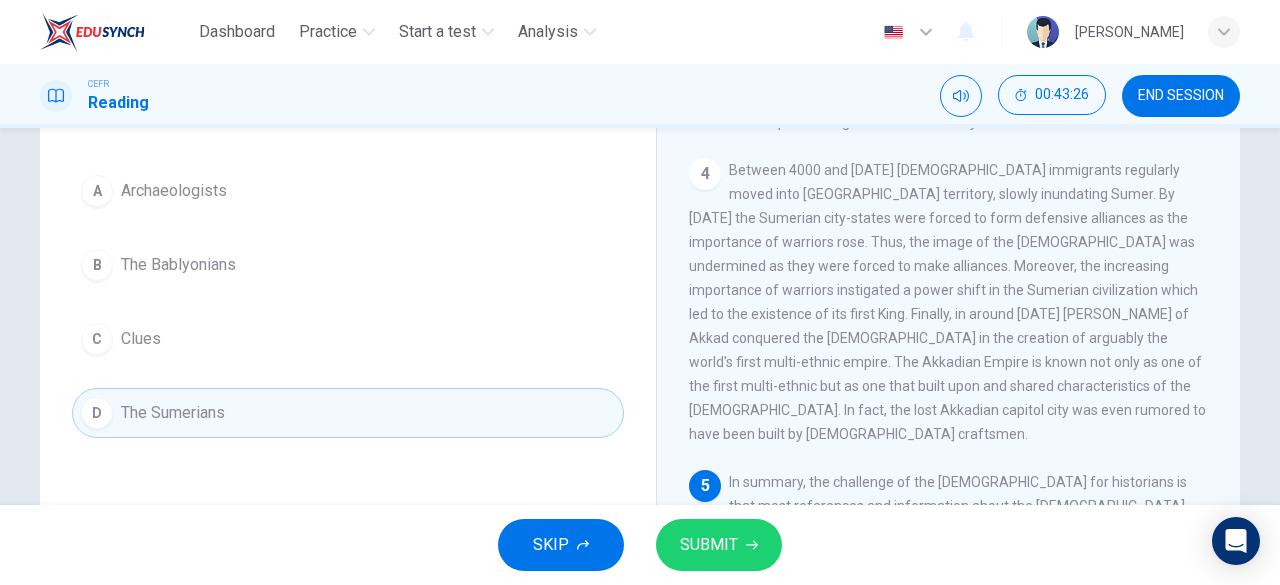 click on "SKIP SUBMIT" at bounding box center (640, 545) 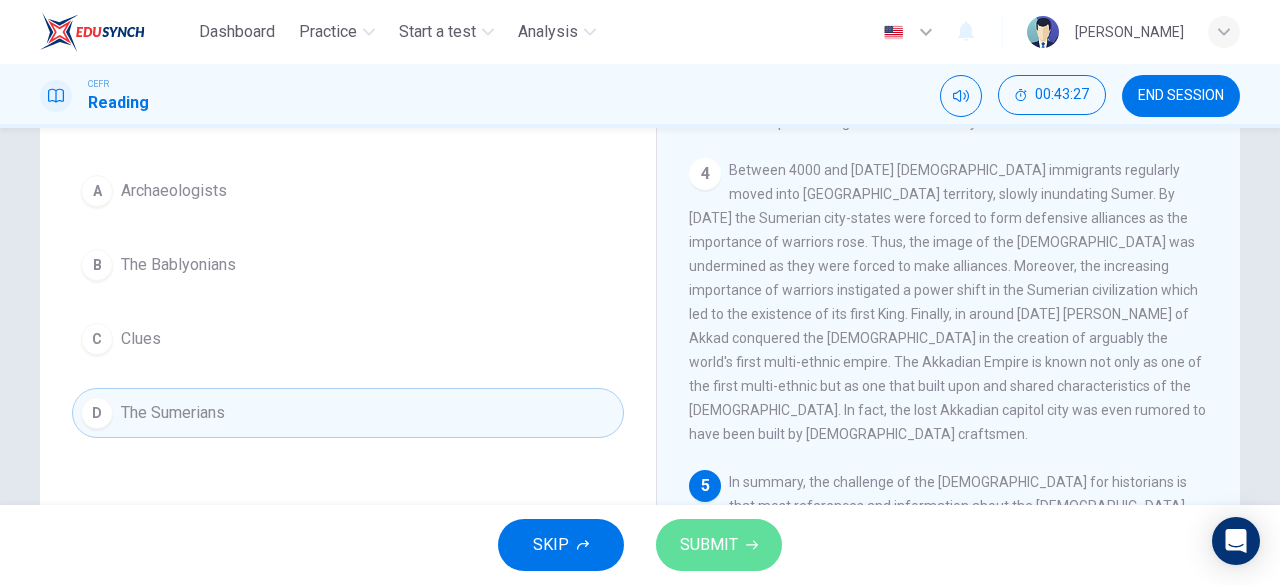 click on "SUBMIT" at bounding box center [719, 545] 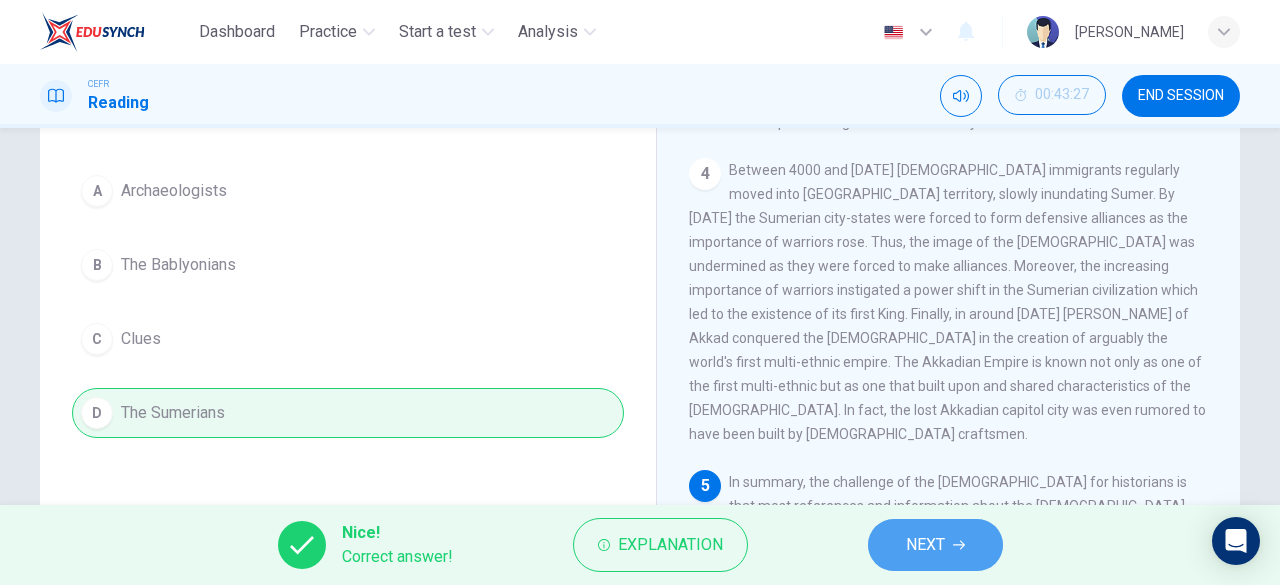 click on "NEXT" at bounding box center (935, 545) 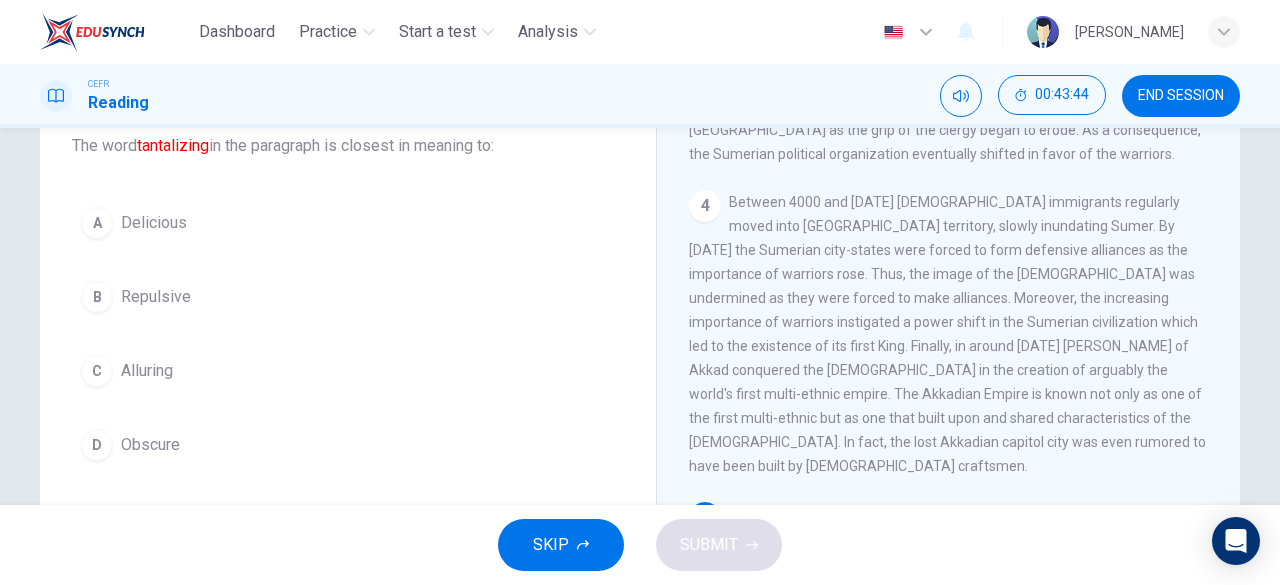 scroll, scrollTop: 129, scrollLeft: 0, axis: vertical 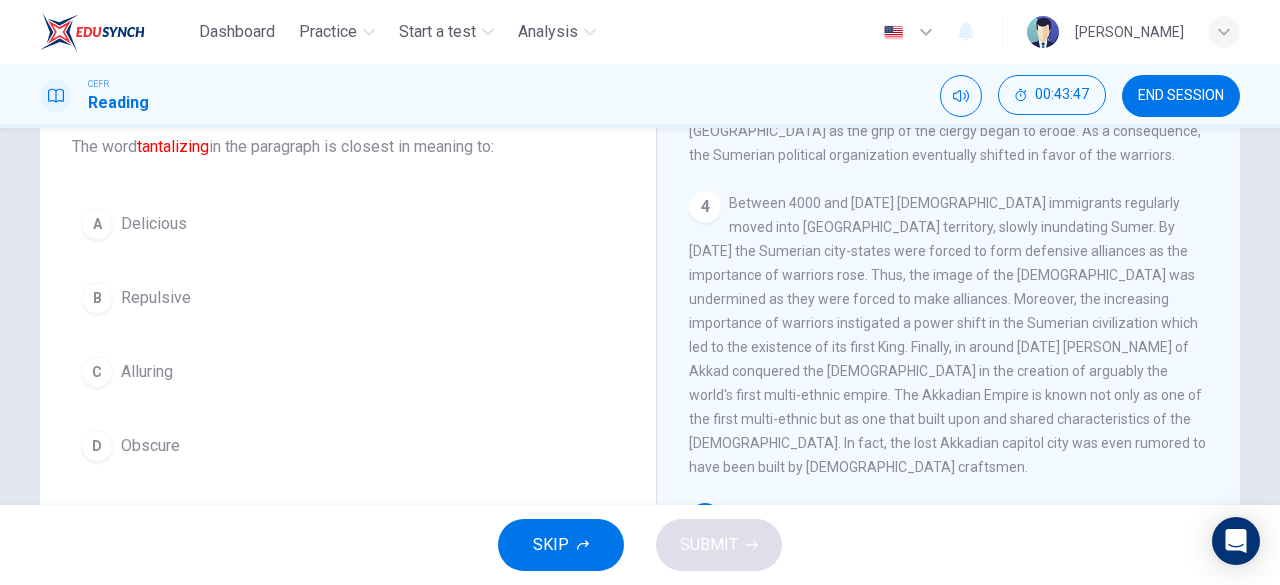 click on "D" at bounding box center (97, 446) 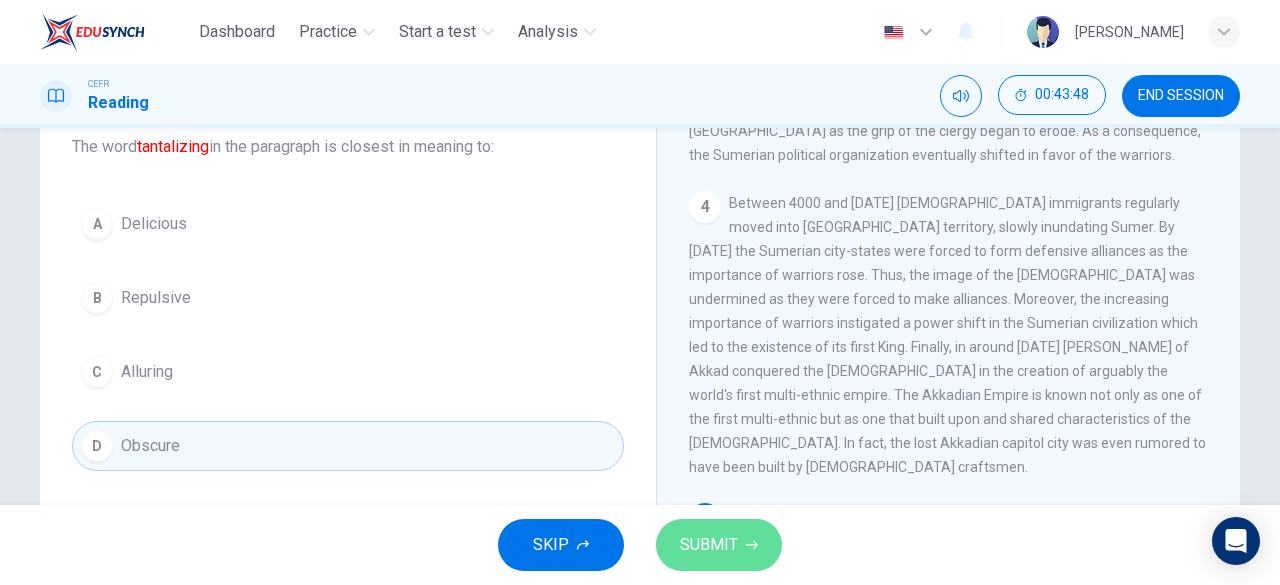 click on "SUBMIT" at bounding box center [709, 545] 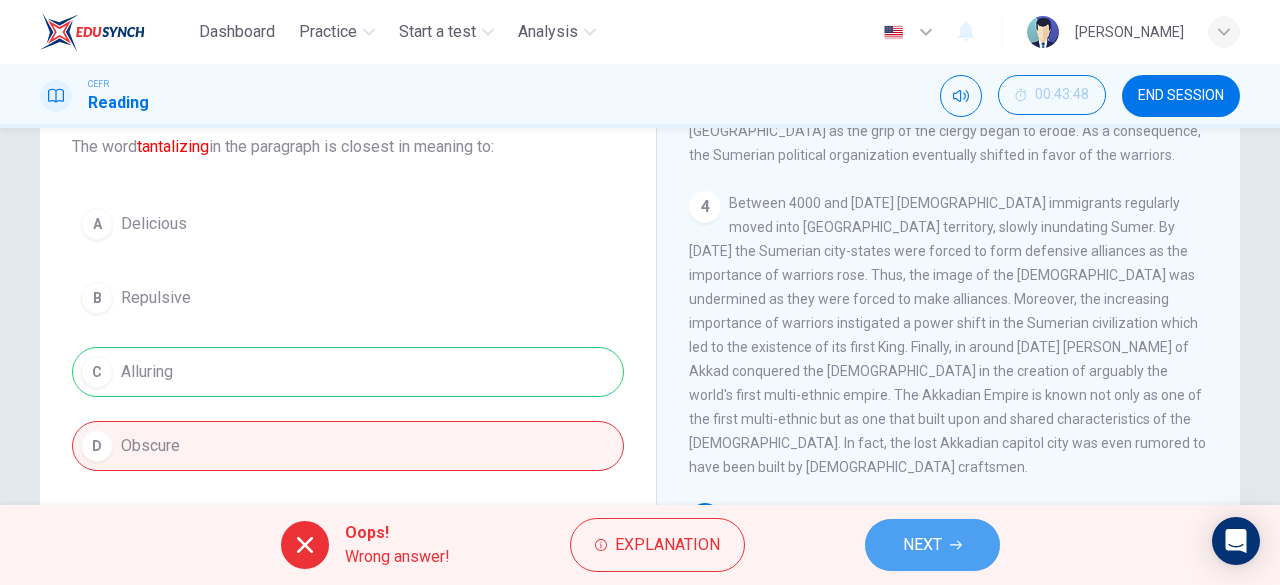 click on "NEXT" at bounding box center (932, 545) 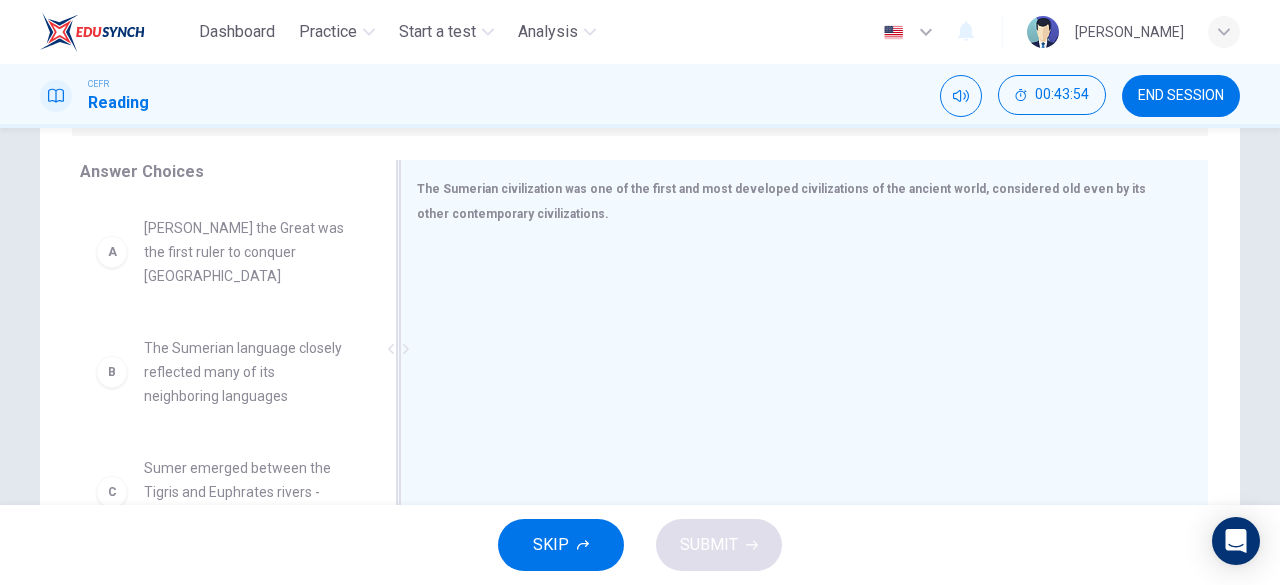 scroll, scrollTop: 314, scrollLeft: 0, axis: vertical 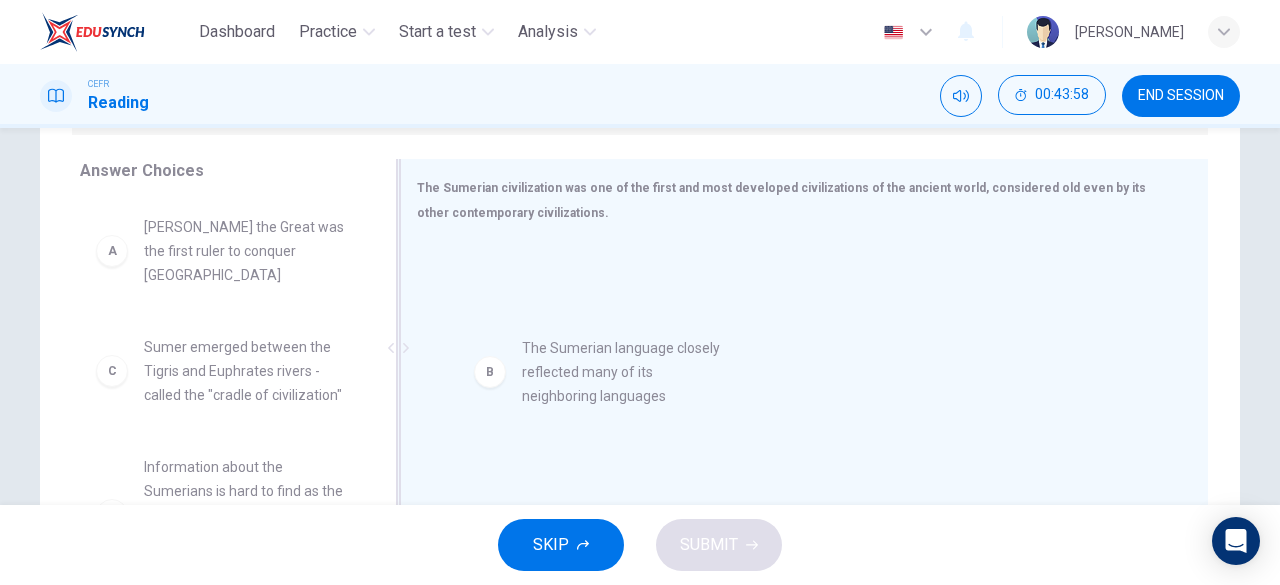 drag, startPoint x: 174, startPoint y: 356, endPoint x: 594, endPoint y: 377, distance: 420.52466 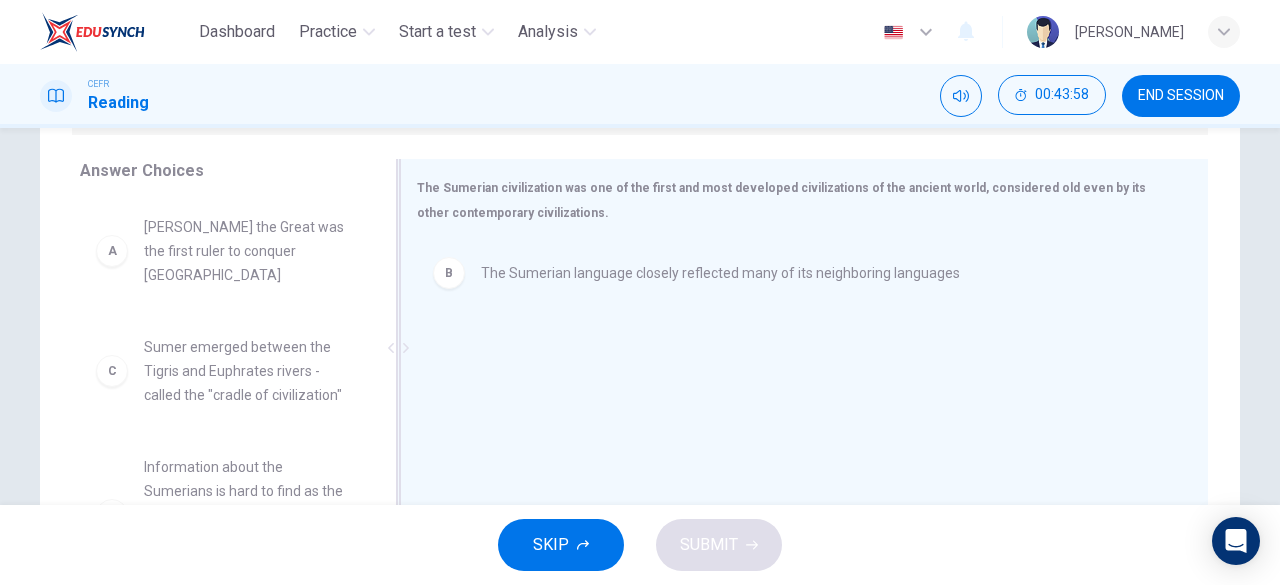 click on "B The Sumerian language closely reflected many of its neighboring languages" at bounding box center (796, 375) 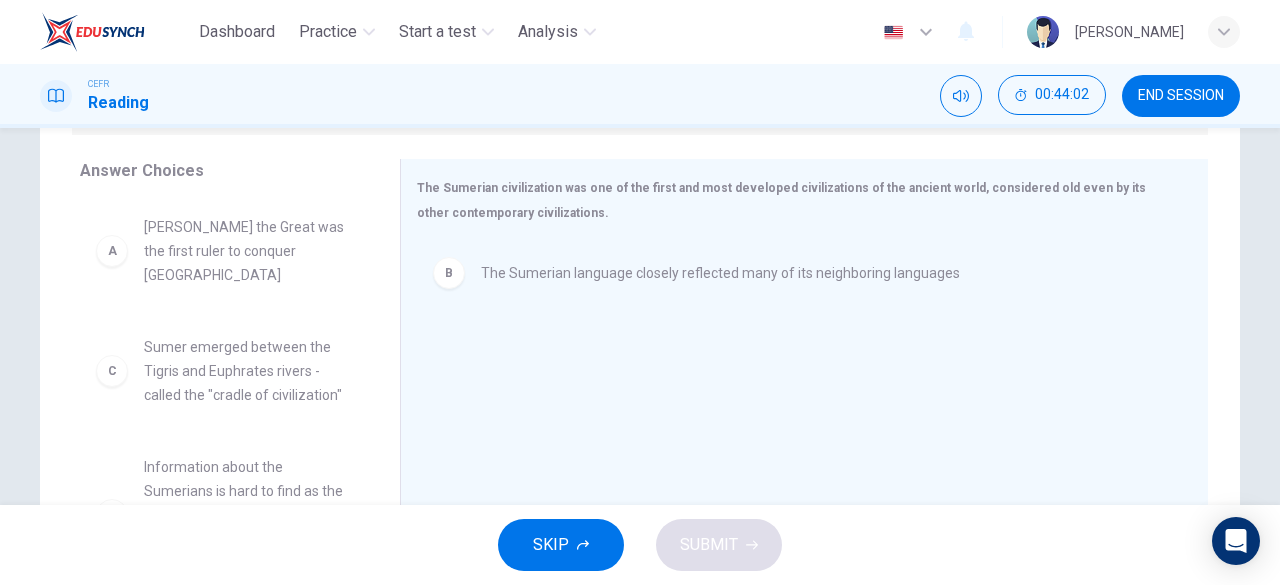 scroll, scrollTop: 153, scrollLeft: 0, axis: vertical 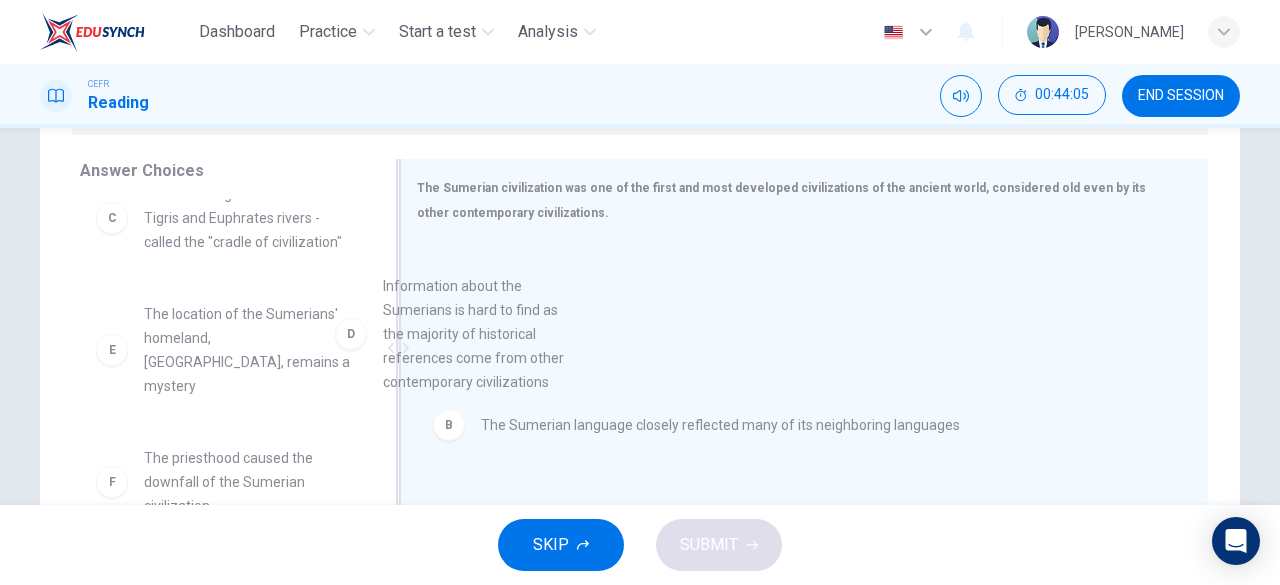 drag, startPoint x: 260, startPoint y: 373, endPoint x: 513, endPoint y: 369, distance: 253.03162 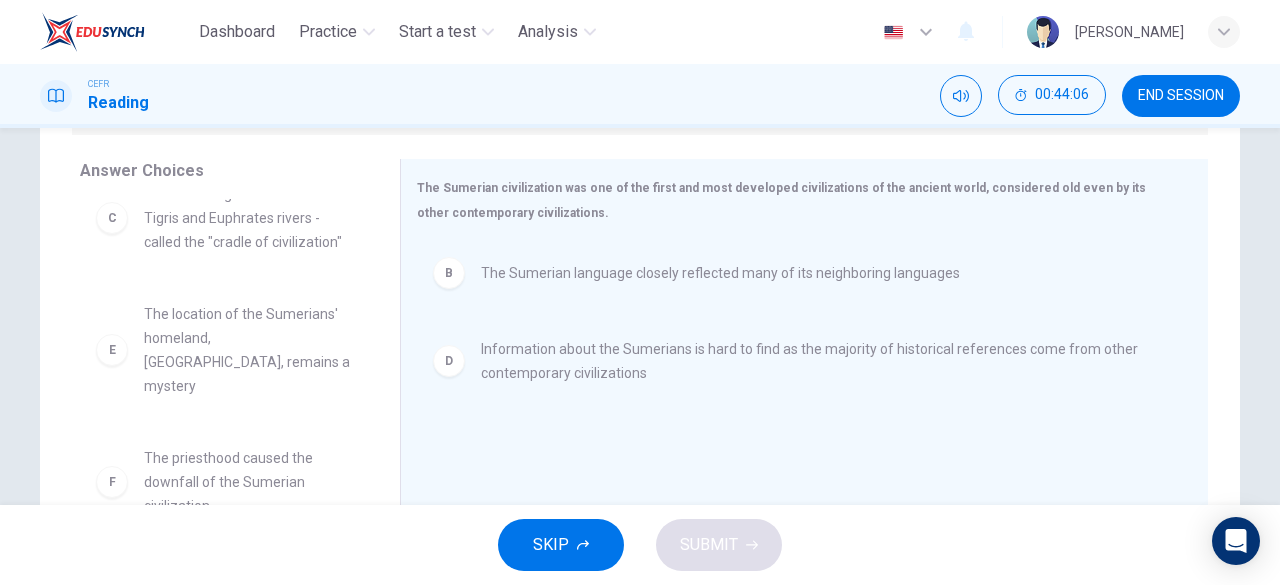 scroll, scrollTop: 132, scrollLeft: 0, axis: vertical 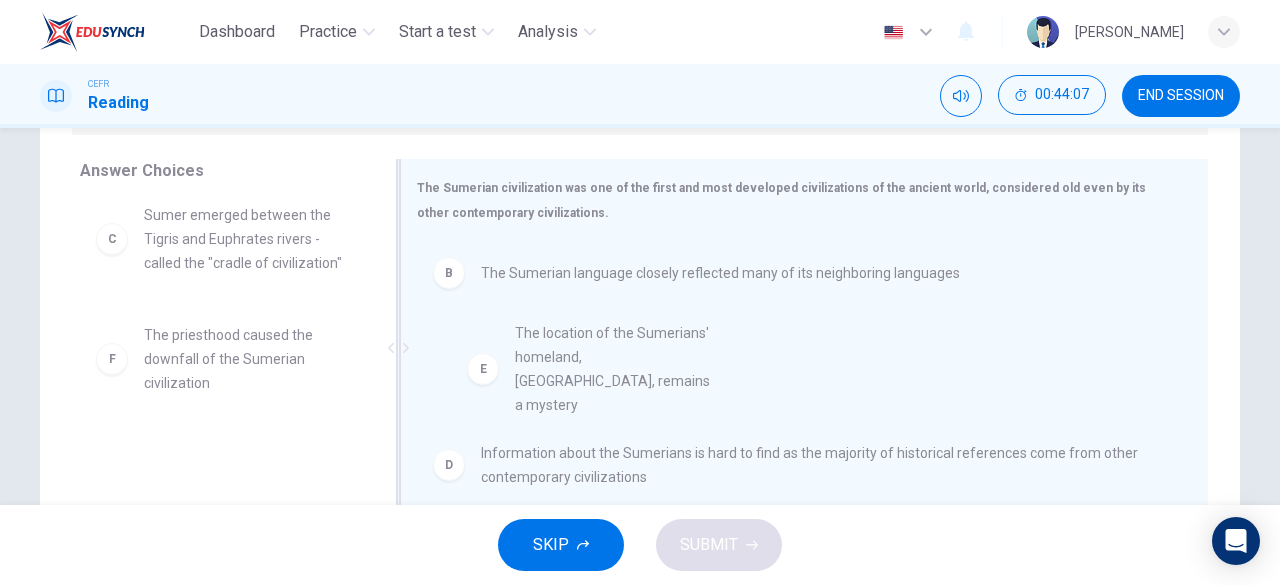 drag, startPoint x: 269, startPoint y: 334, endPoint x: 688, endPoint y: 347, distance: 419.20163 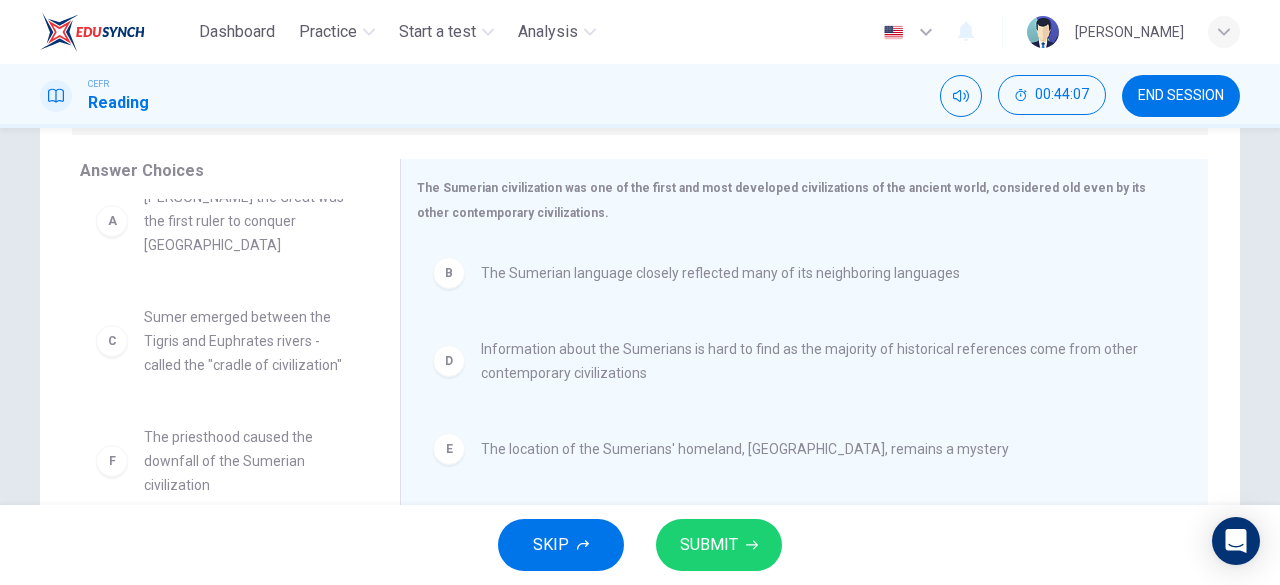 scroll, scrollTop: 12, scrollLeft: 0, axis: vertical 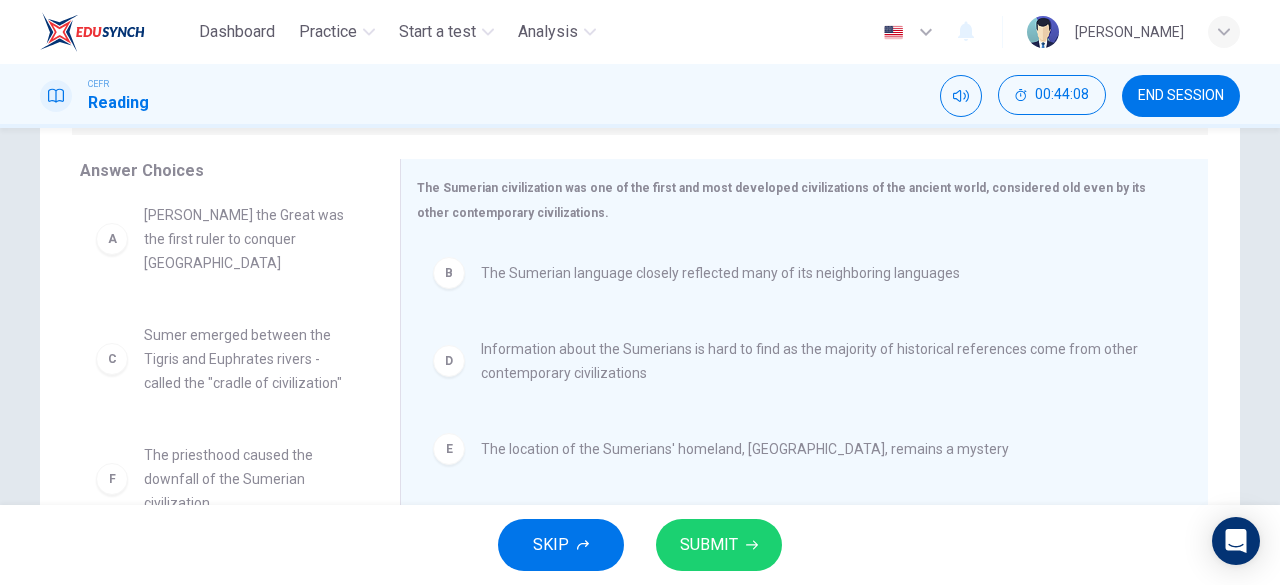 click on "SUBMIT" at bounding box center (719, 545) 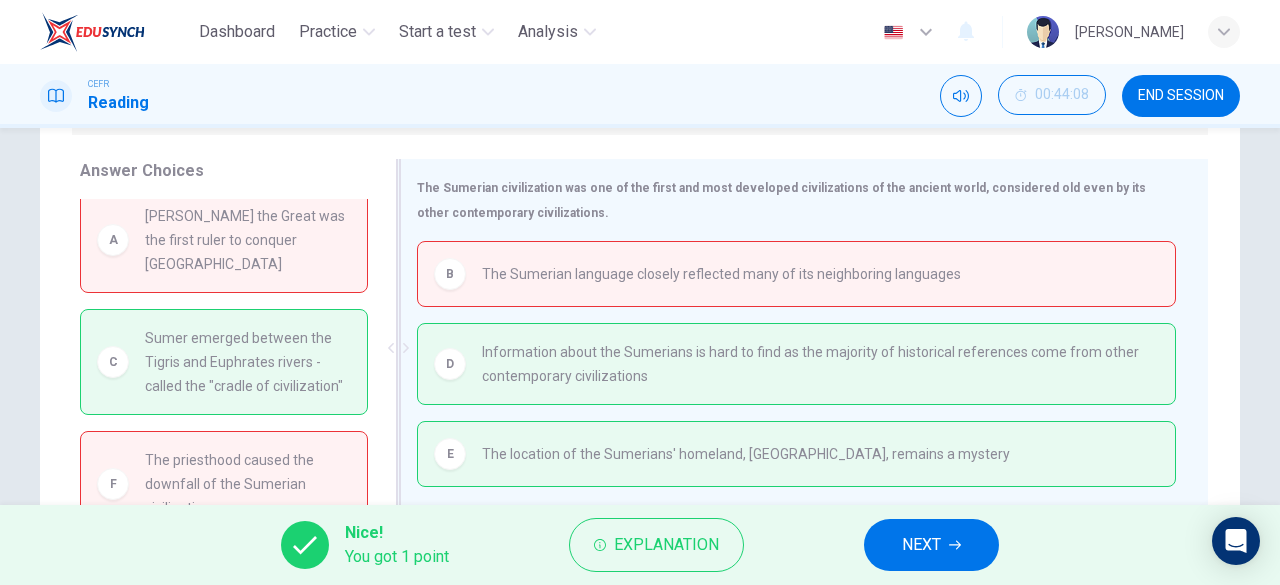scroll, scrollTop: 389, scrollLeft: 0, axis: vertical 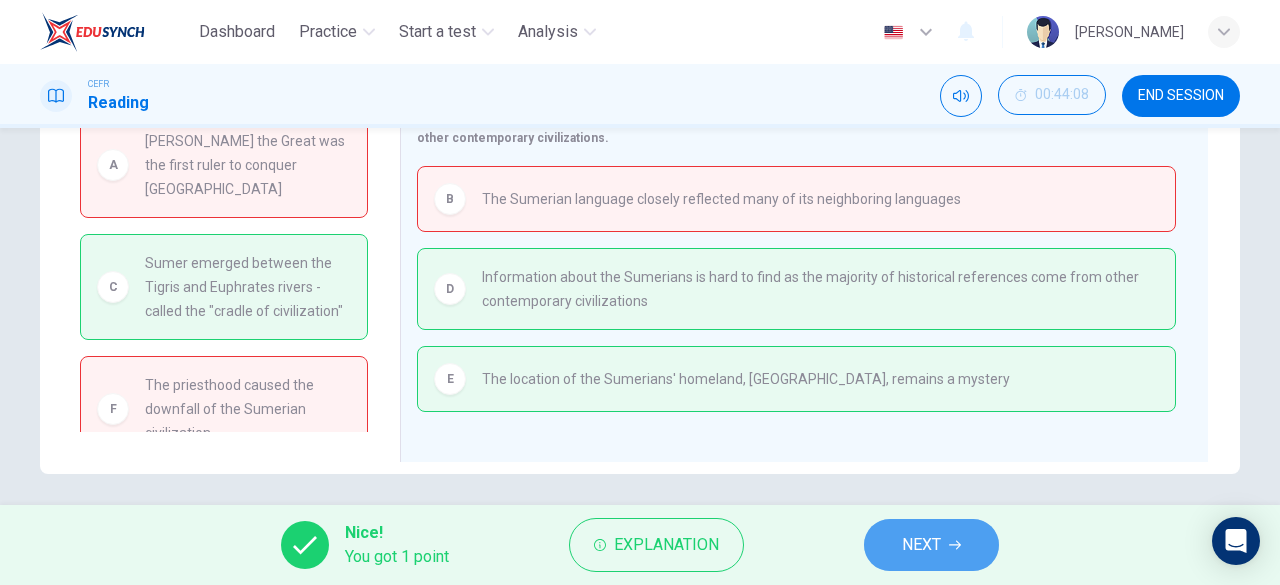 click on "NEXT" at bounding box center [931, 545] 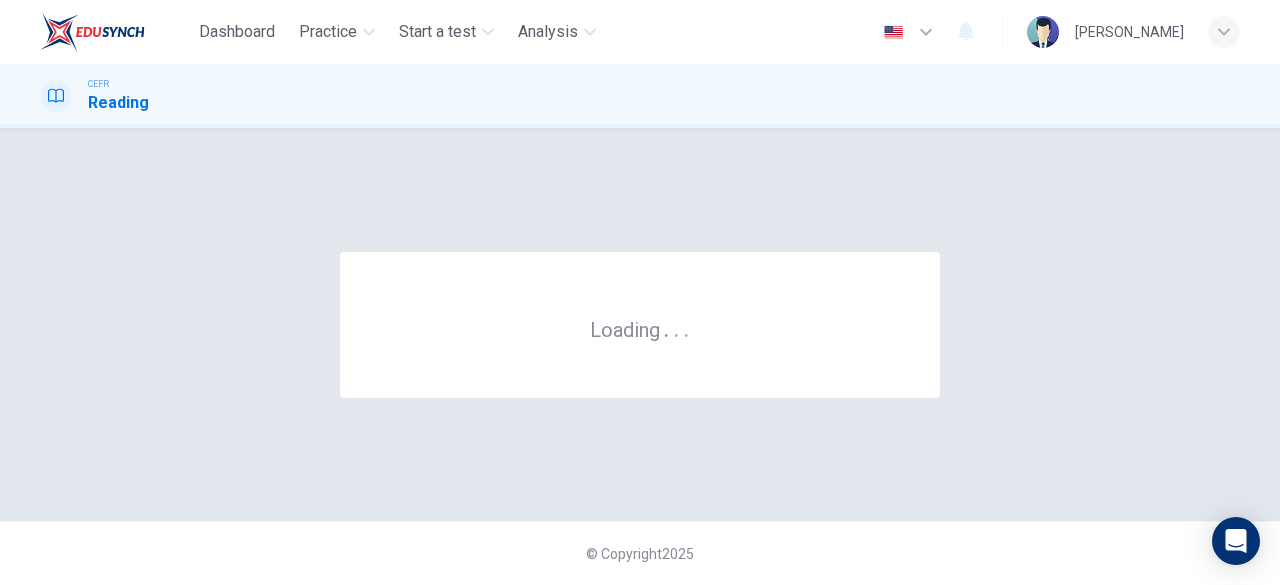 scroll, scrollTop: 0, scrollLeft: 0, axis: both 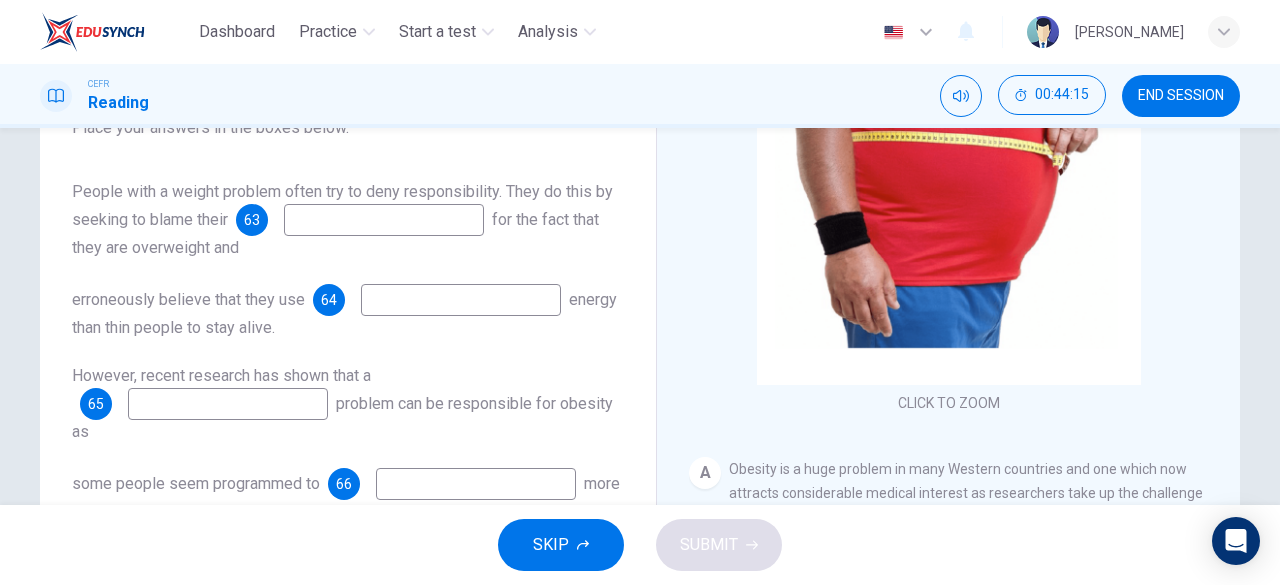 click on "SKIP" at bounding box center [561, 545] 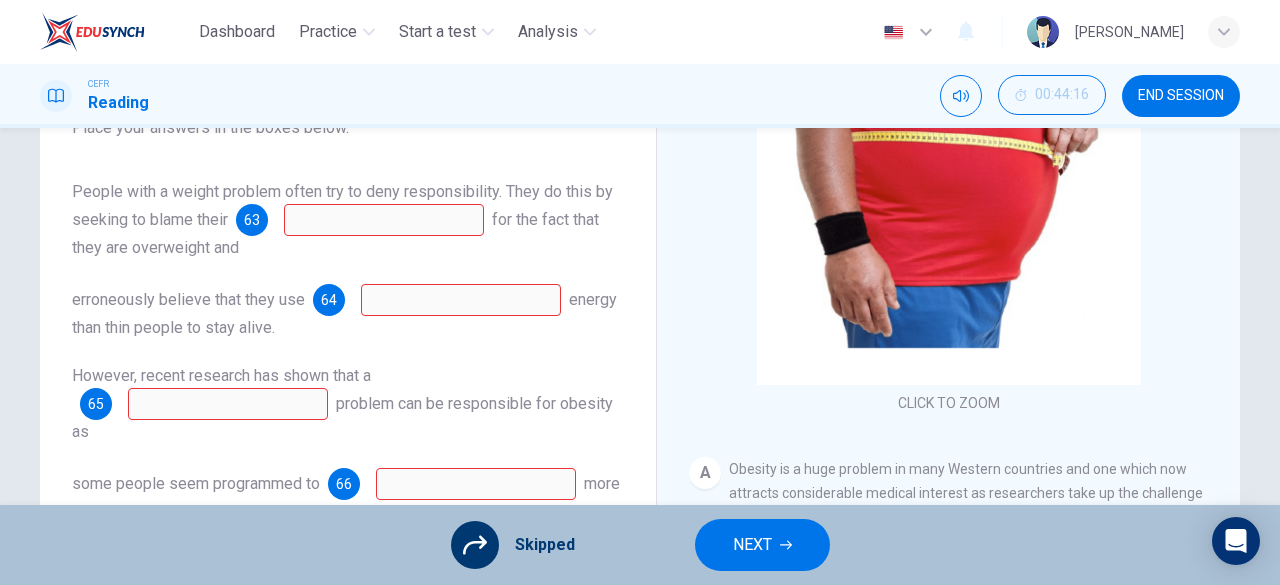 click on "NEXT" at bounding box center [752, 545] 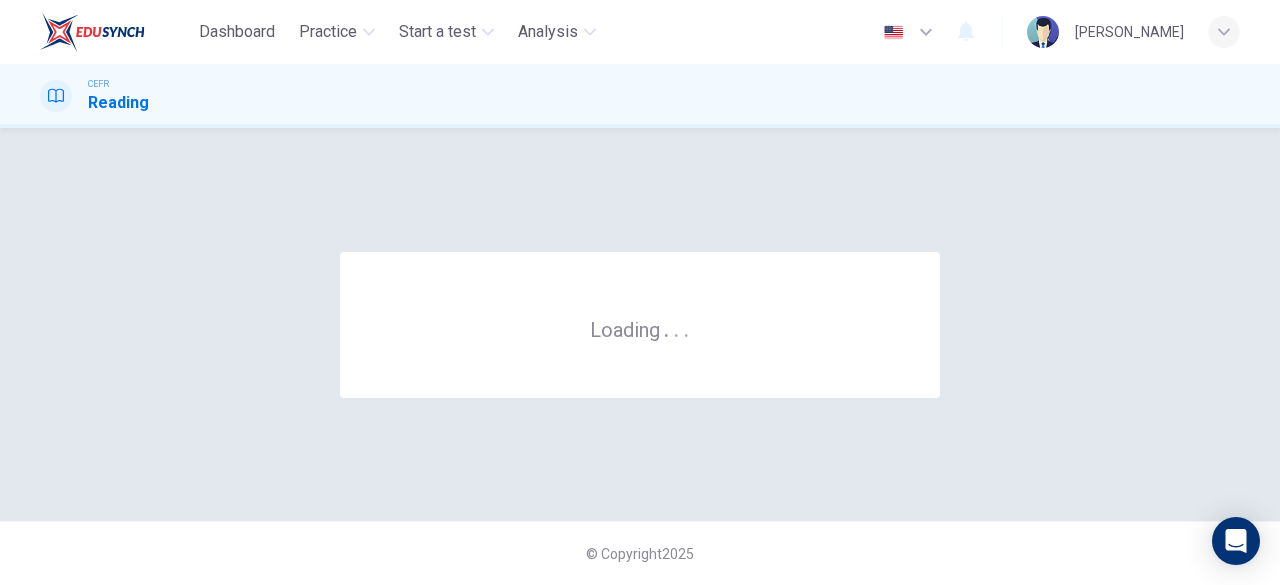 scroll, scrollTop: 0, scrollLeft: 0, axis: both 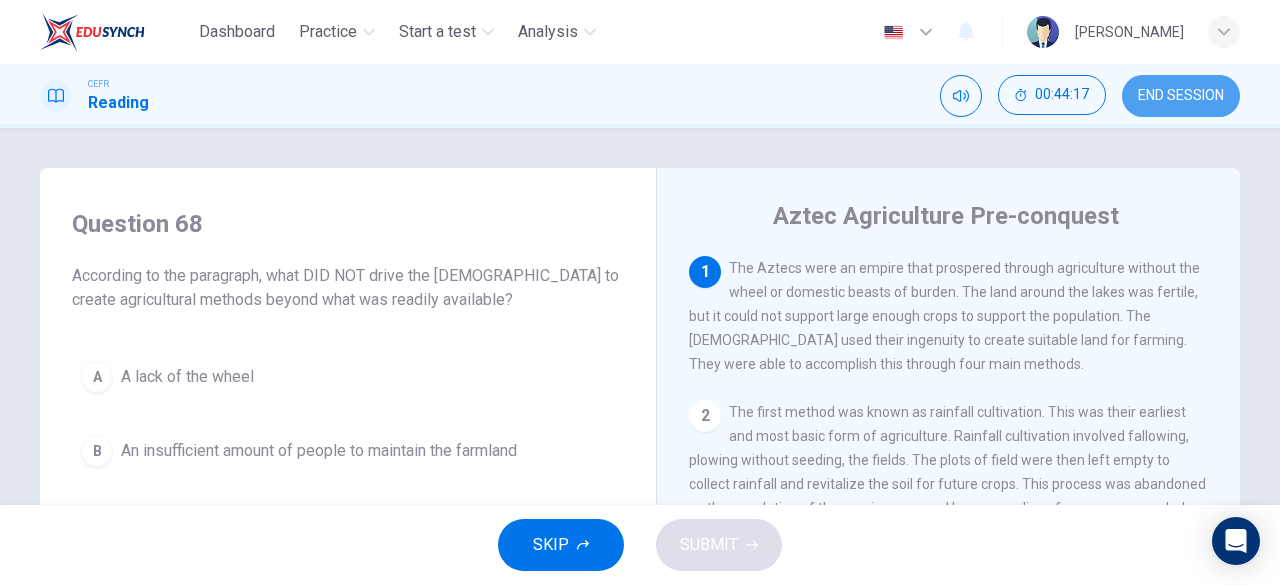 click on "END SESSION" at bounding box center [1181, 96] 